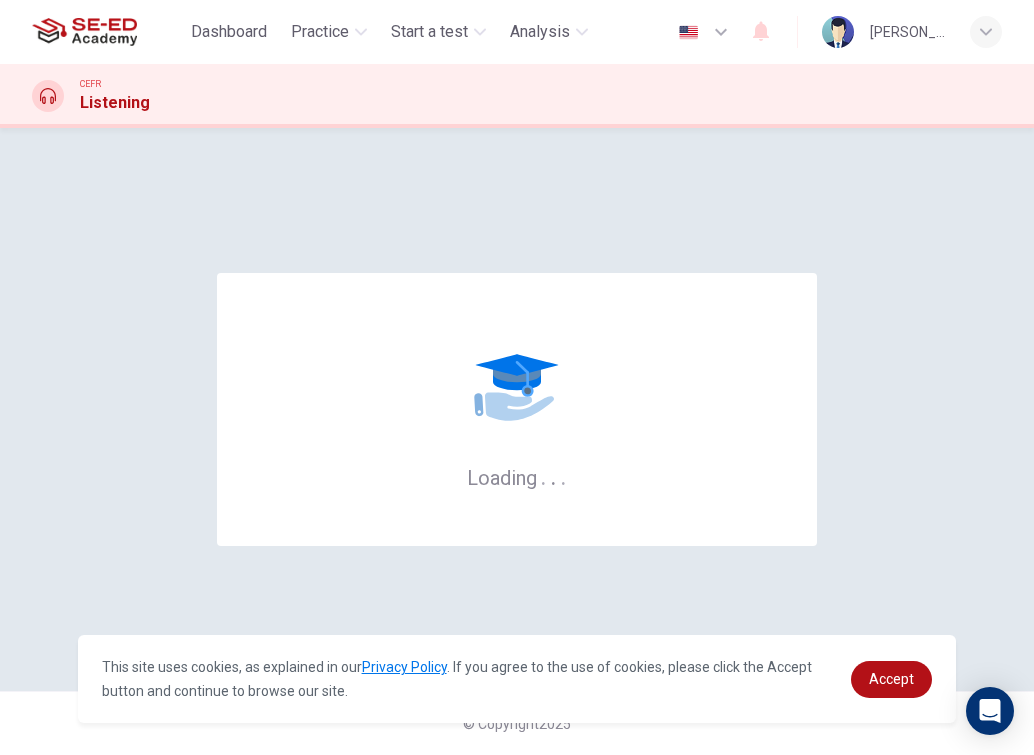 scroll, scrollTop: 0, scrollLeft: 0, axis: both 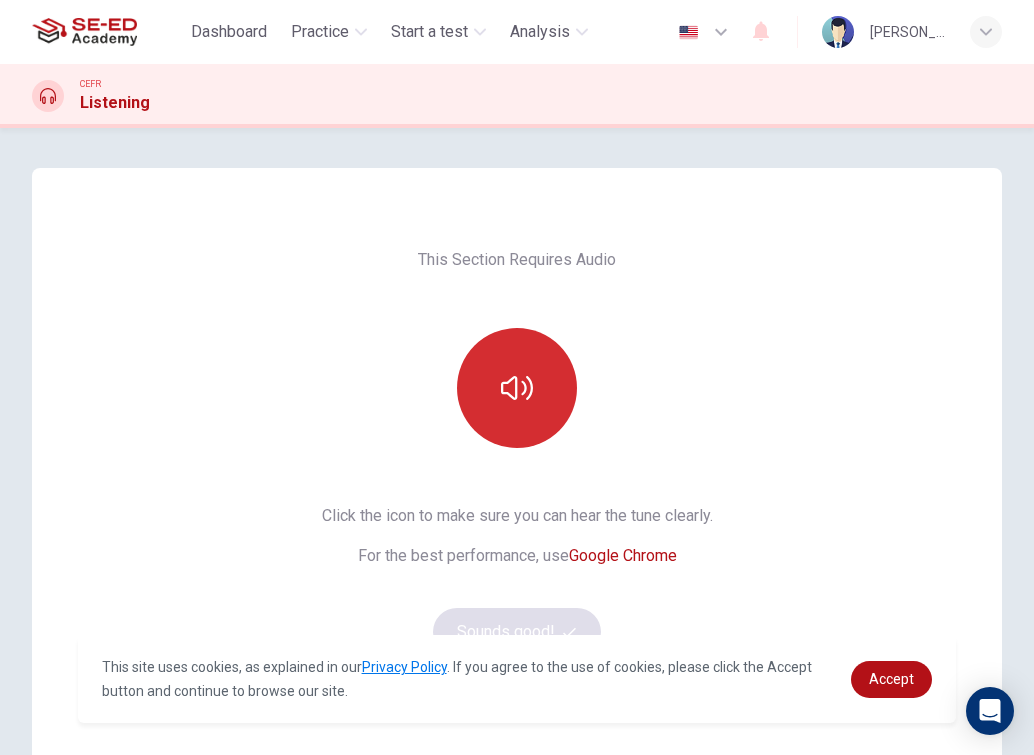 click 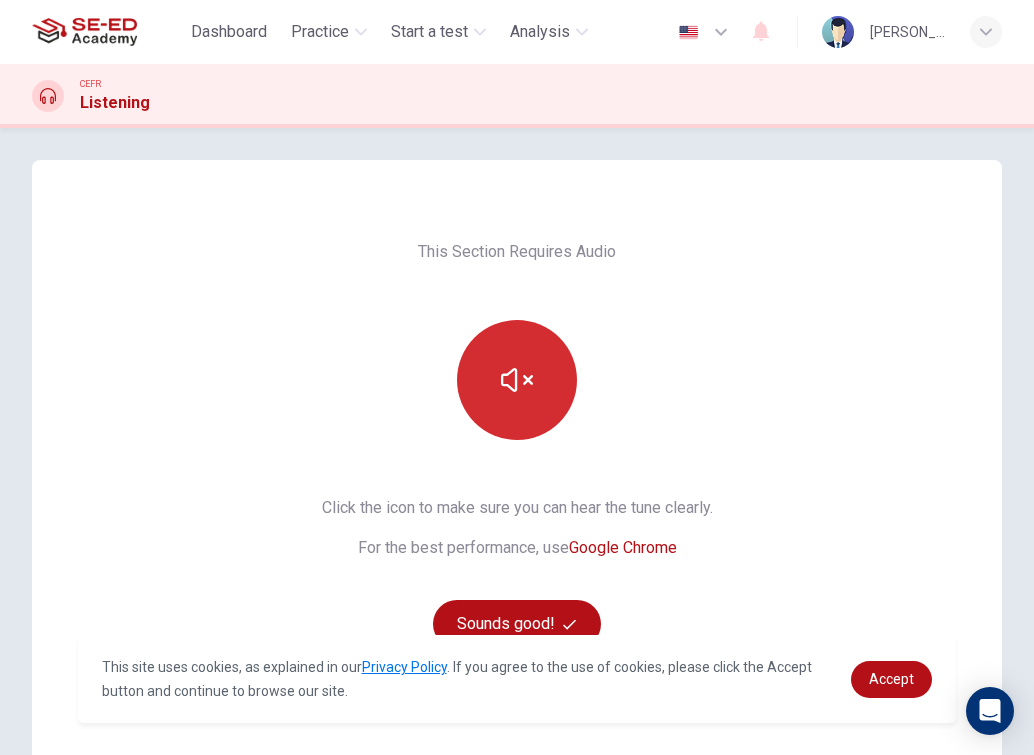 scroll, scrollTop: 0, scrollLeft: 0, axis: both 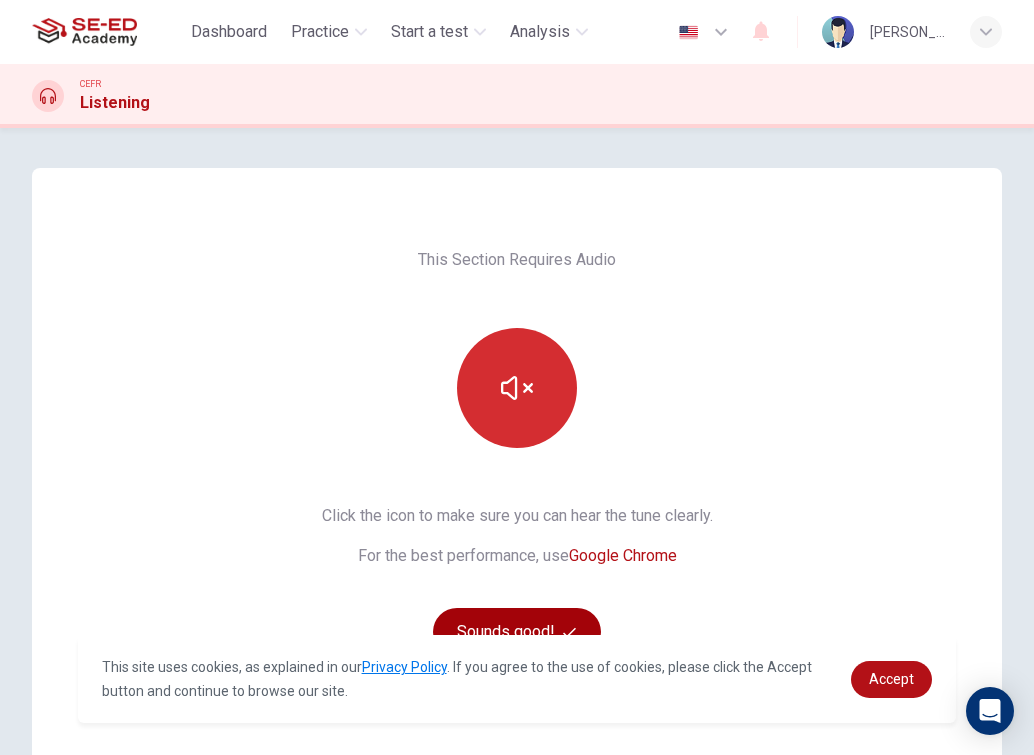 click on "Sounds good!" at bounding box center (517, 632) 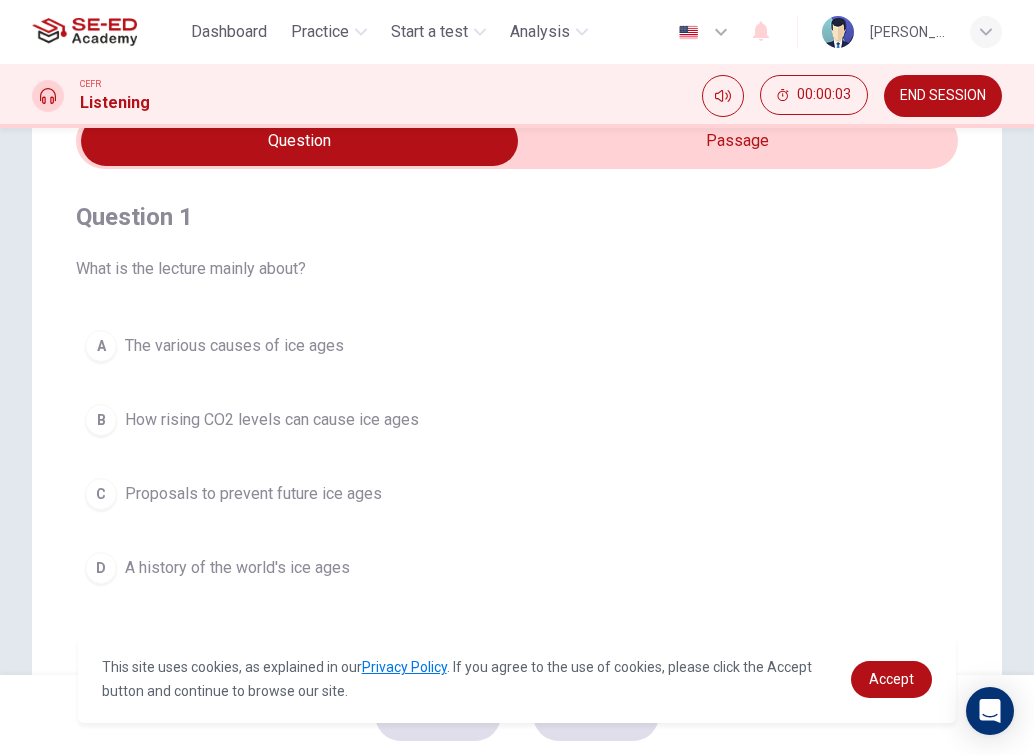scroll, scrollTop: 100, scrollLeft: 0, axis: vertical 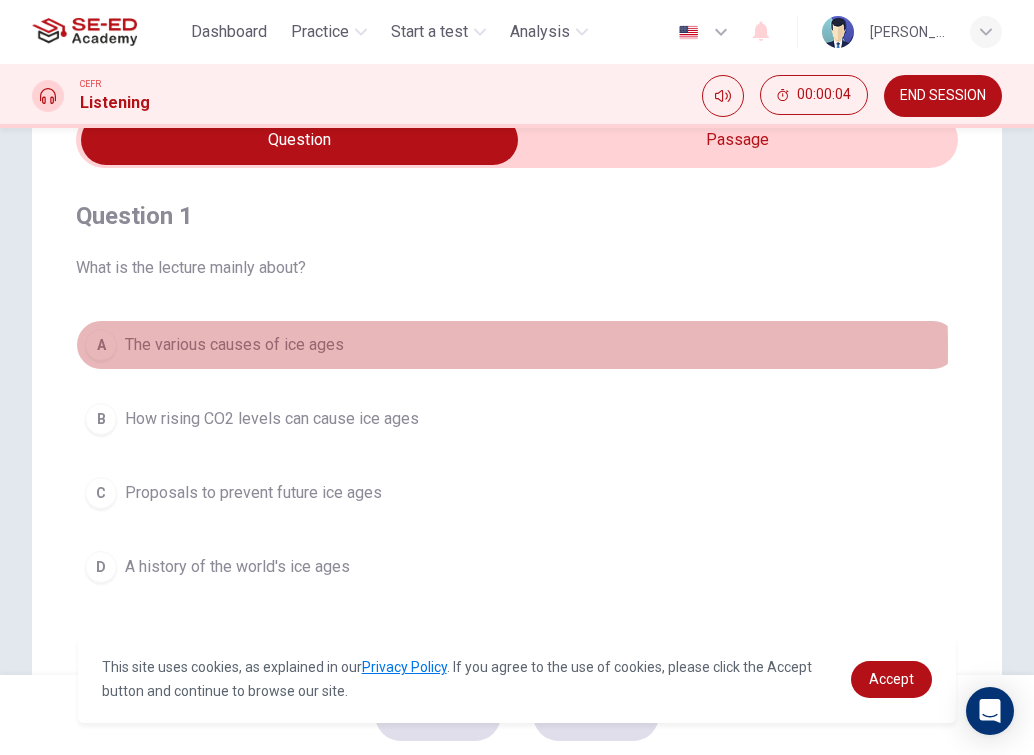 click on "The various causes of ice ages" at bounding box center (234, 345) 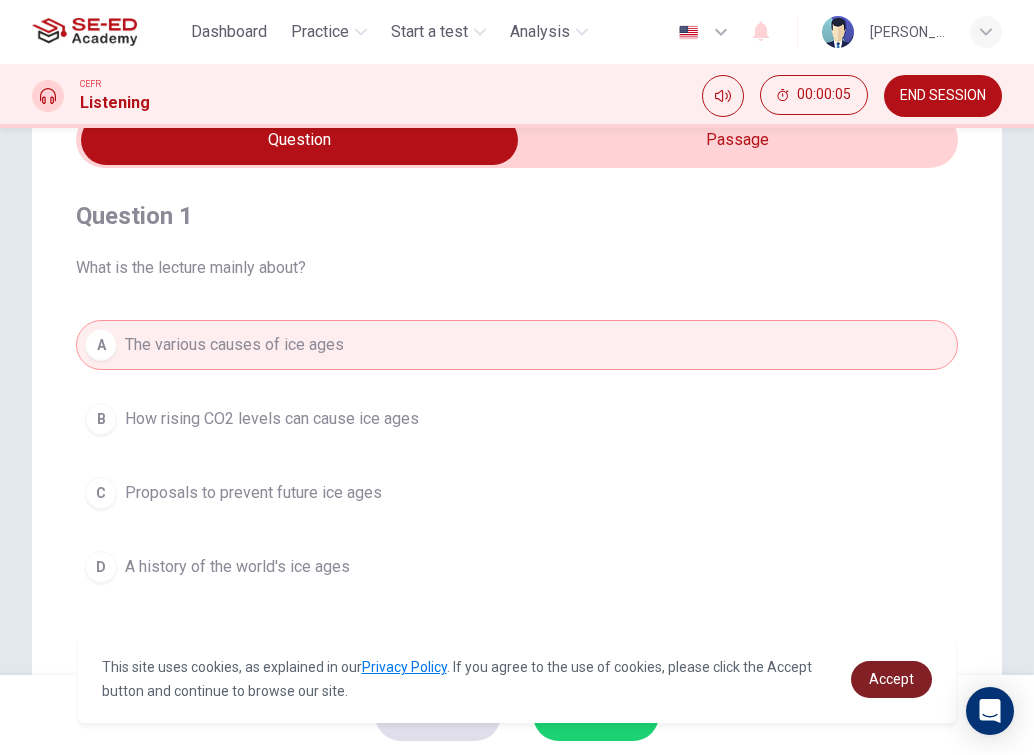 click on "Accept" at bounding box center [891, 679] 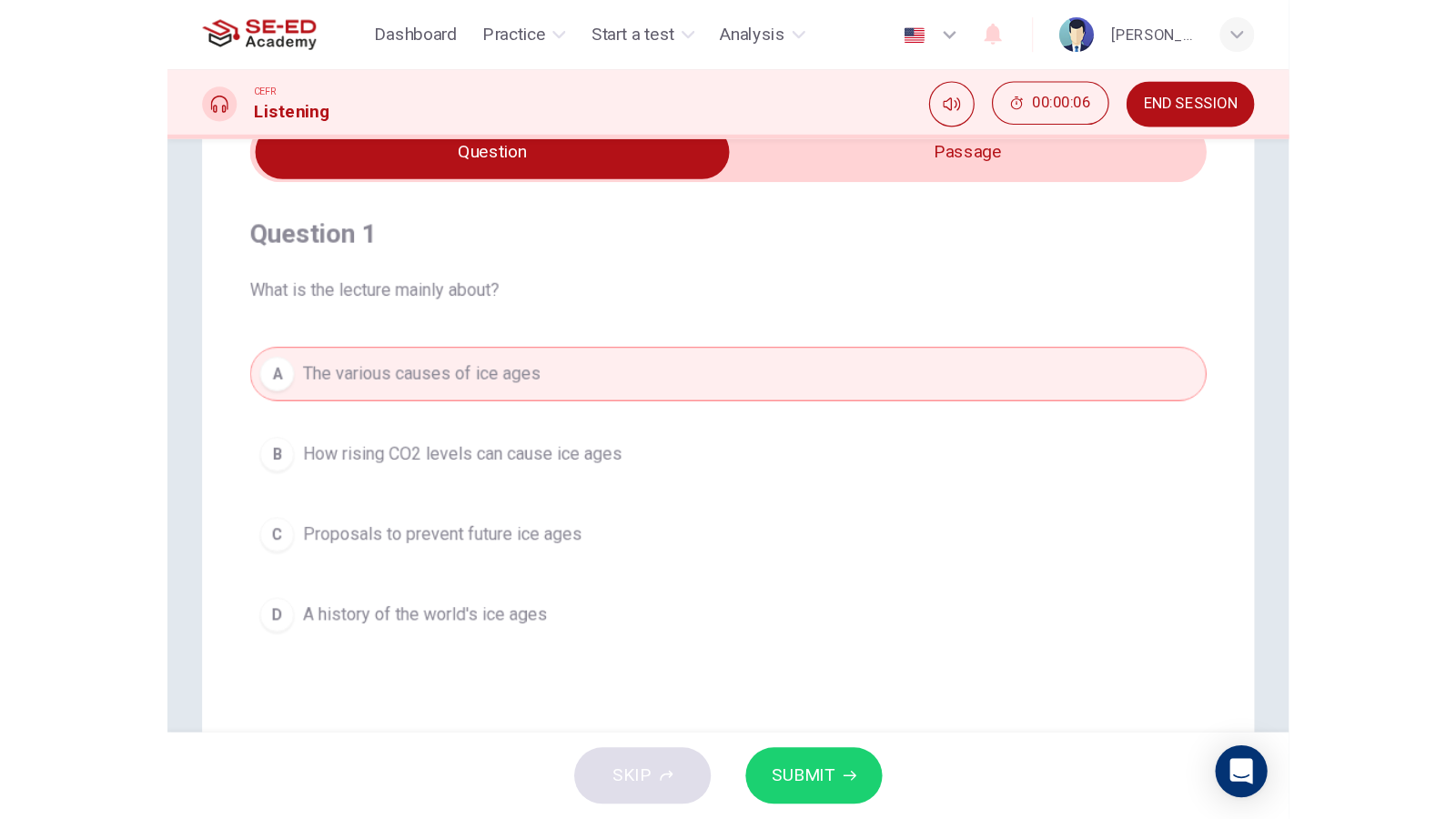 scroll, scrollTop: 0, scrollLeft: 0, axis: both 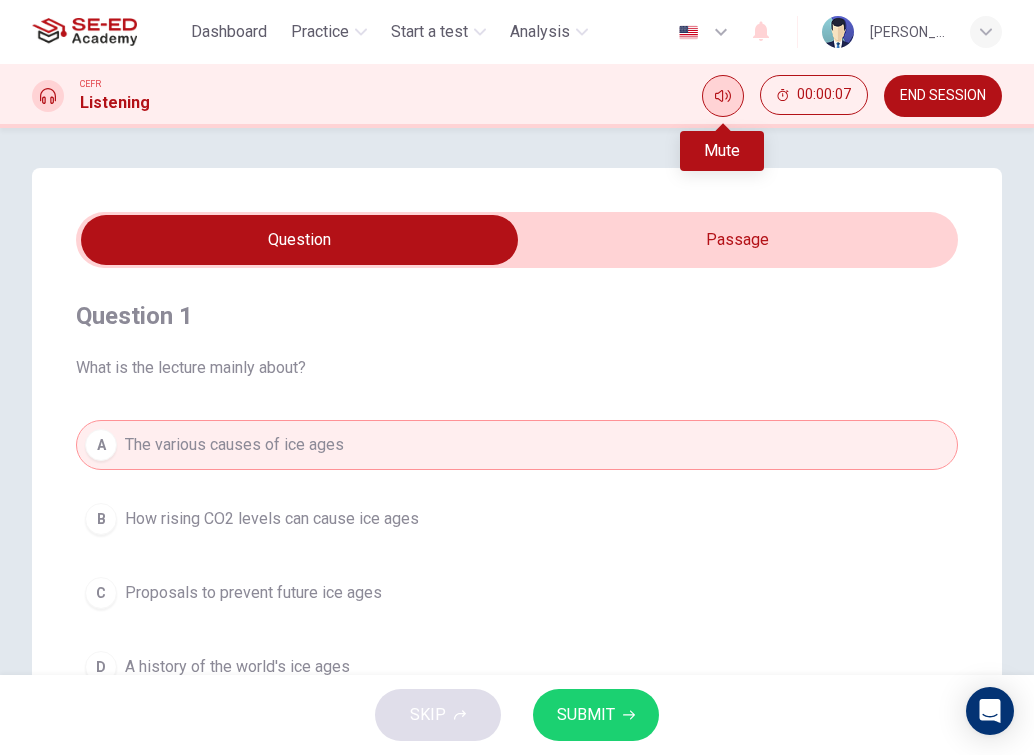 click at bounding box center (723, 96) 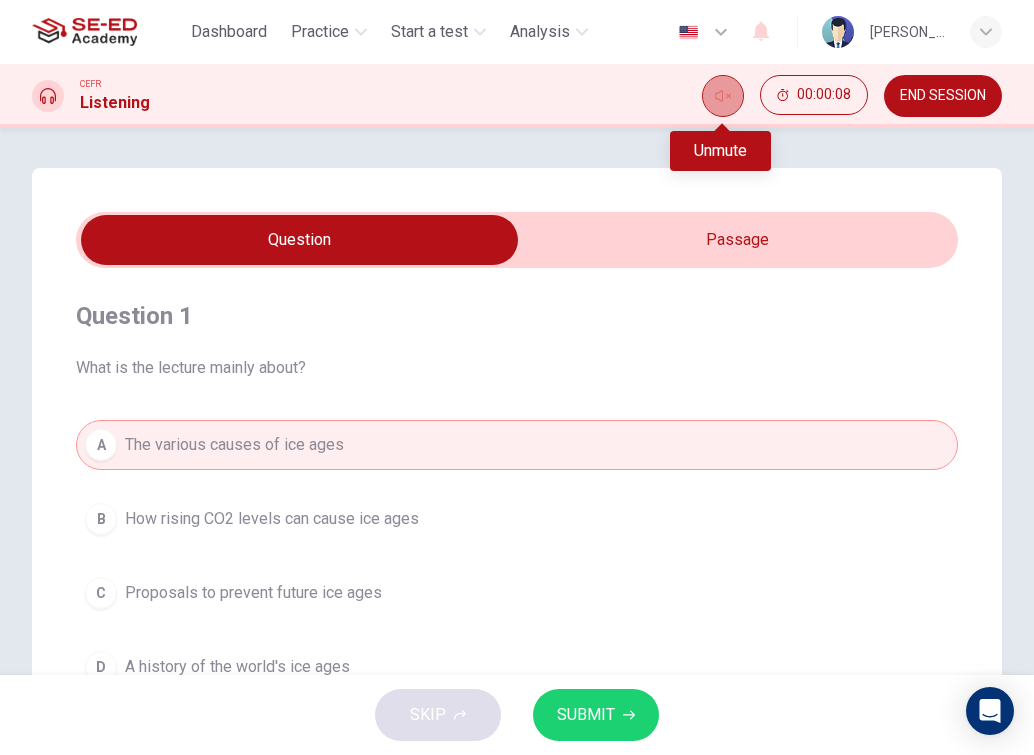 click at bounding box center (723, 96) 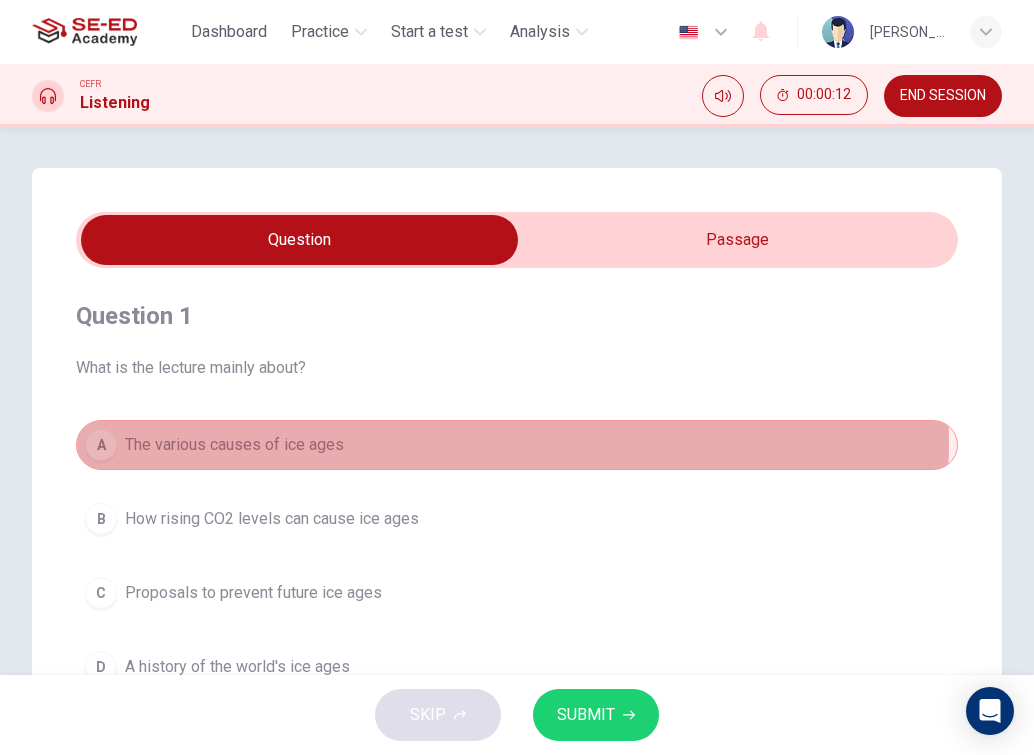 click on "A The various causes of ice ages" at bounding box center [517, 445] 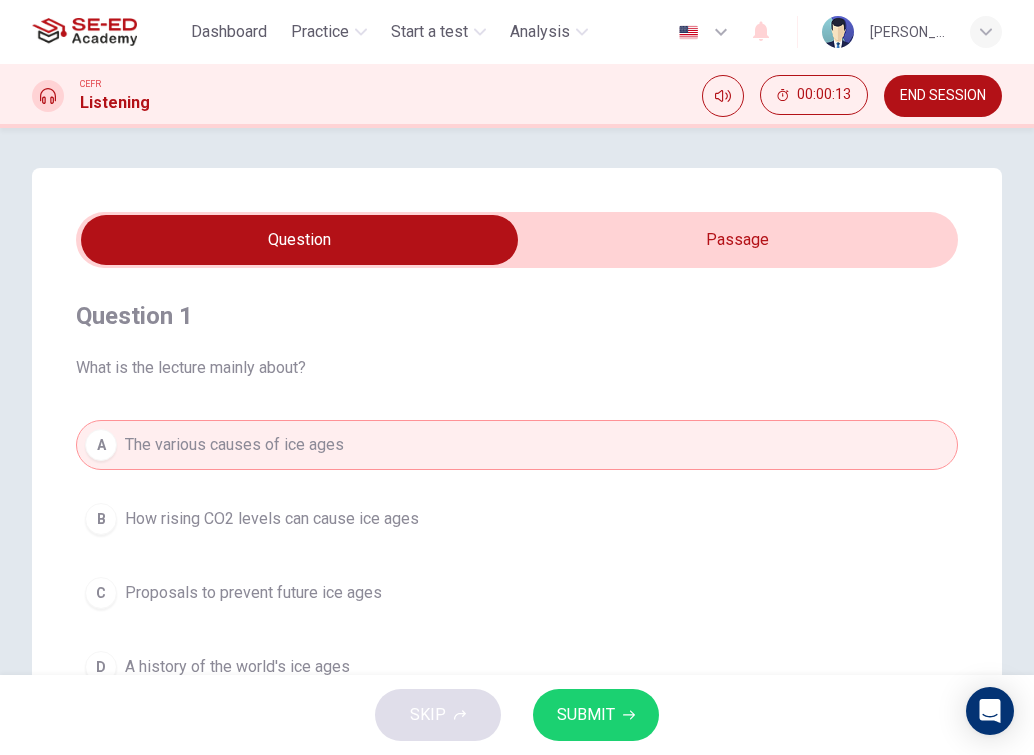 click at bounding box center [299, 240] 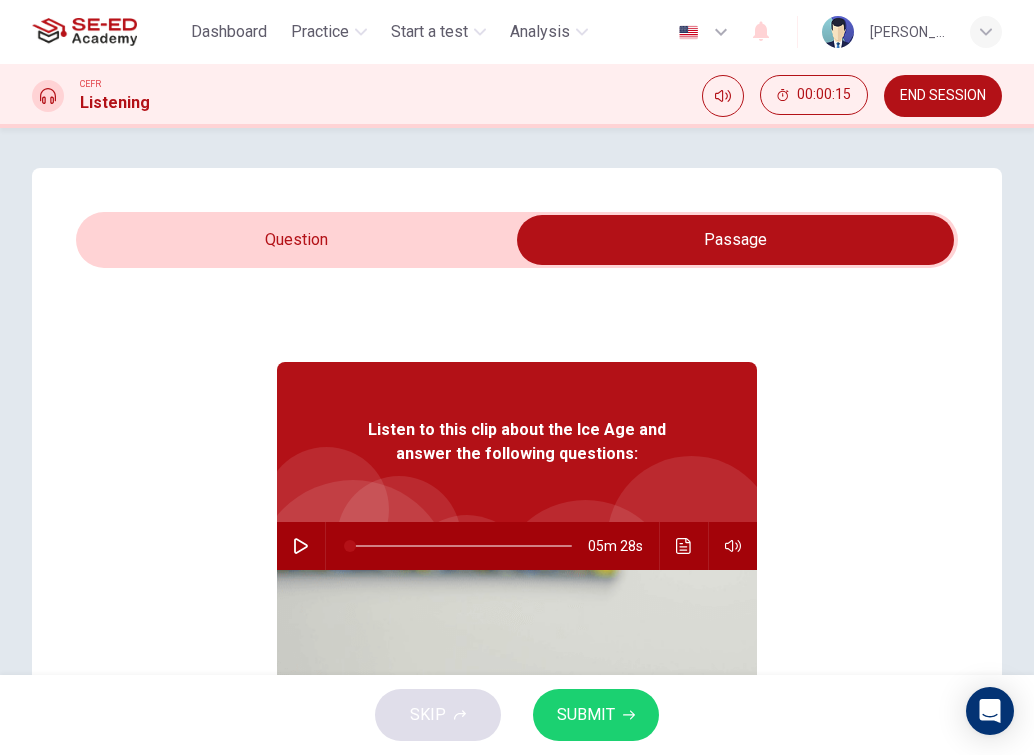 click at bounding box center (301, 546) 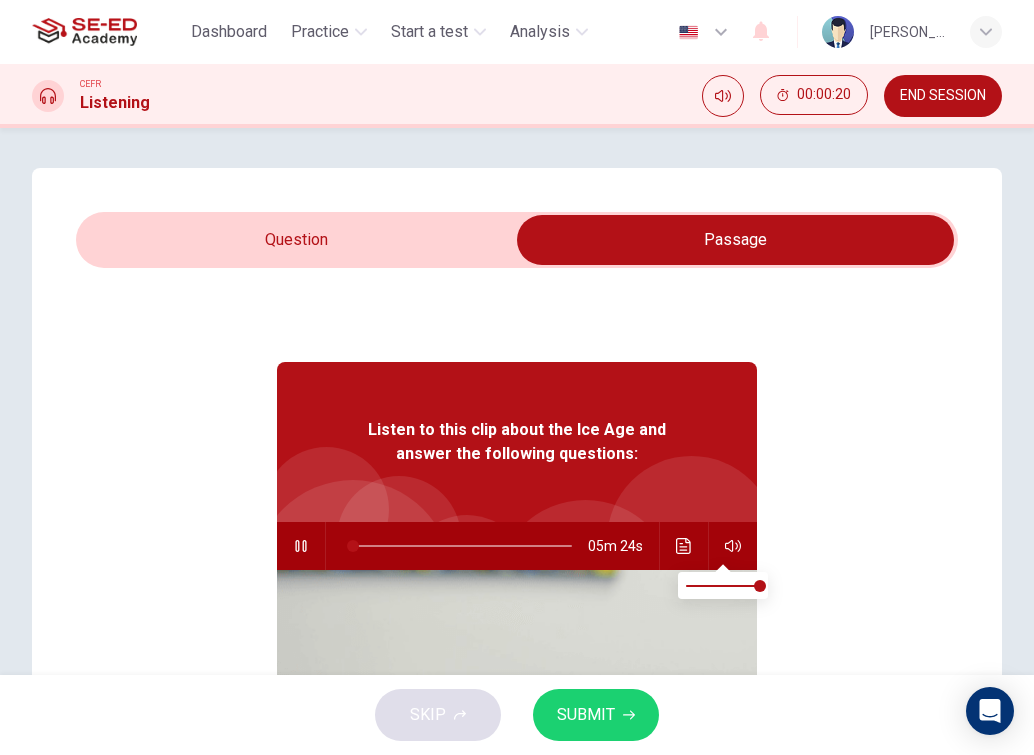 click at bounding box center (733, 546) 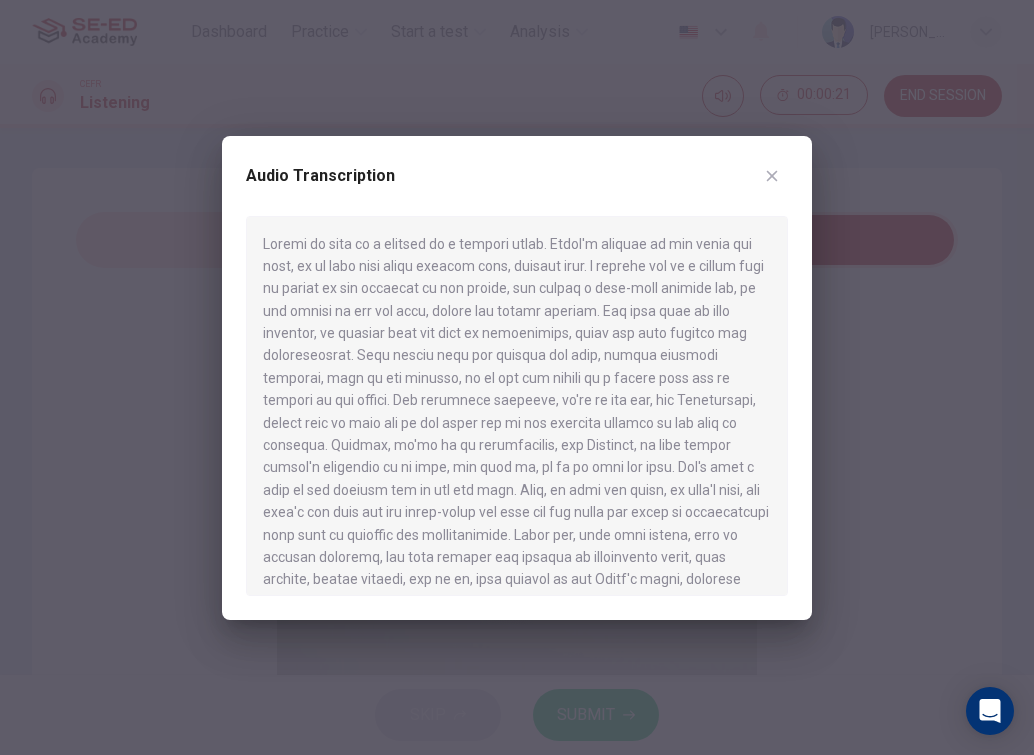 click at bounding box center [517, 377] 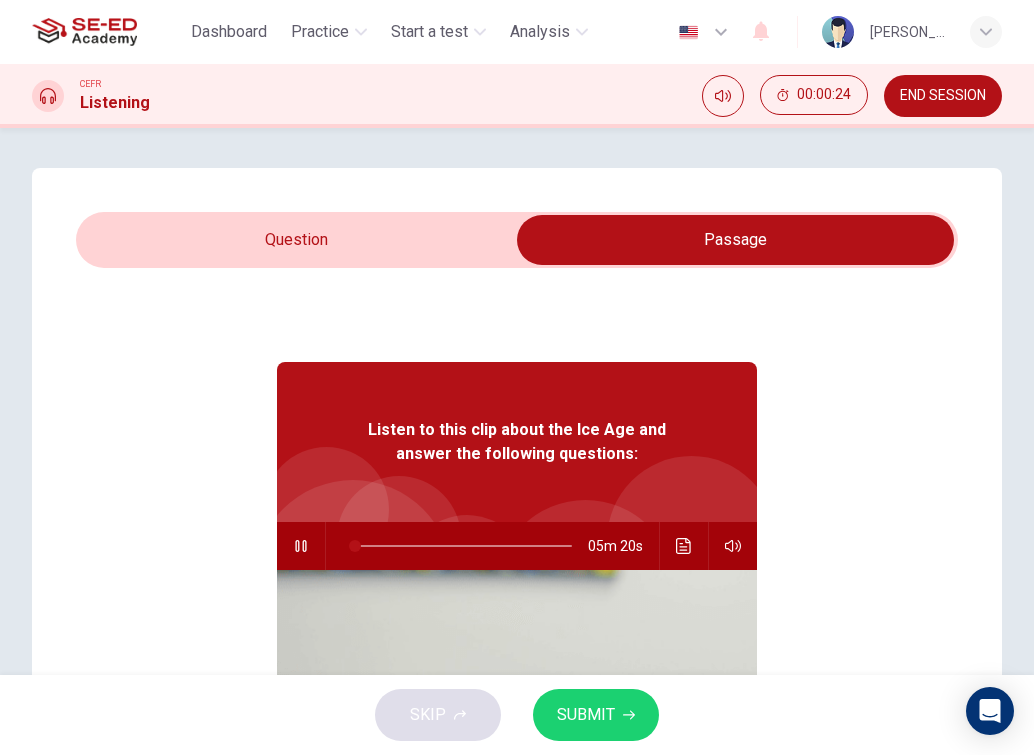 type on "3" 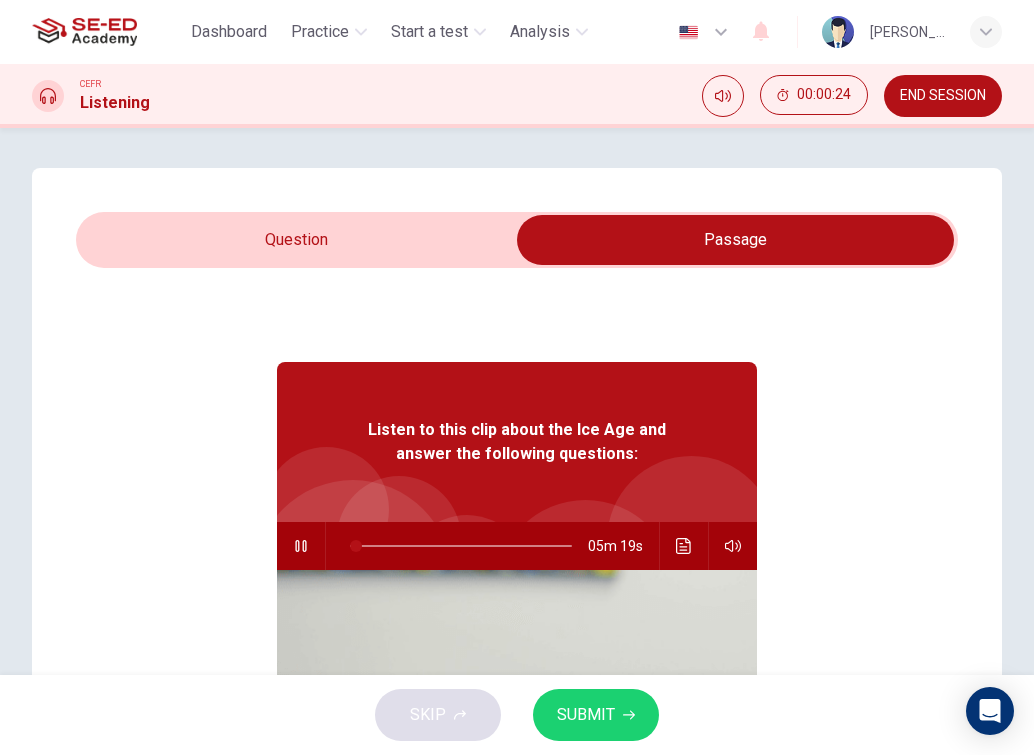 click at bounding box center (735, 240) 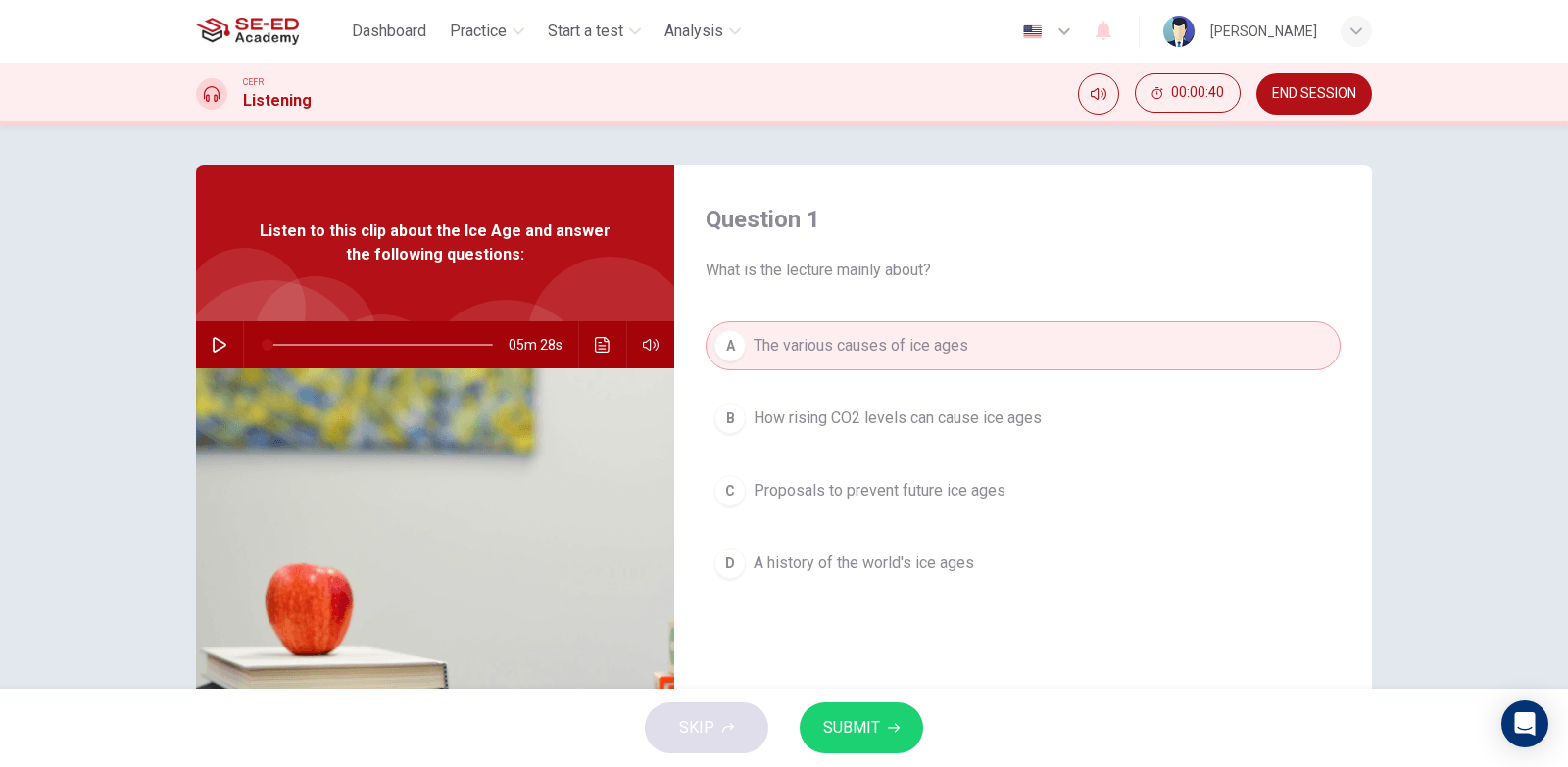 click 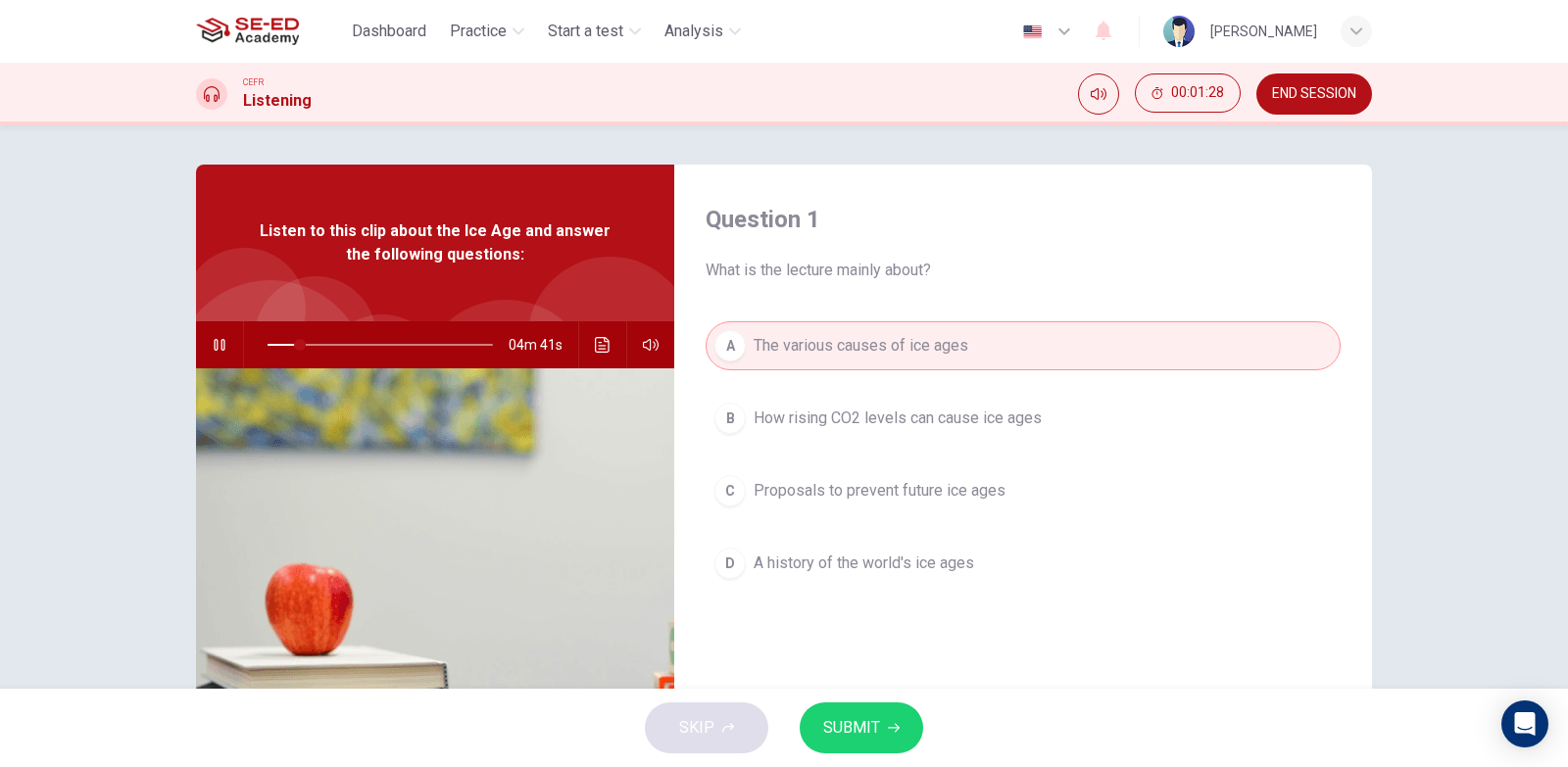 type on "15" 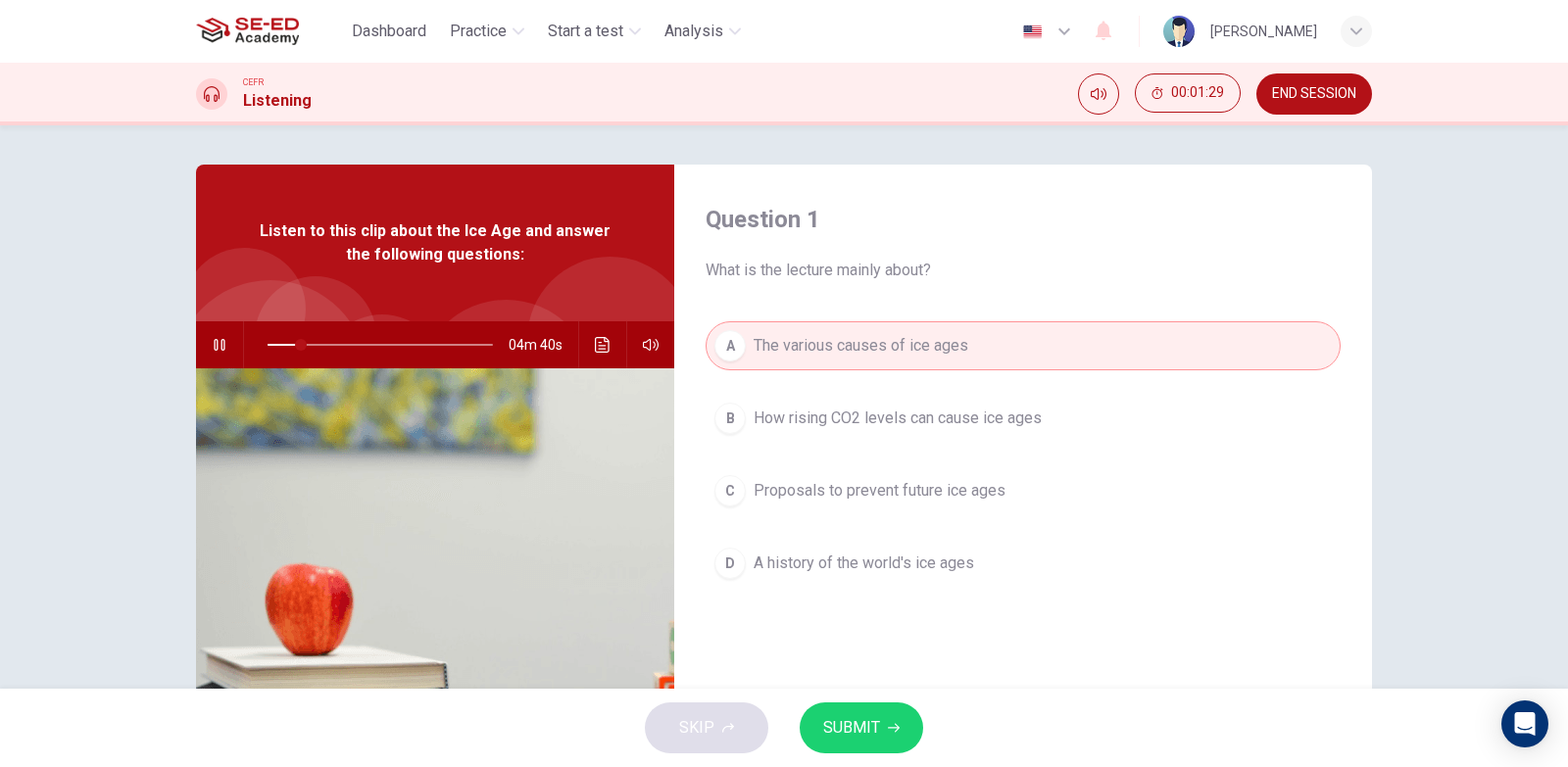 type 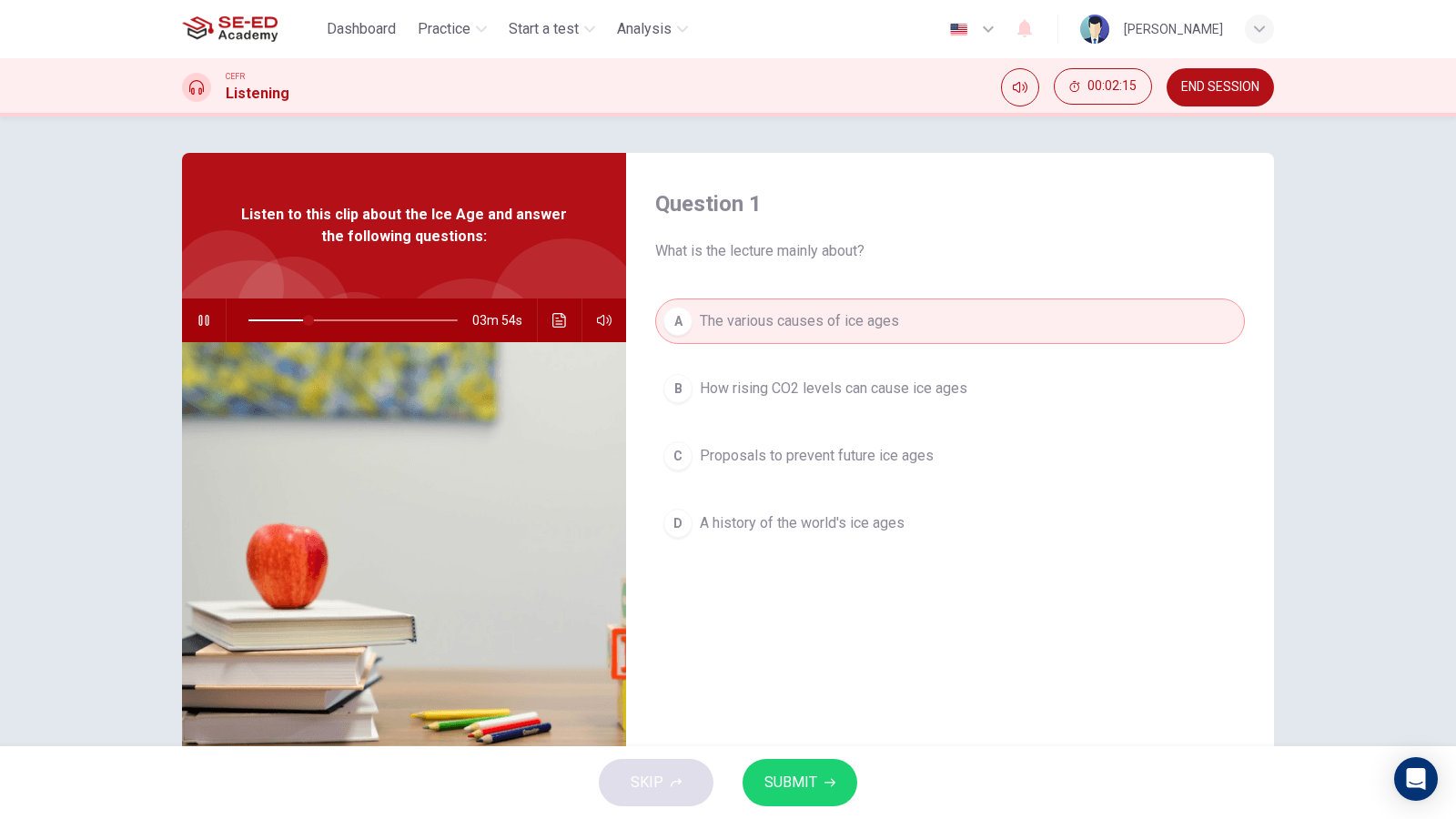 click on "How rising CO2 levels can cause ice ages" at bounding box center [834, 389] 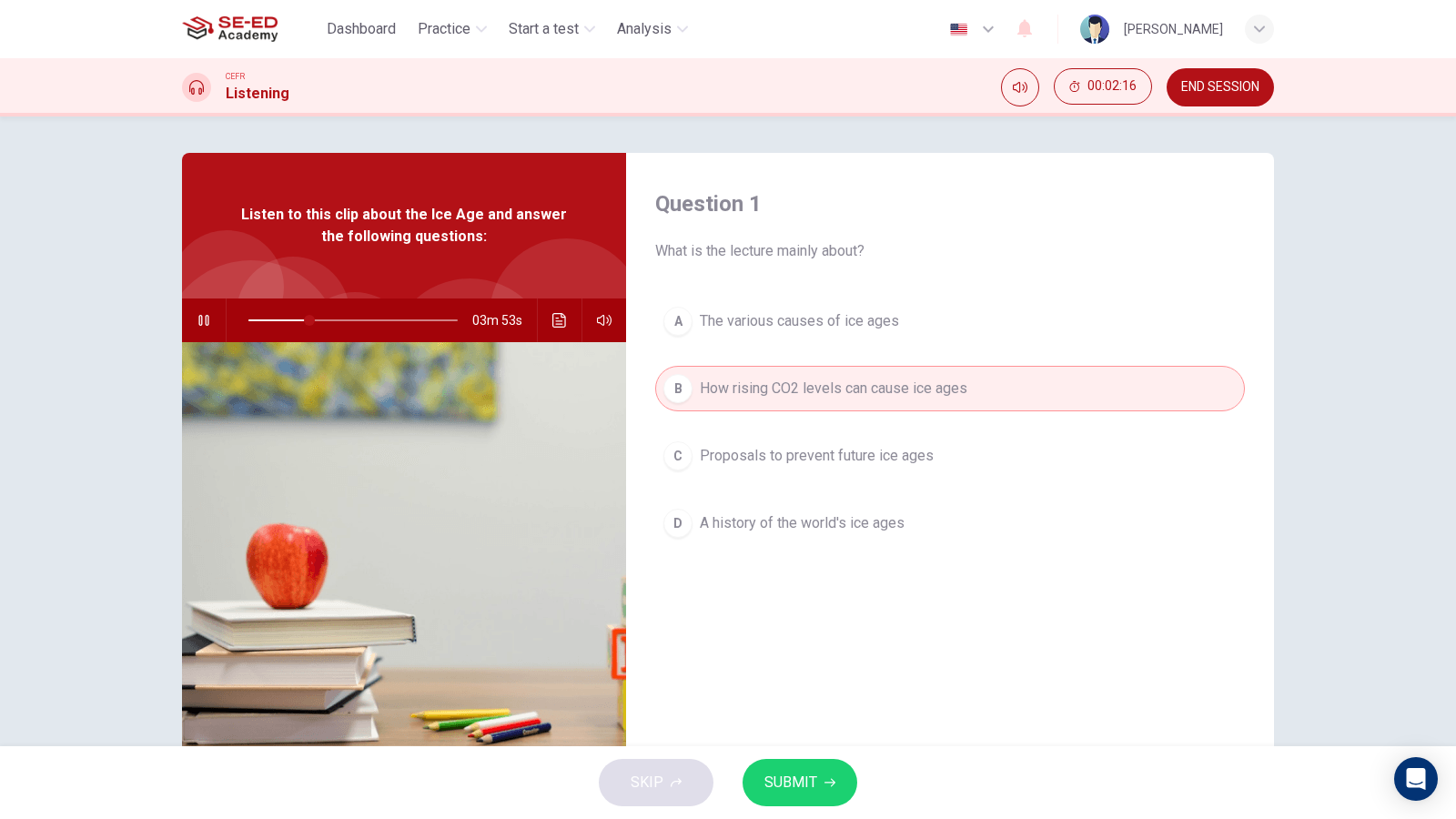 click on "SUBMIT" at bounding box center (791, 783) 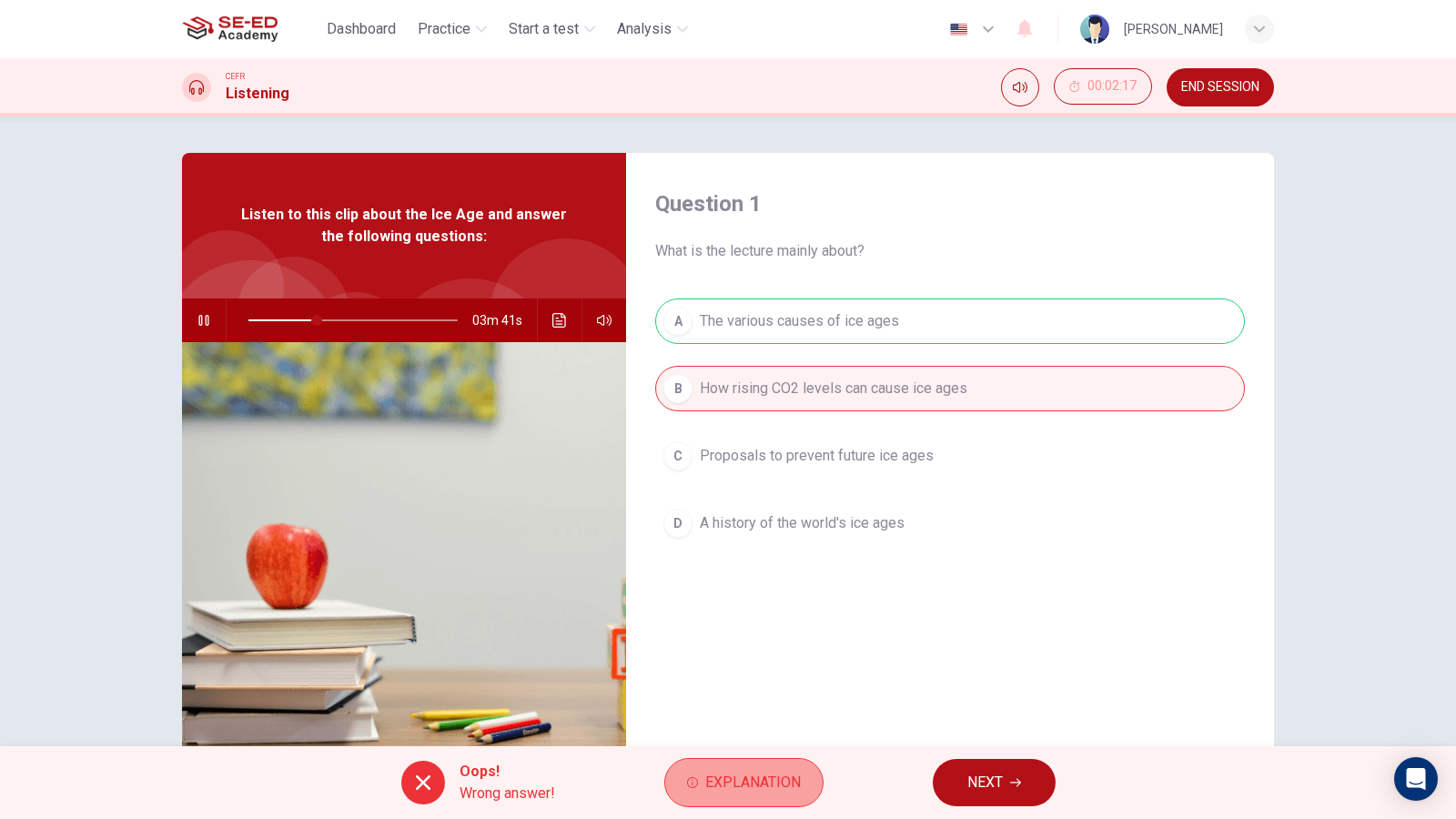 click on "Explanation" at bounding box center (753, 783) 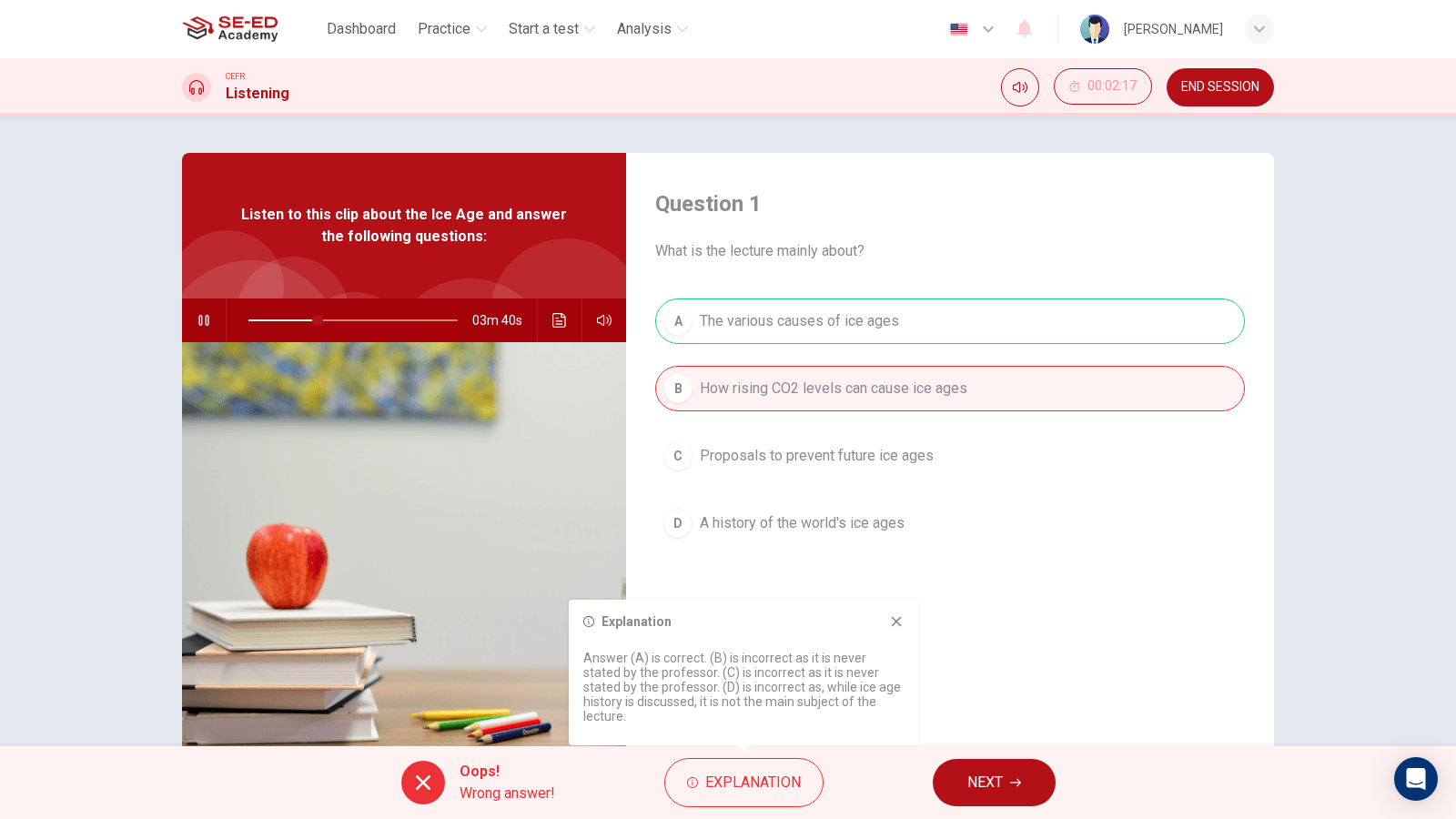 click 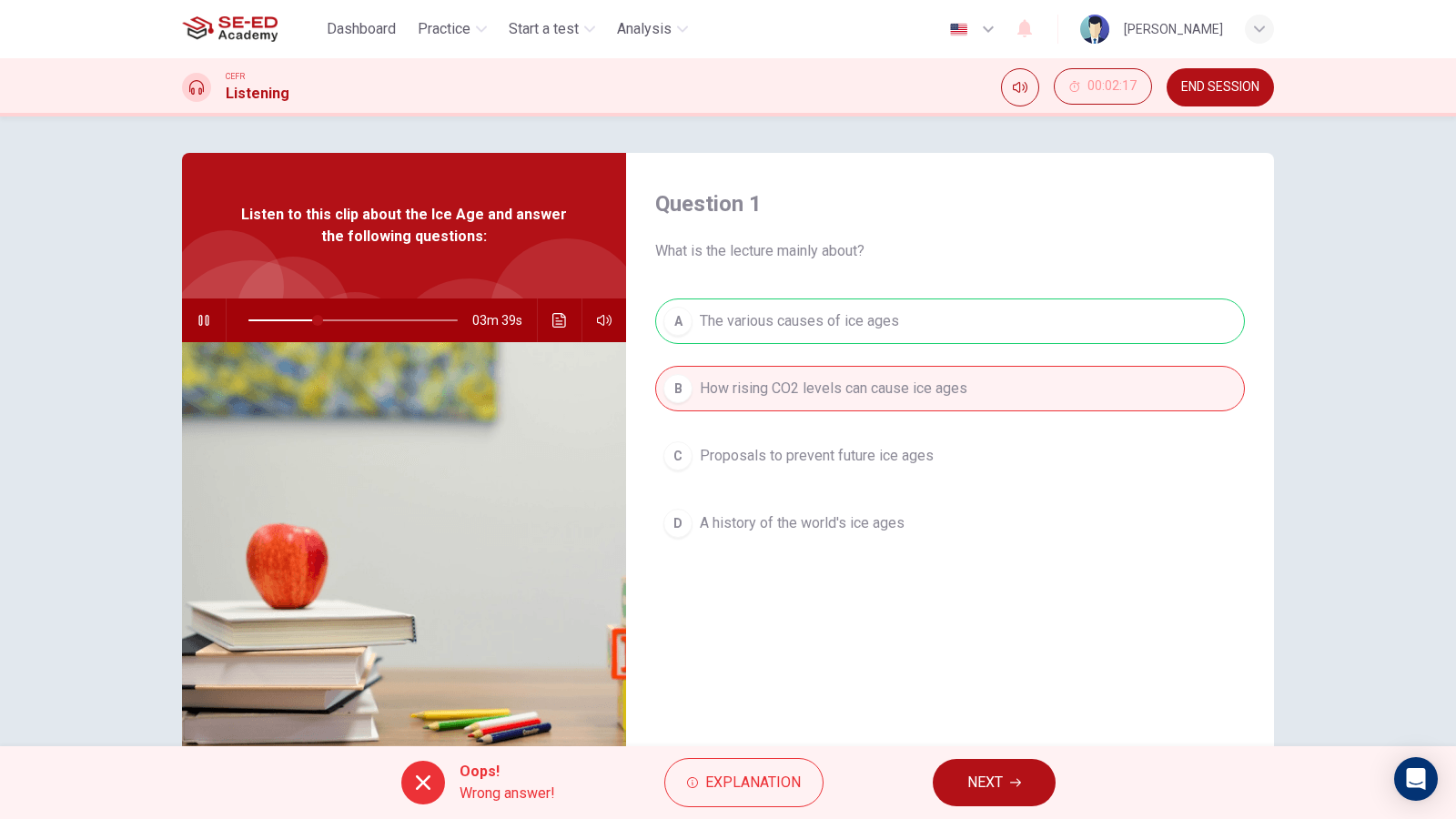 click on "NEXT" at bounding box center (994, 783) 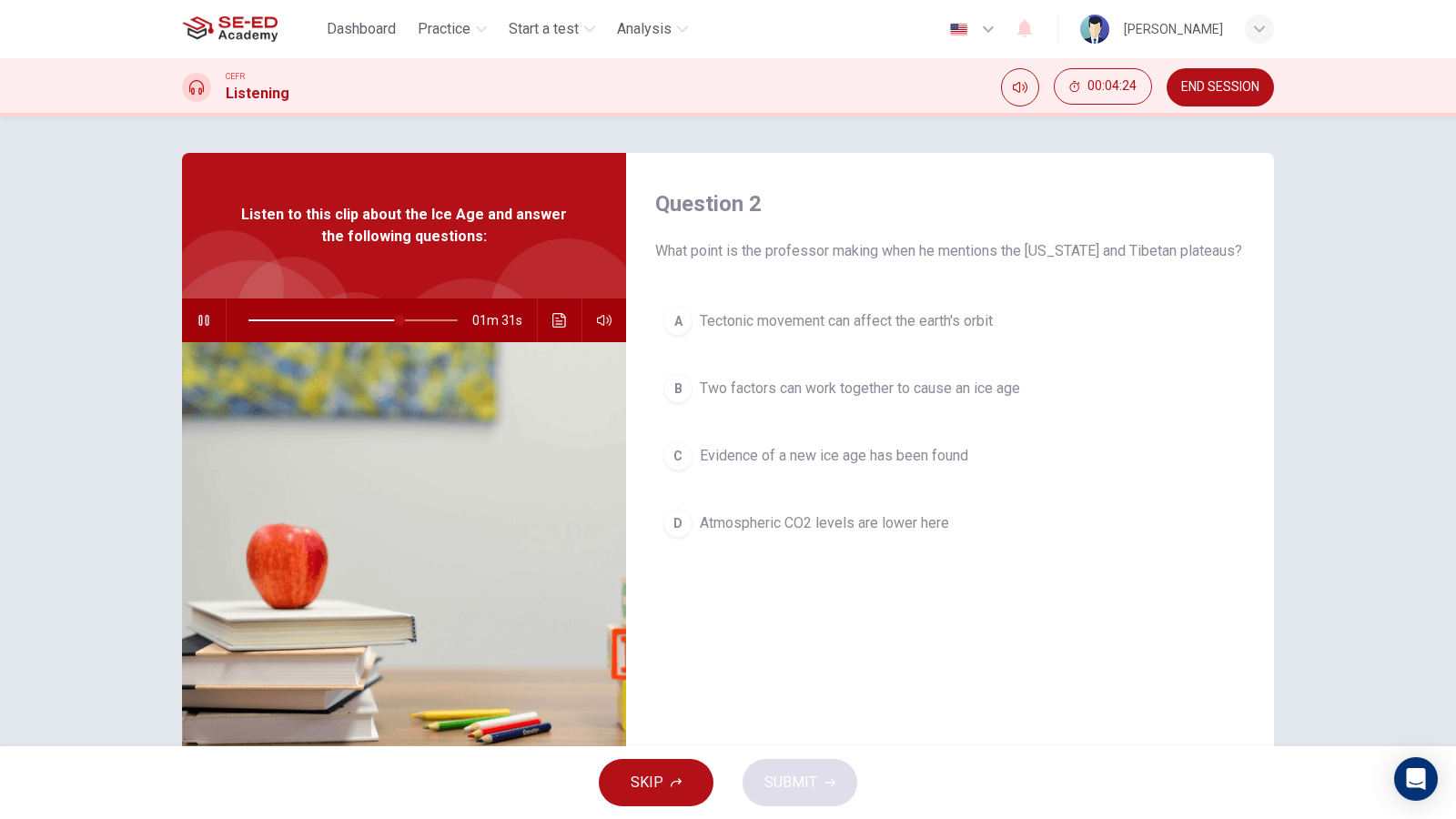 click on "Dashboard Practice Start a test Analysis" at bounding box center [507, 29] 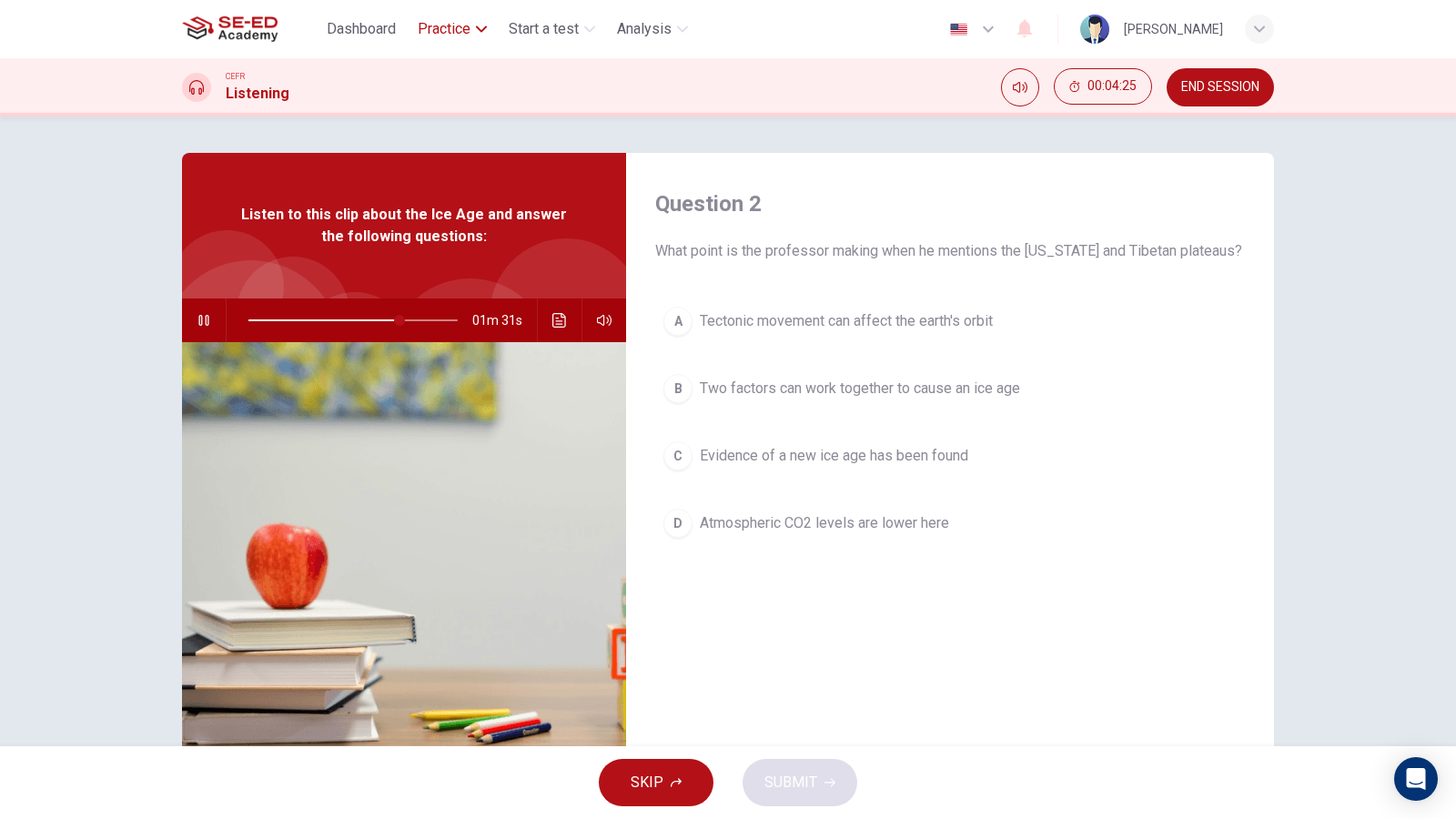 click 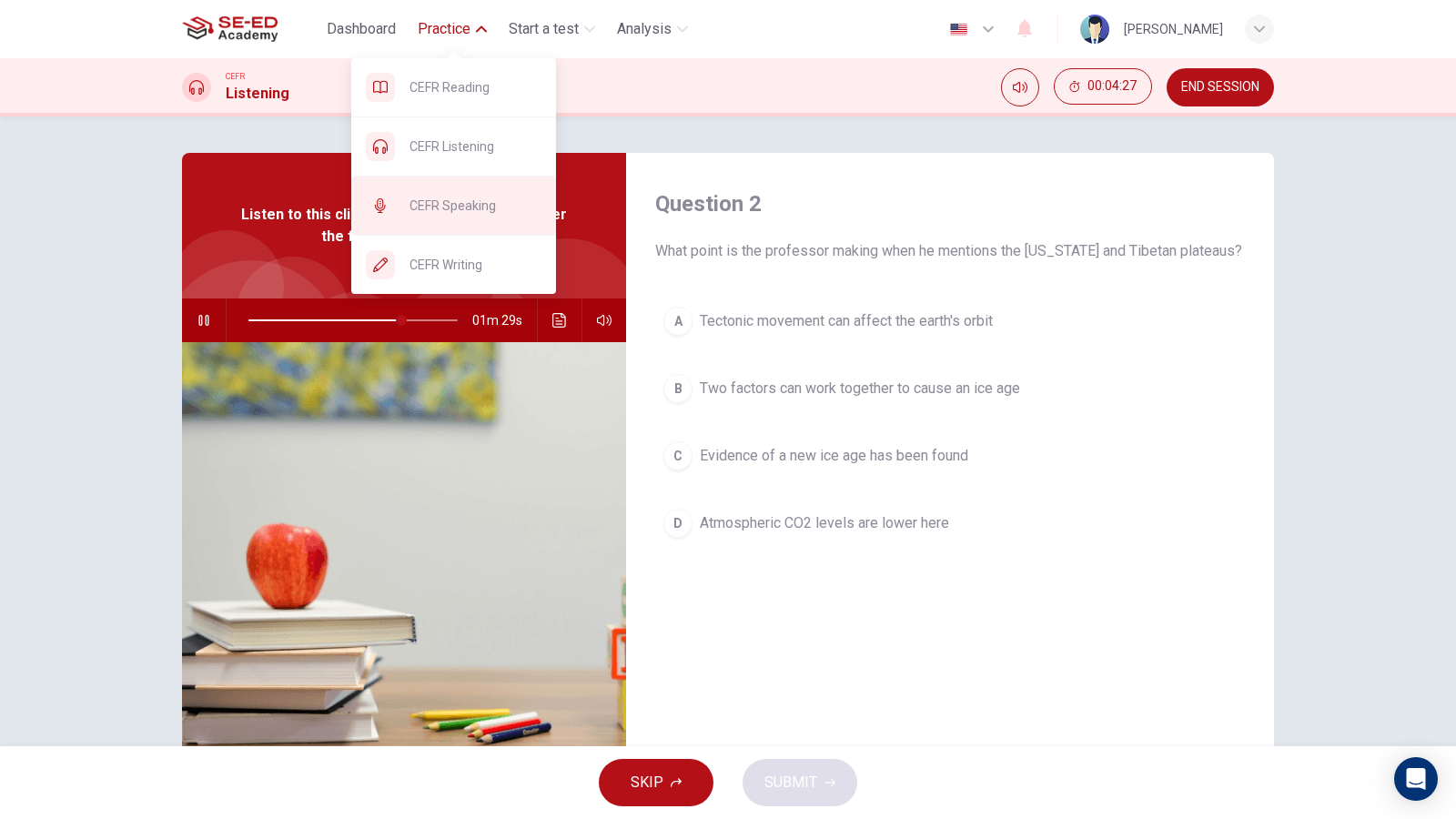 type on "73" 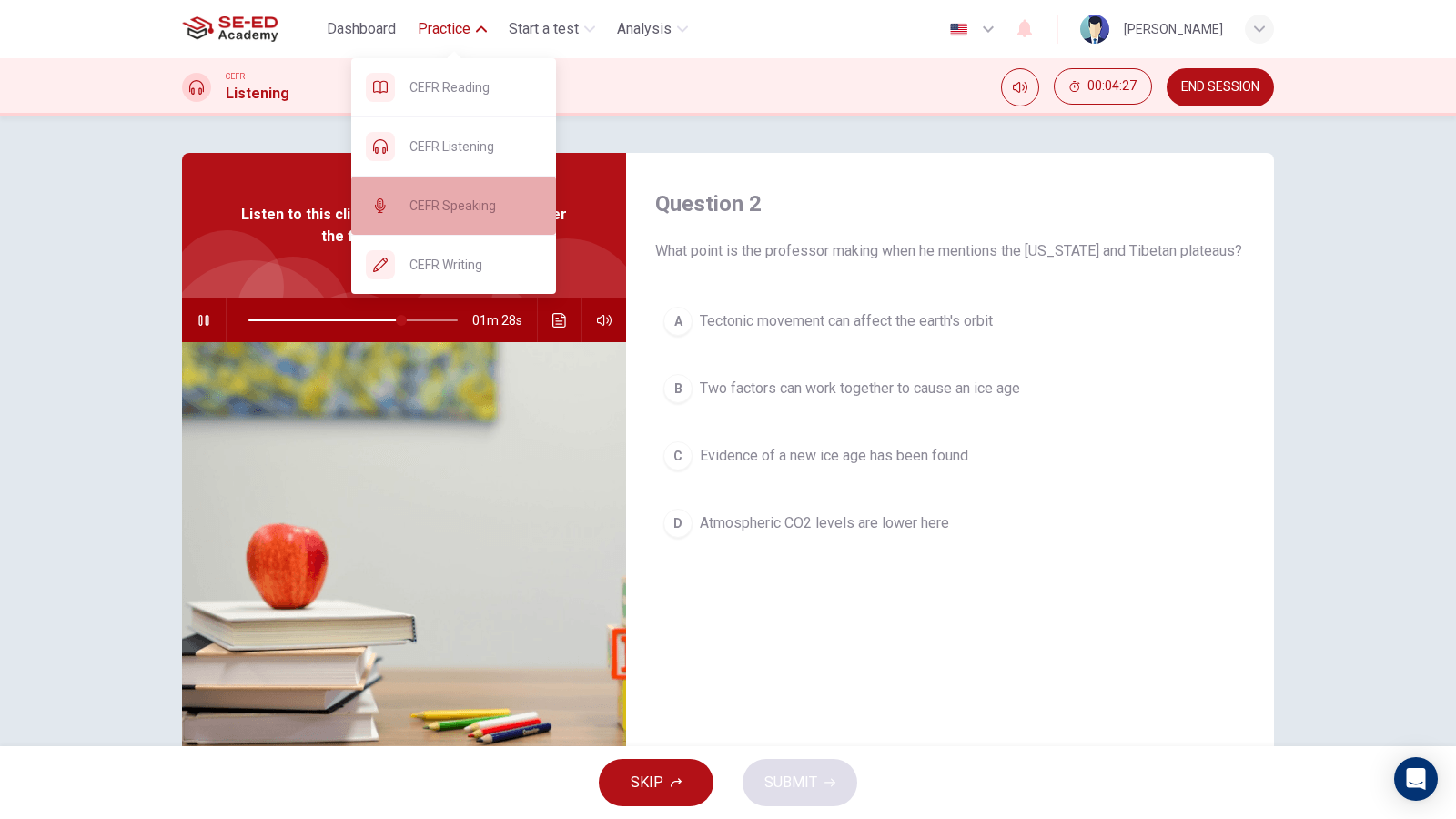 click on "CEFR Speaking" at bounding box center [475, 206] 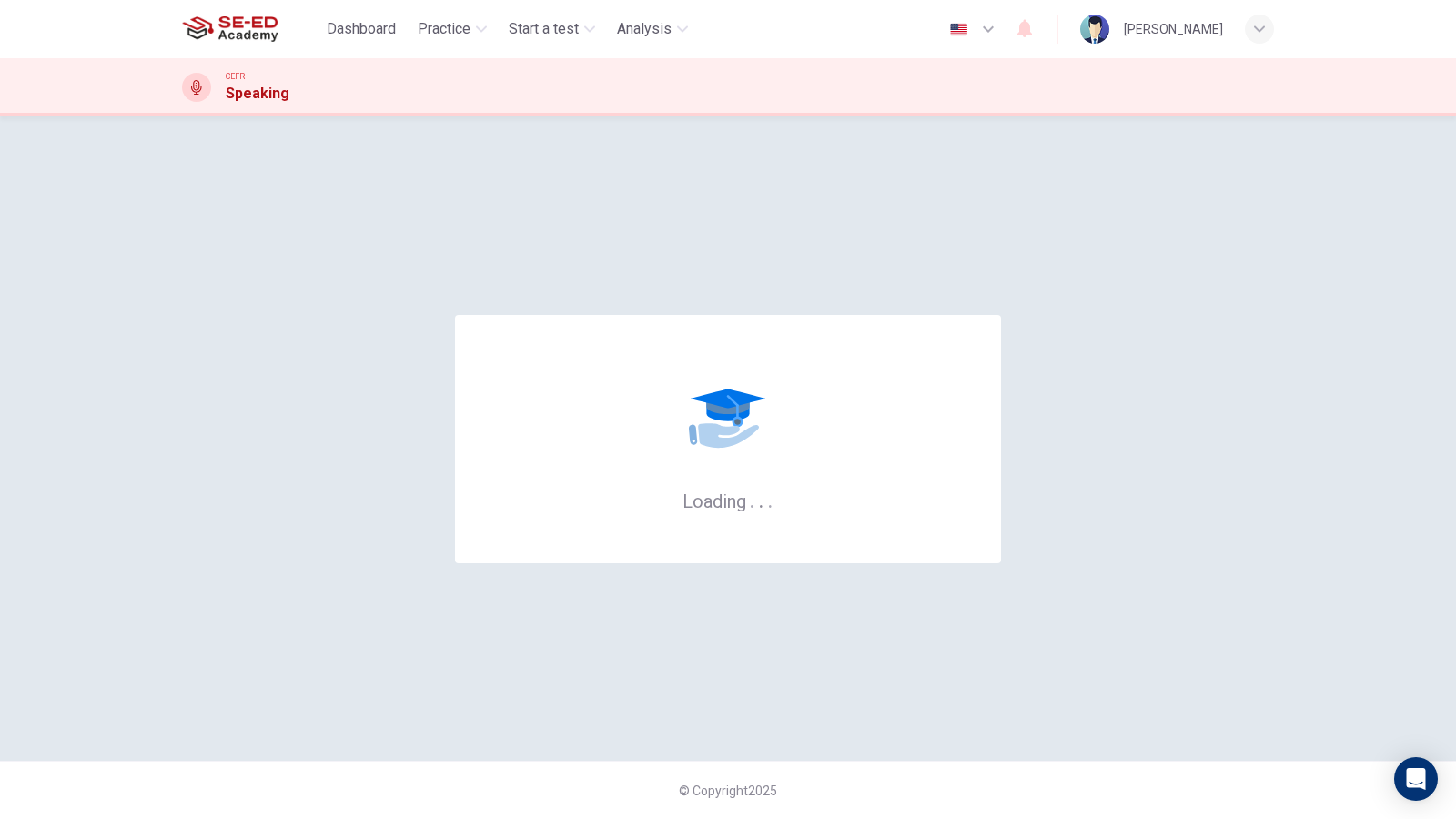 scroll, scrollTop: 0, scrollLeft: 0, axis: both 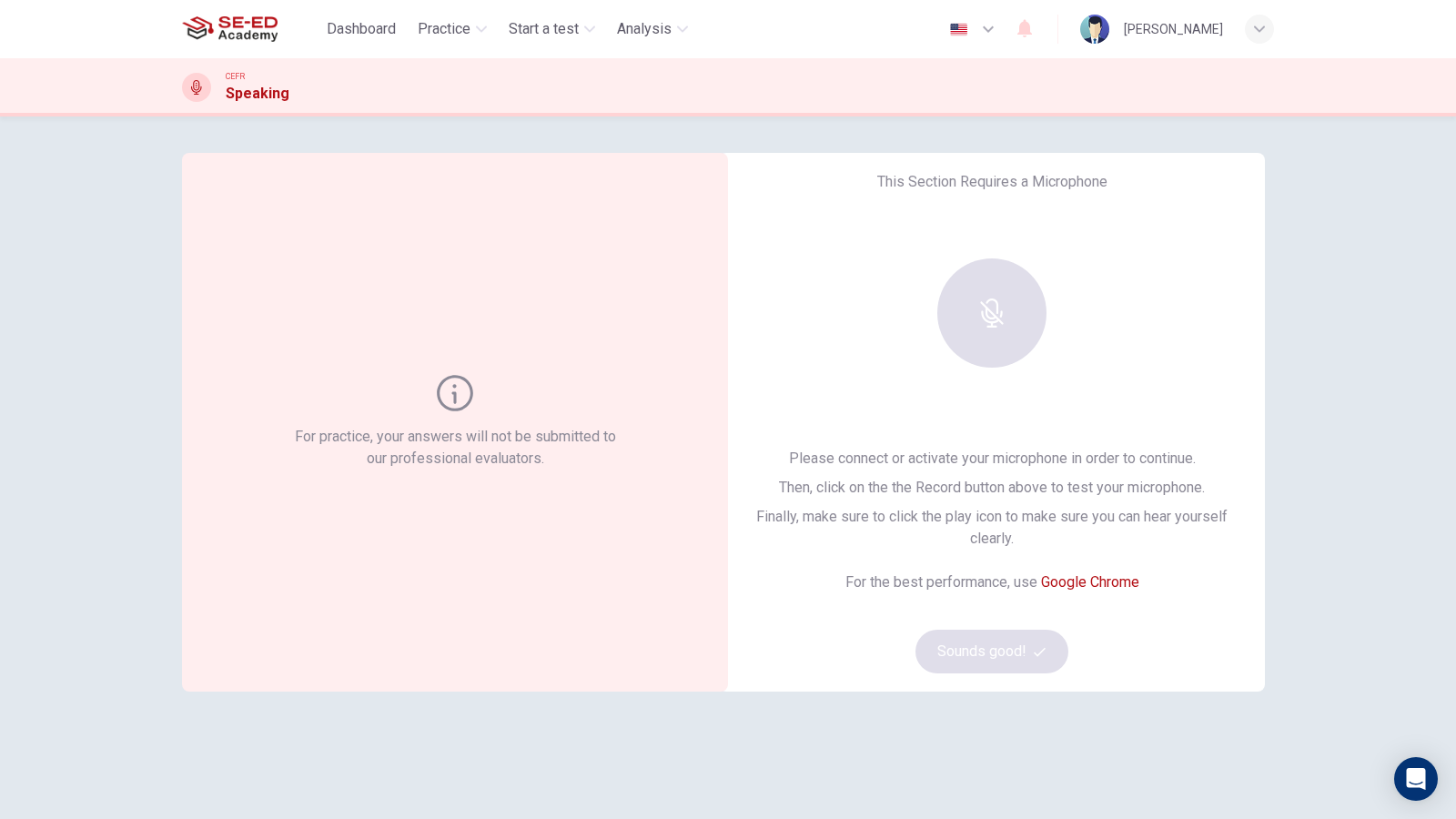 click at bounding box center [992, 313] 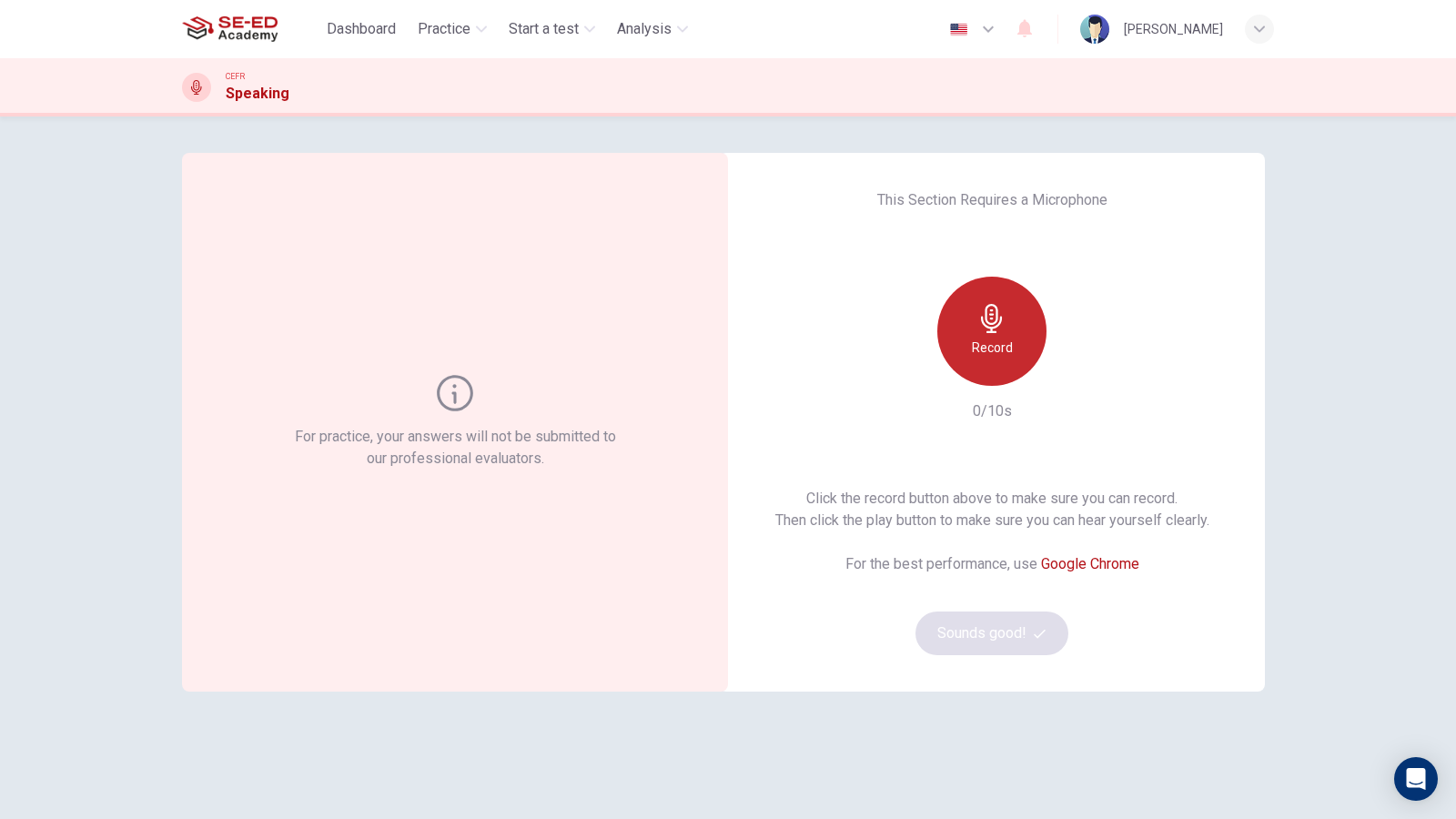 click on "Record" at bounding box center (992, 331) 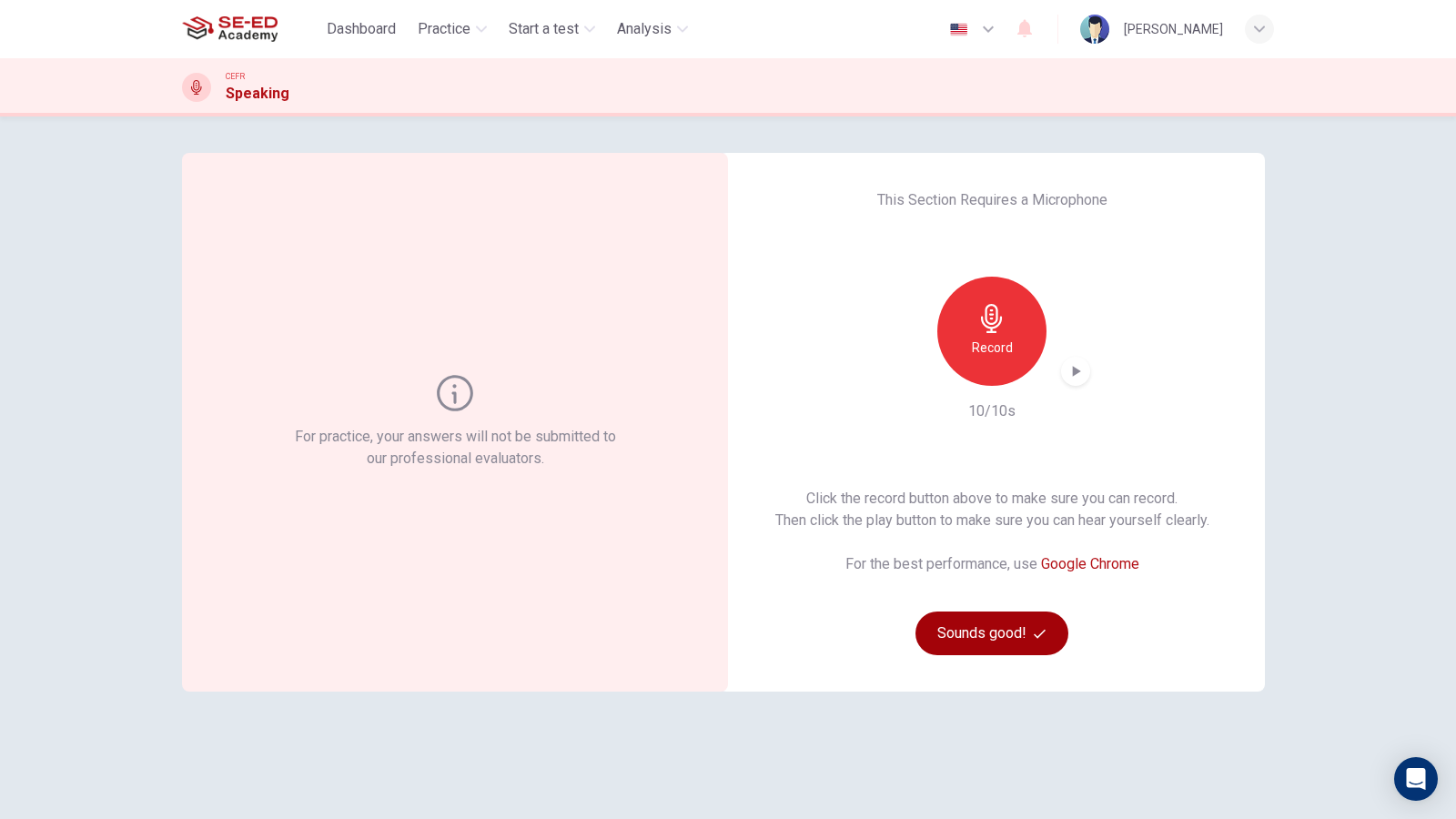 click on "Sounds good!" at bounding box center [992, 633] 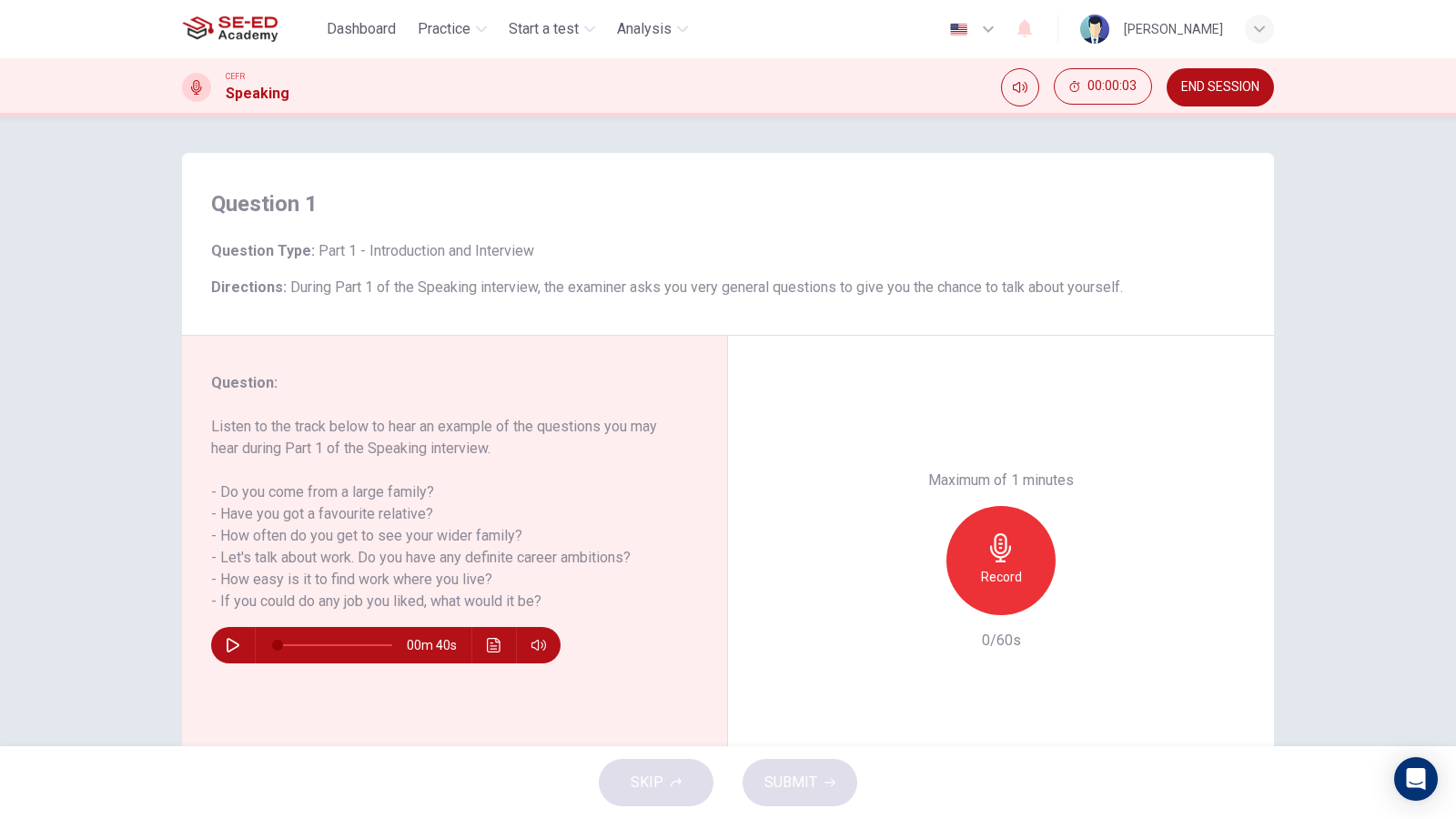 click 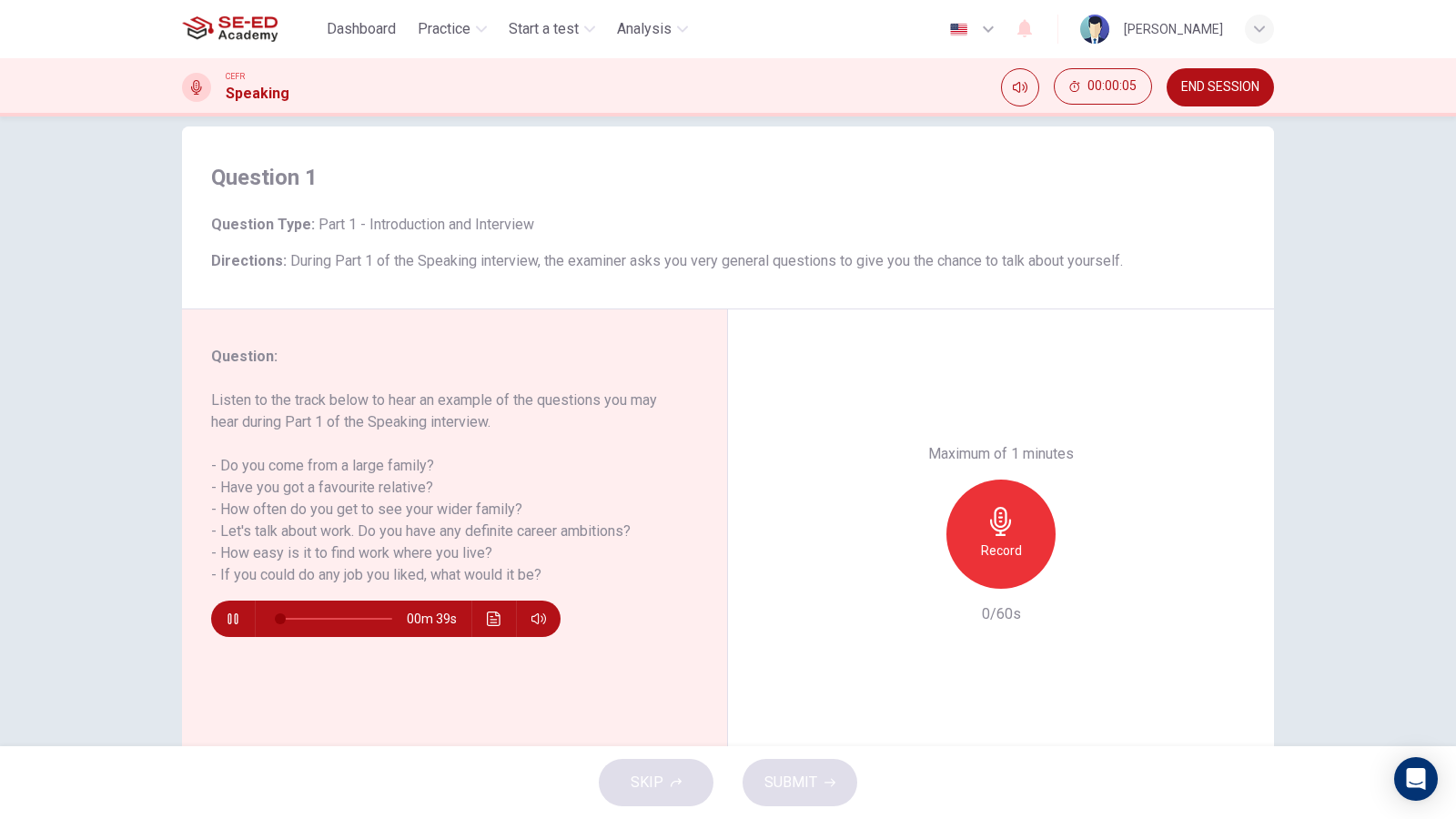 scroll, scrollTop: 0, scrollLeft: 0, axis: both 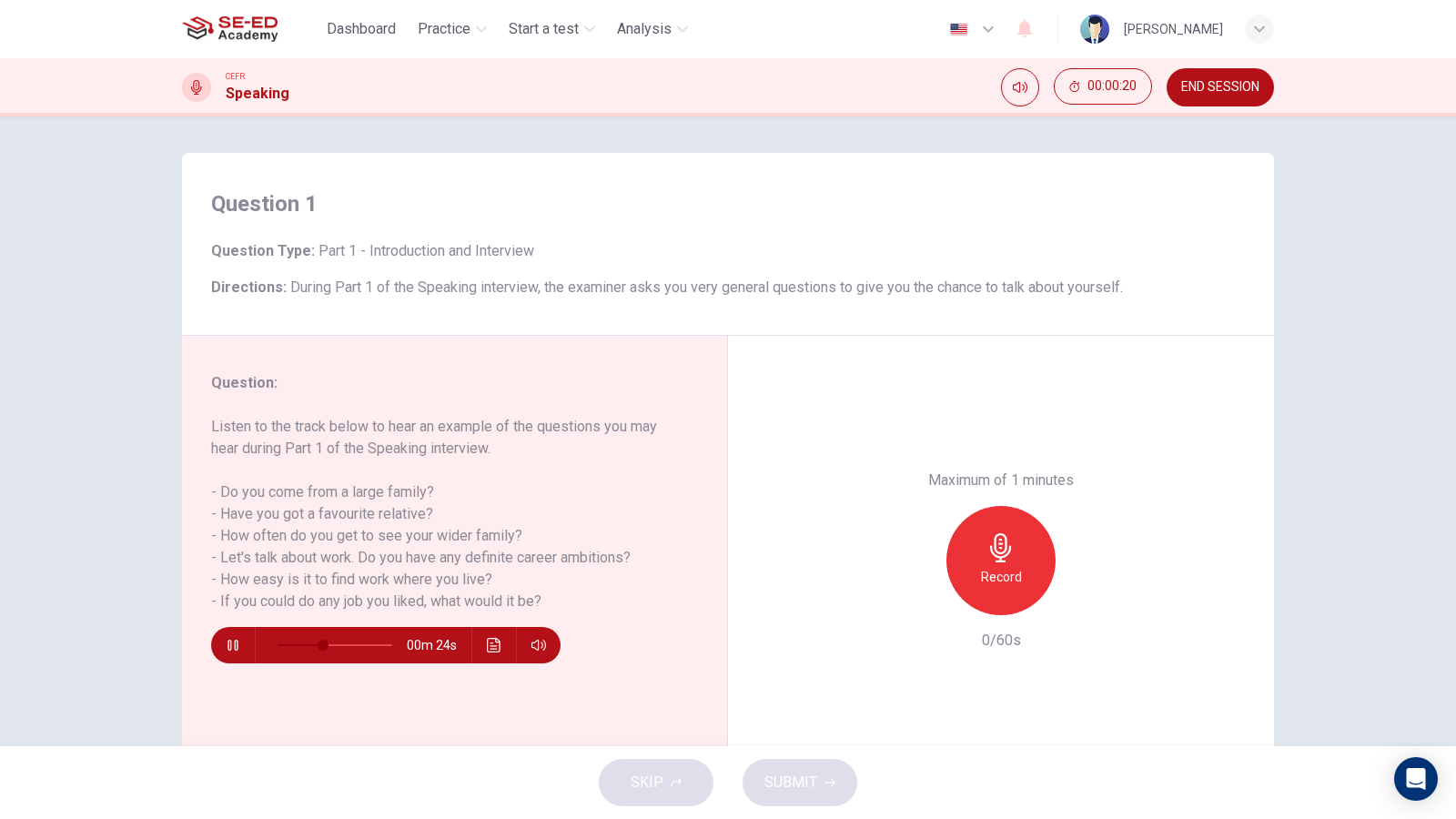 drag, startPoint x: 207, startPoint y: 427, endPoint x: 231, endPoint y: 430, distance: 24.186773 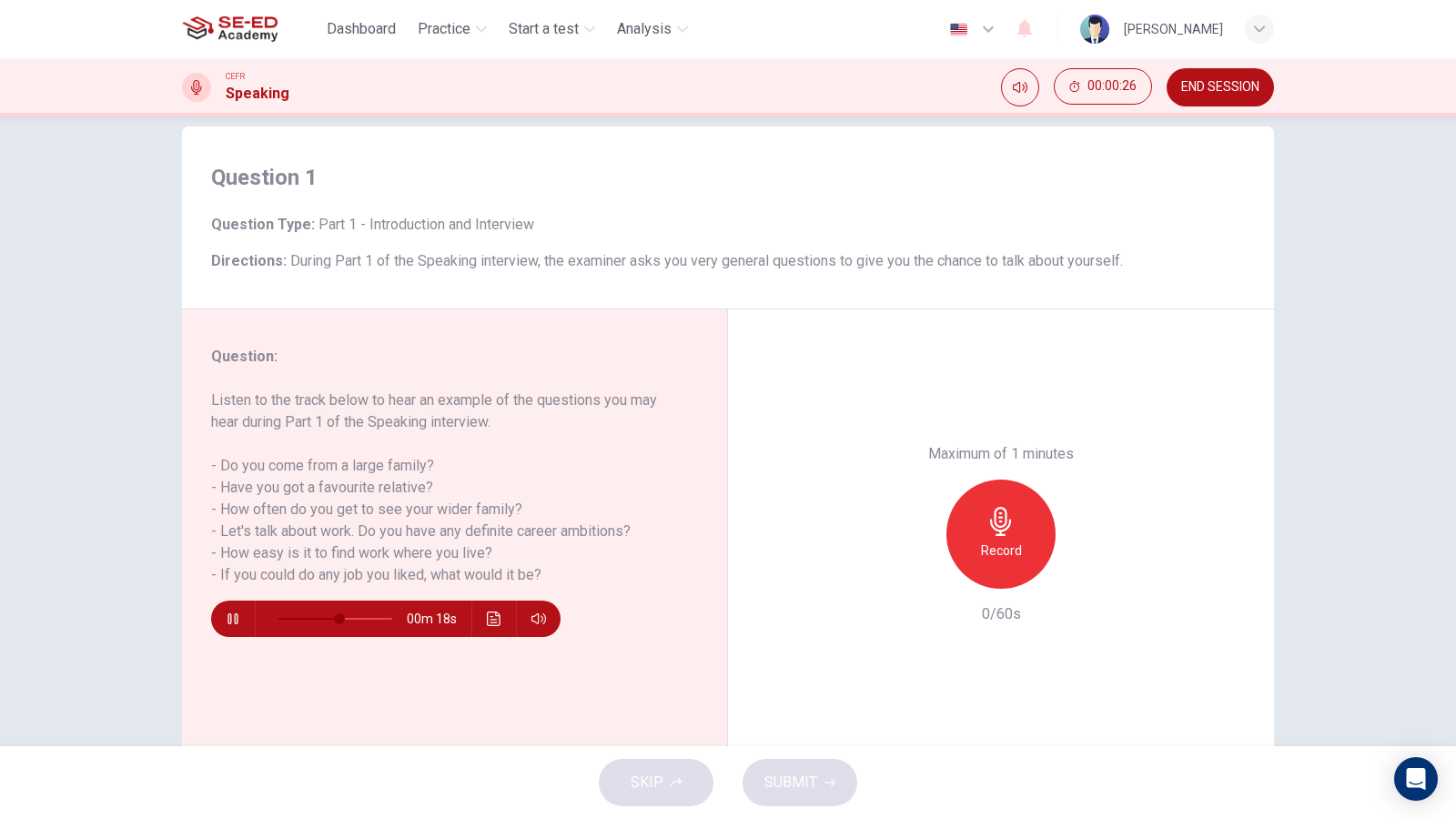 scroll, scrollTop: 0, scrollLeft: 0, axis: both 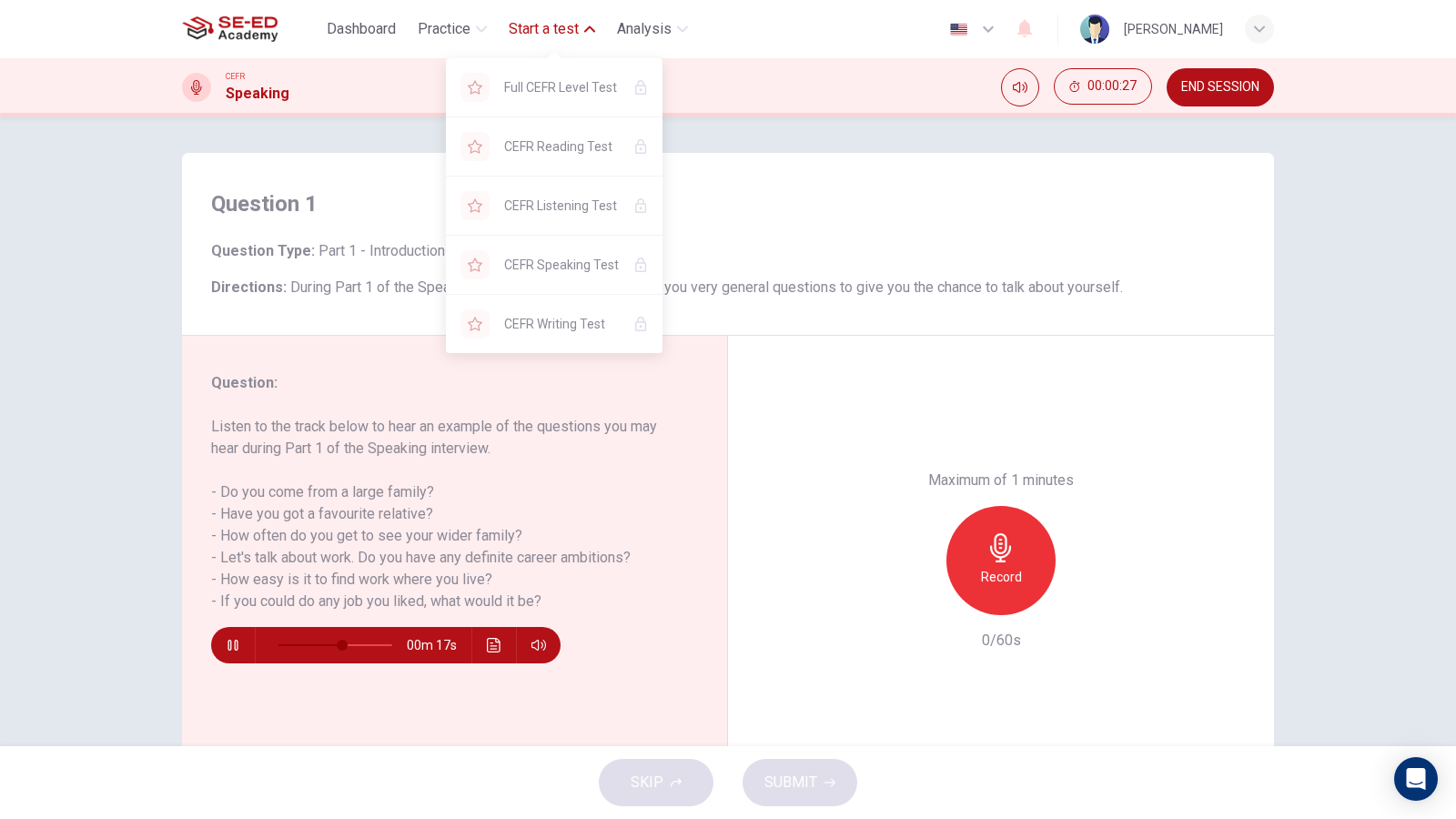 click on "Start a test" at bounding box center (543, 29) 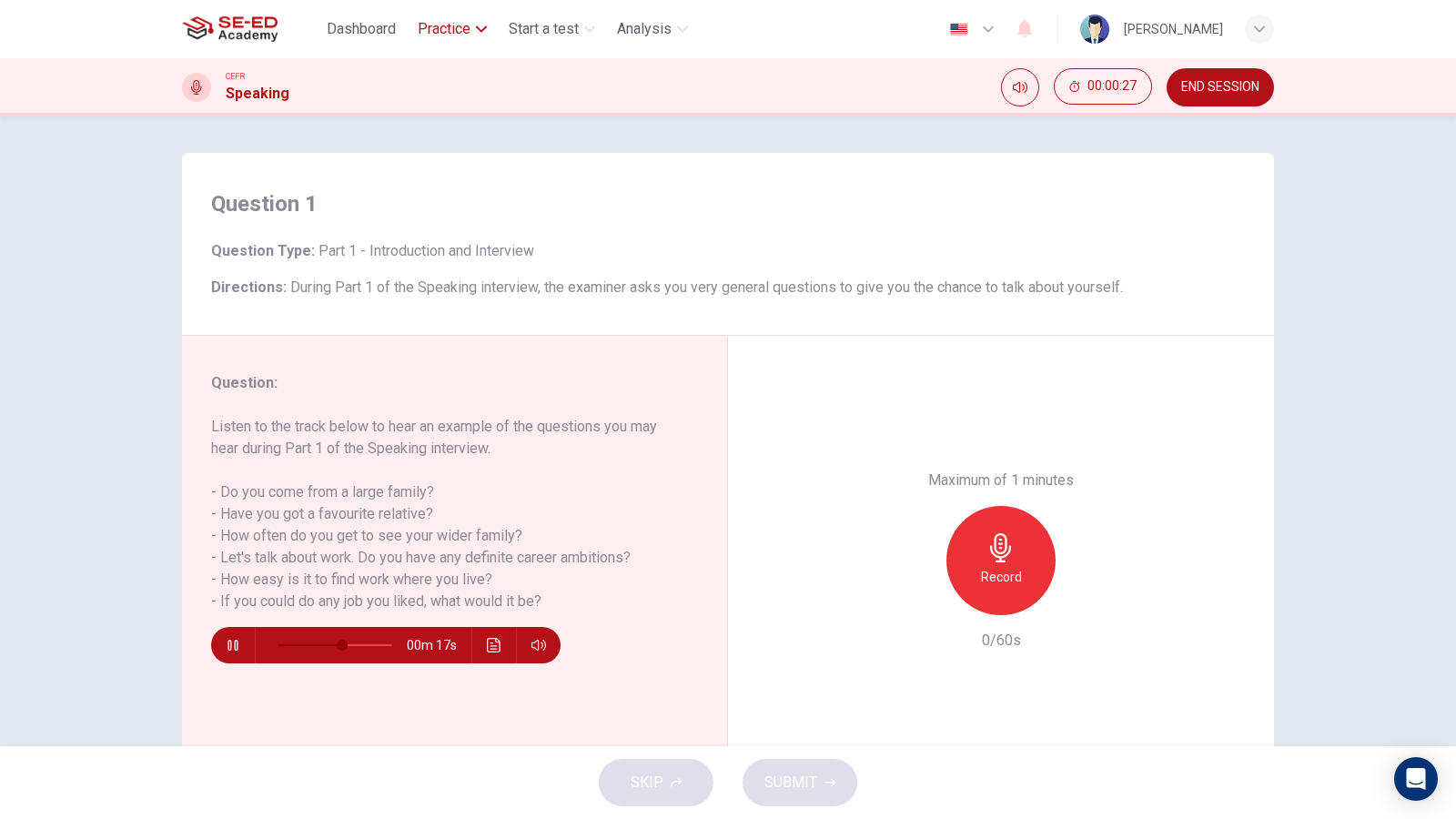 type on "59" 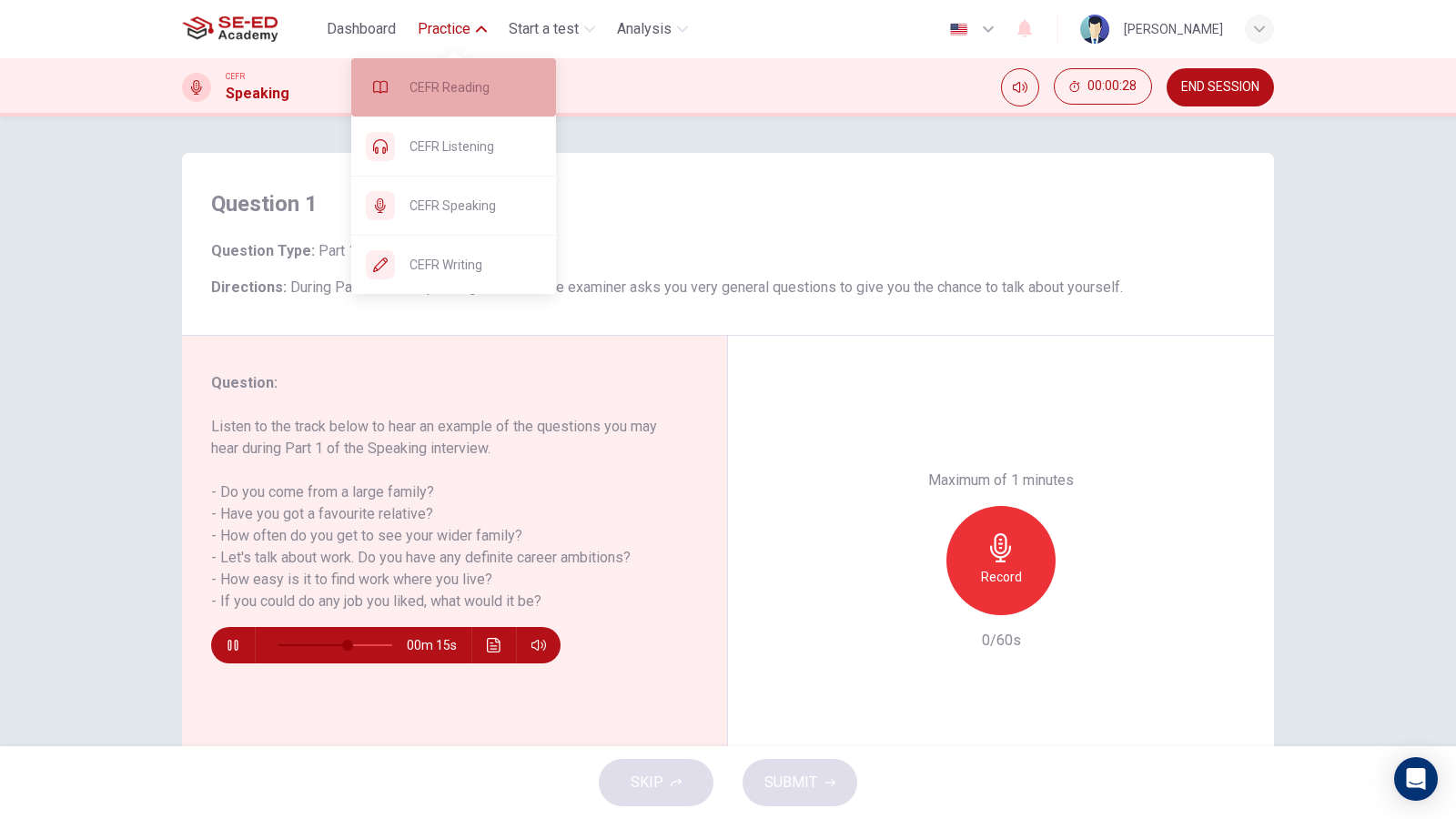 click on "CEFR Reading" at bounding box center (475, 87) 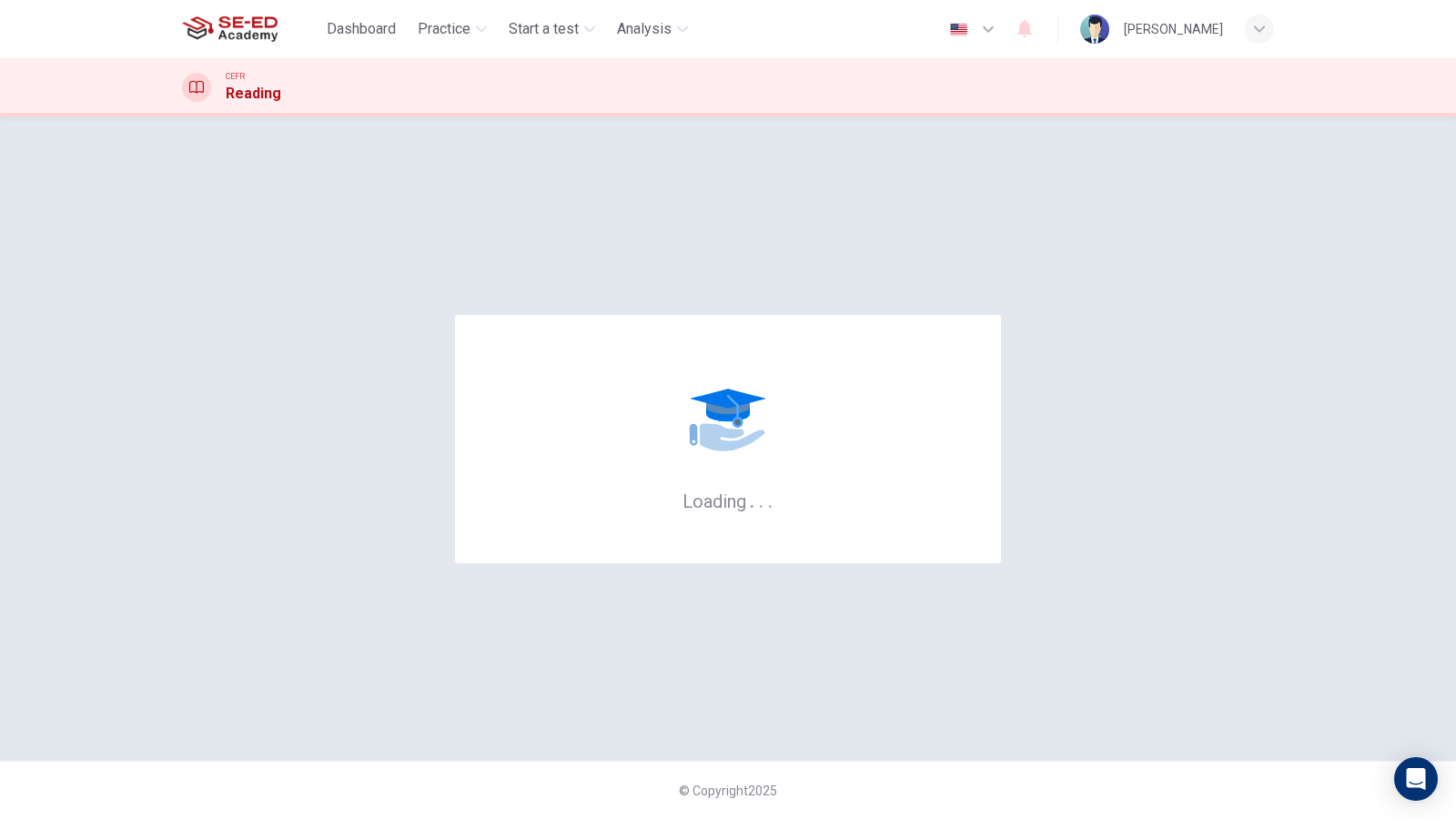 scroll, scrollTop: 0, scrollLeft: 0, axis: both 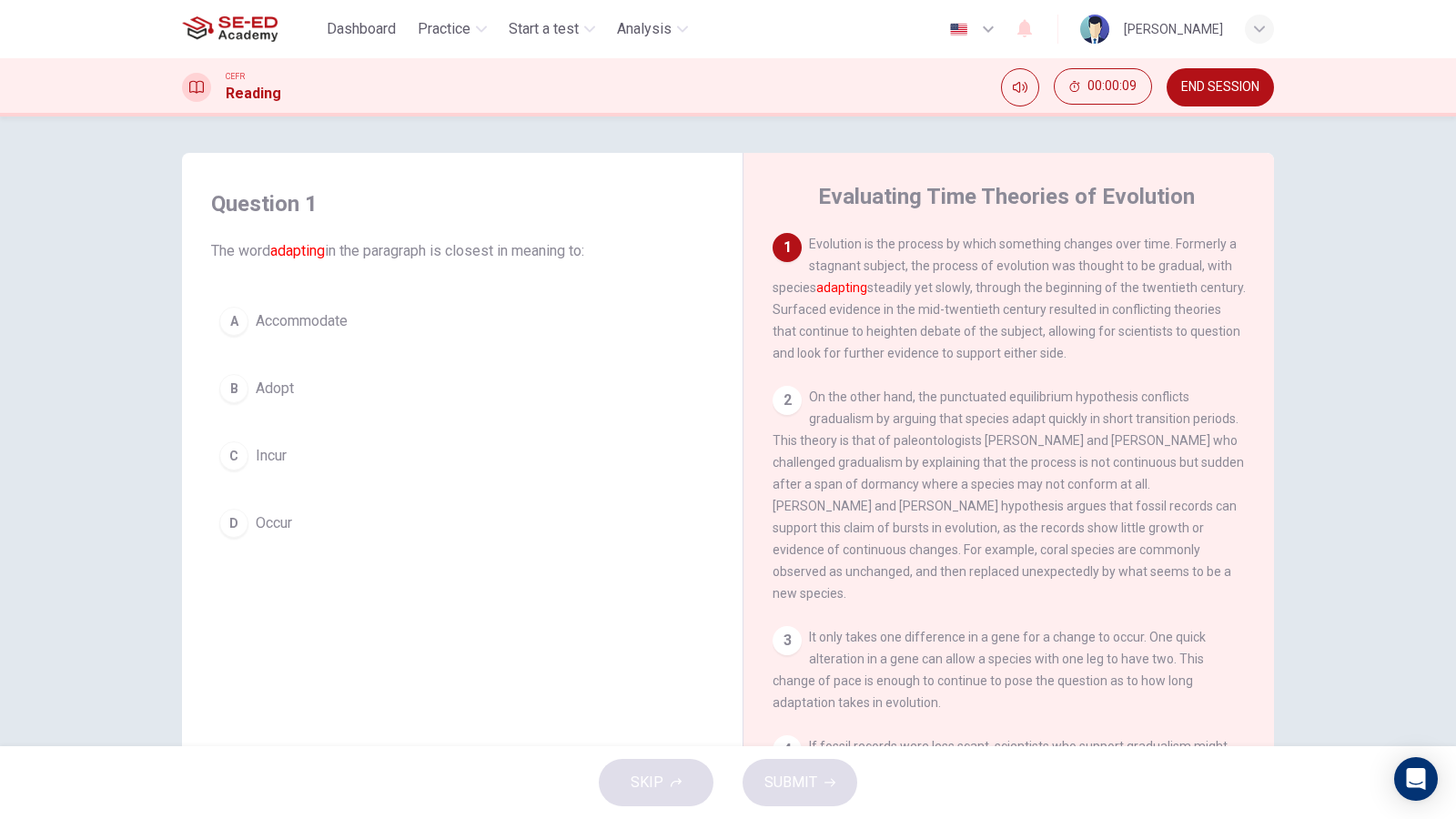 drag, startPoint x: 830, startPoint y: 294, endPoint x: 874, endPoint y: 301, distance: 44.5533 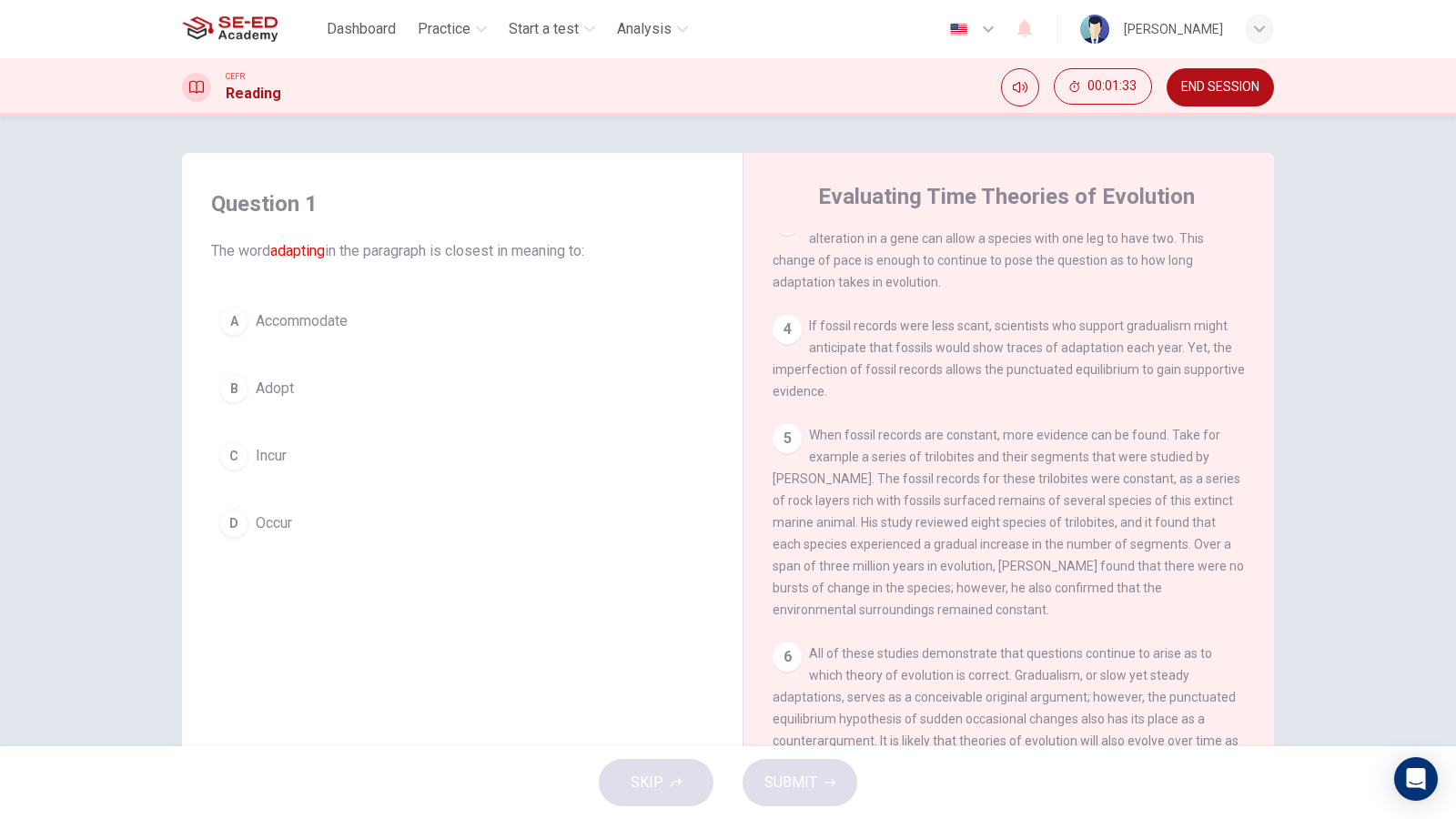 scroll, scrollTop: 147, scrollLeft: 0, axis: vertical 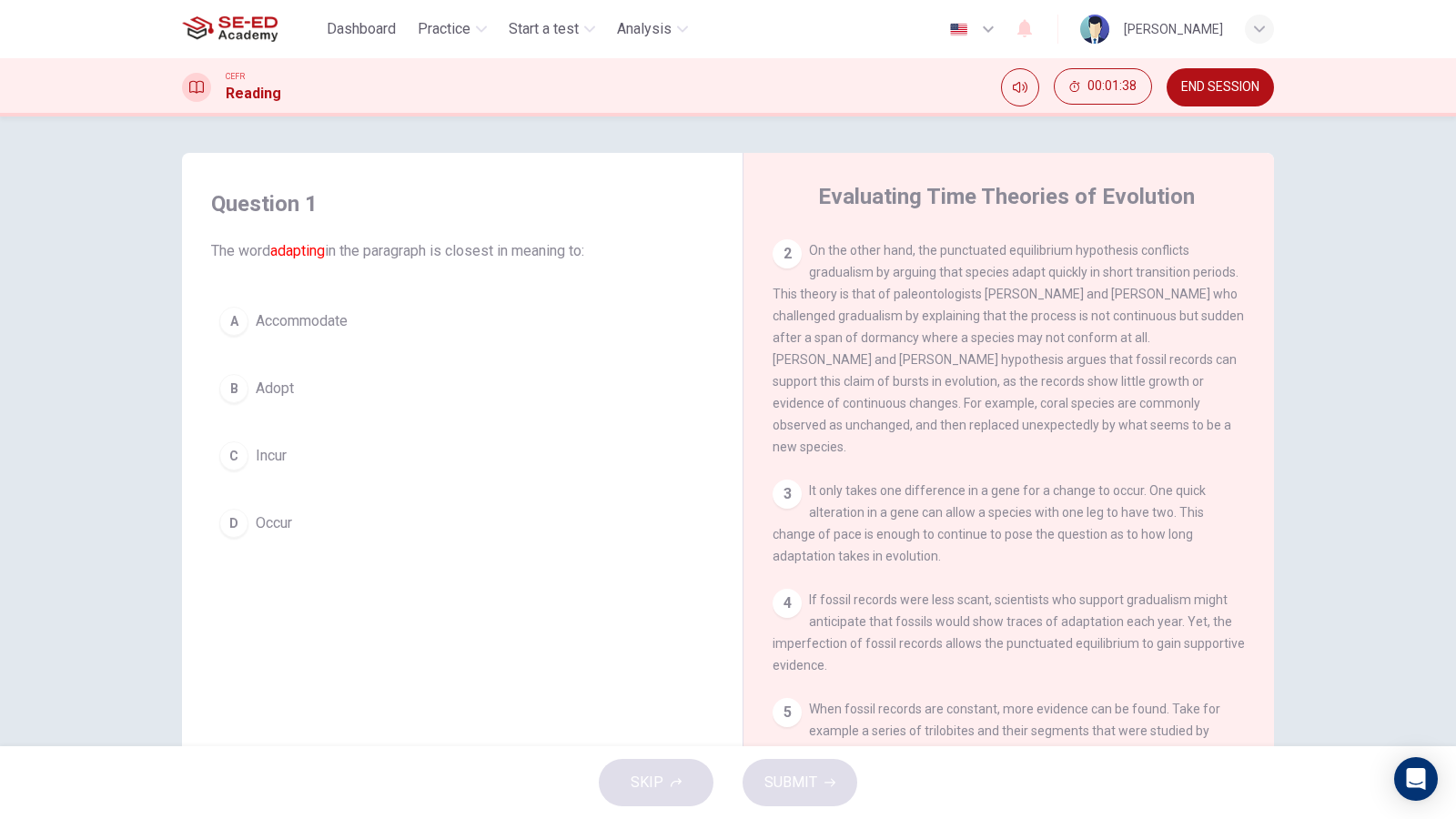 click on "SKIP SUBMIT" at bounding box center (728, 783) 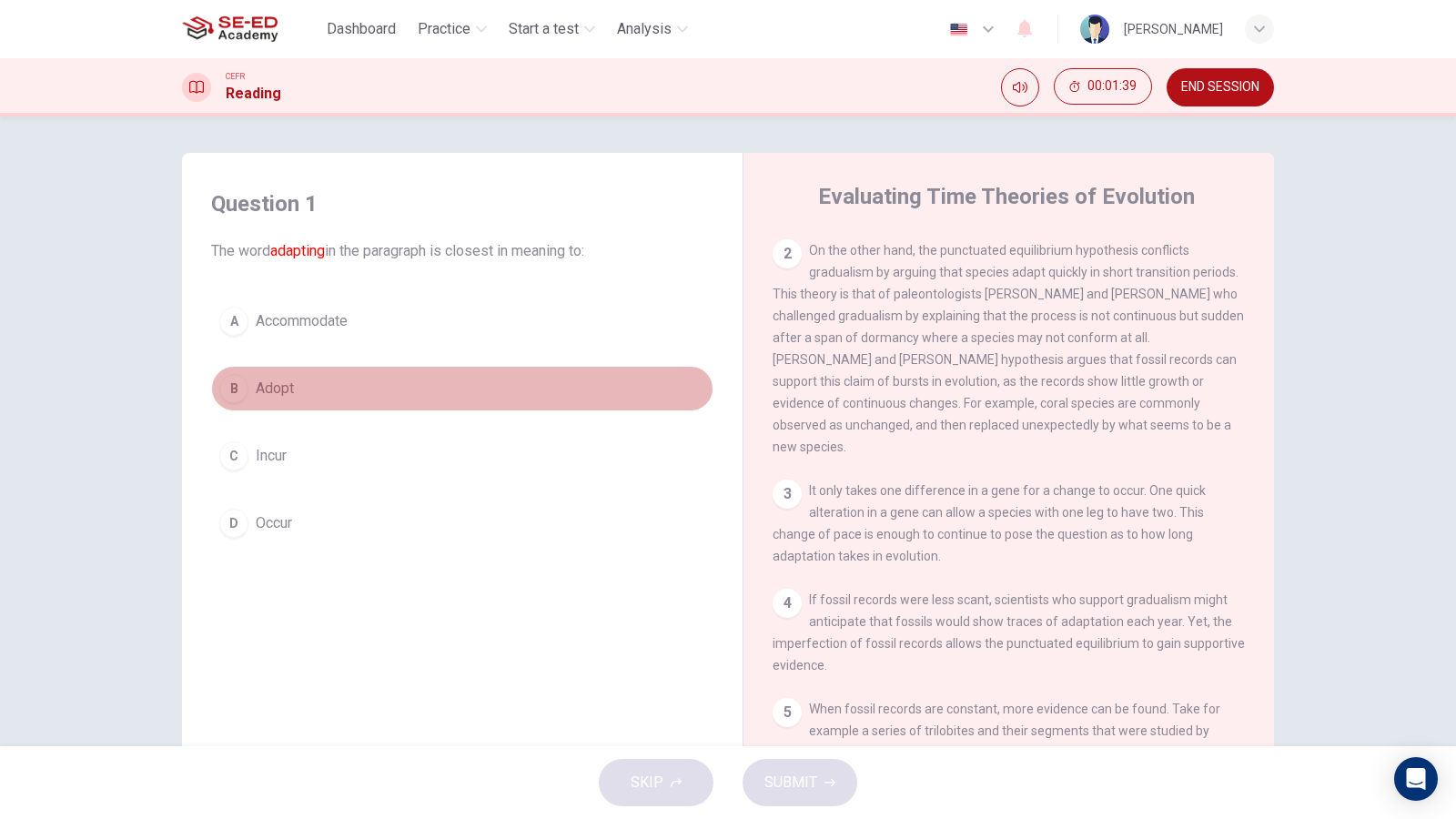 click on "B Adopt" at bounding box center [462, 389] 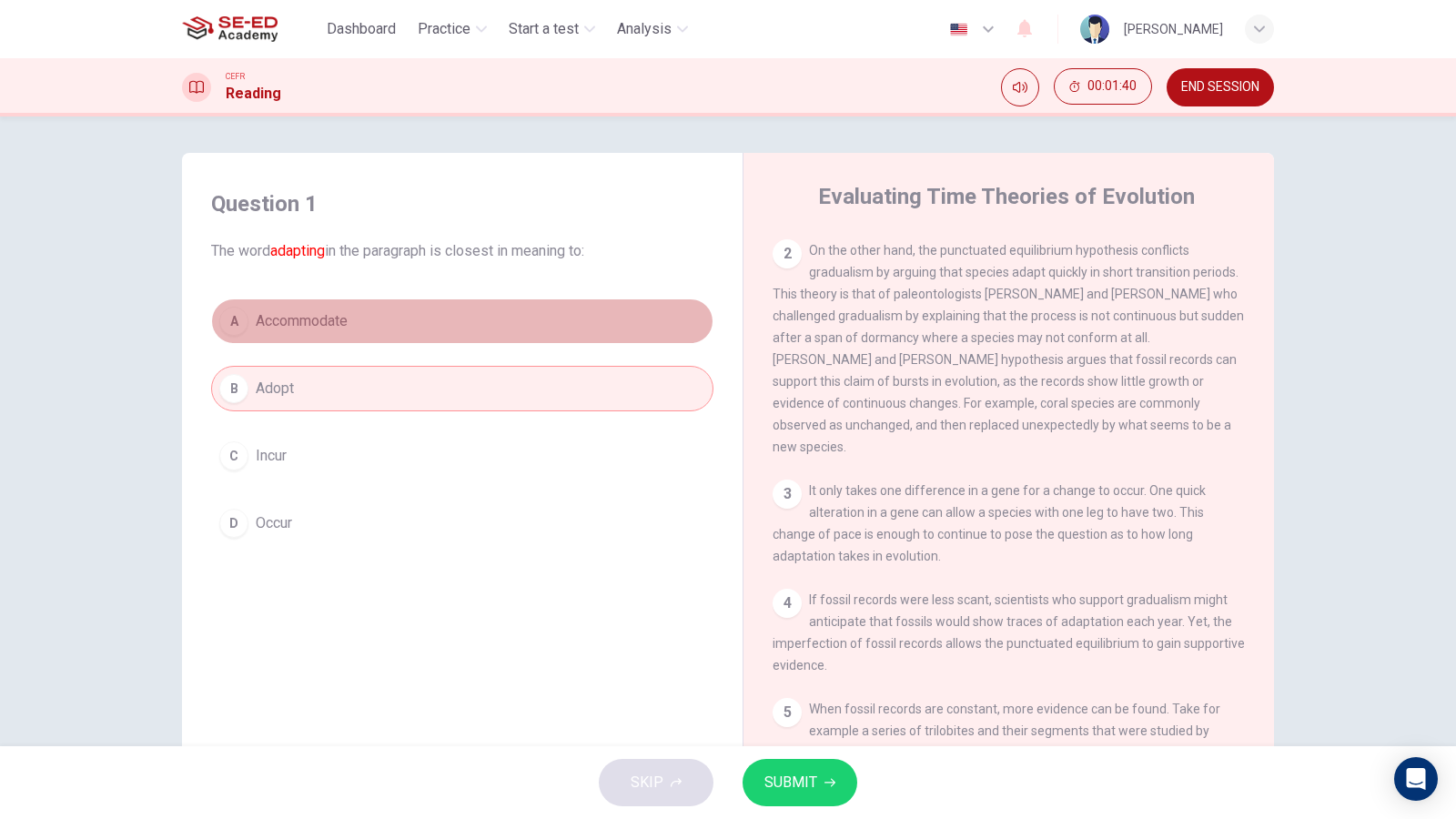 click on "A Accommodate" at bounding box center (462, 321) 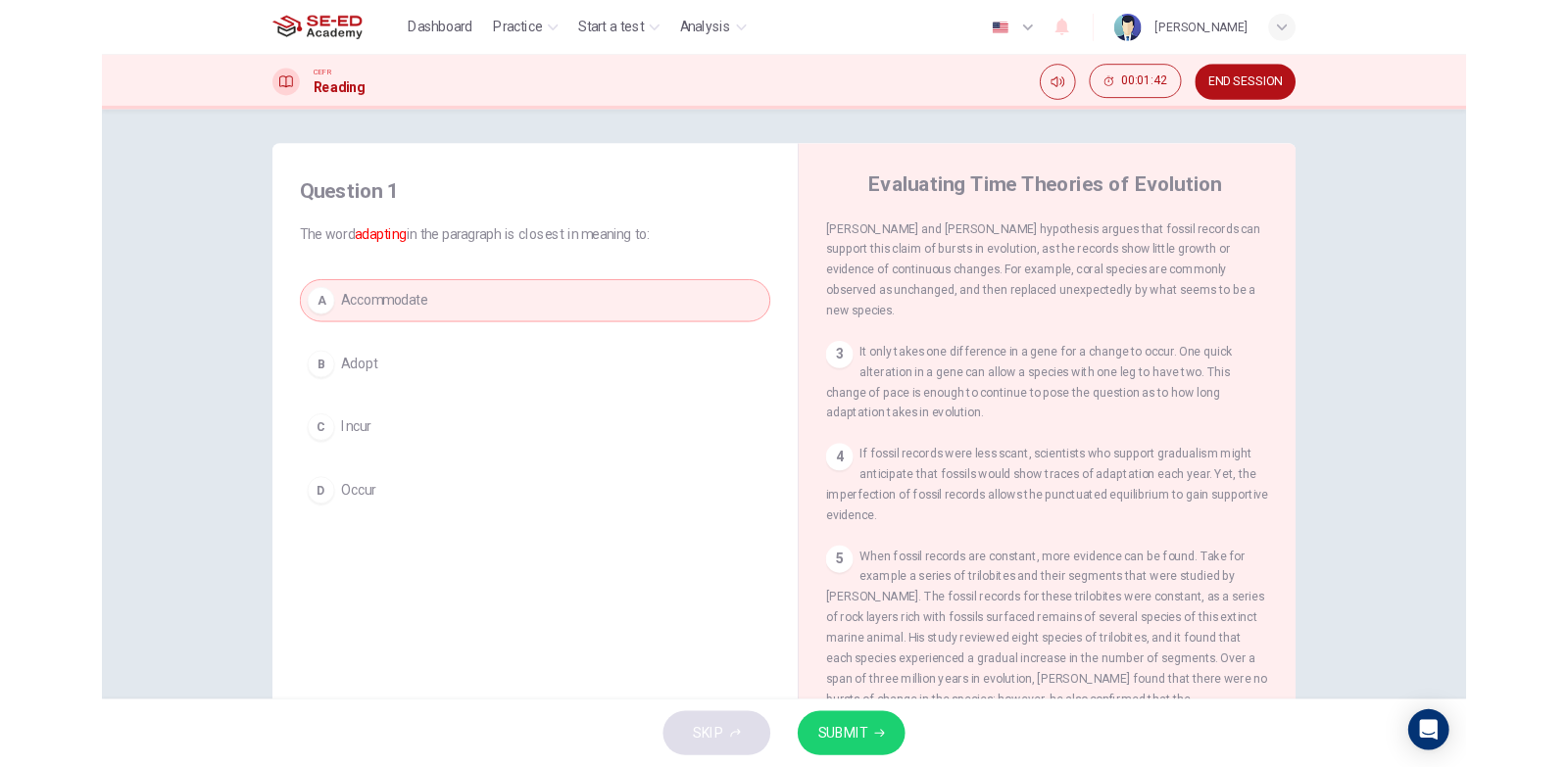 scroll, scrollTop: 354, scrollLeft: 0, axis: vertical 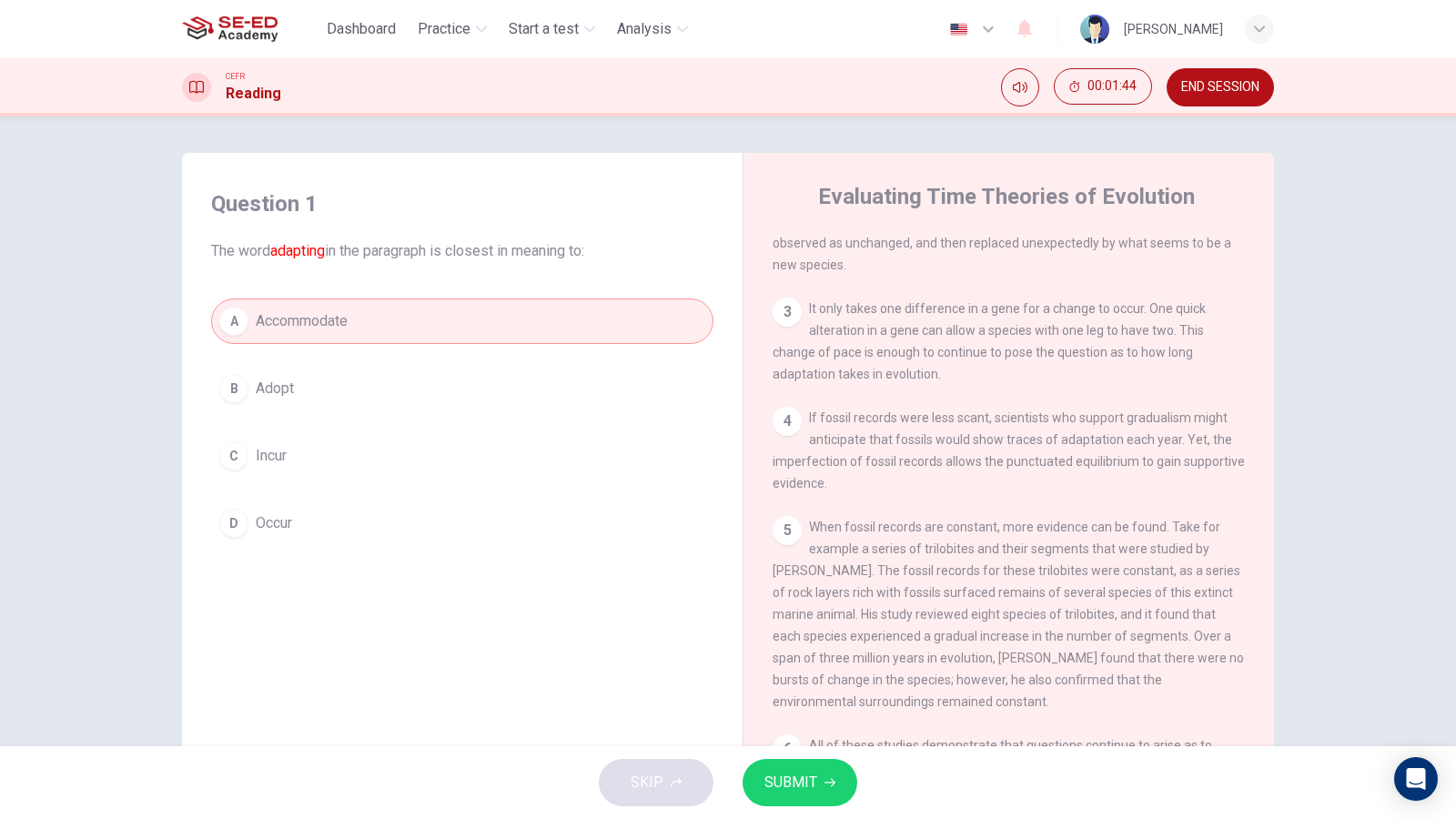 type 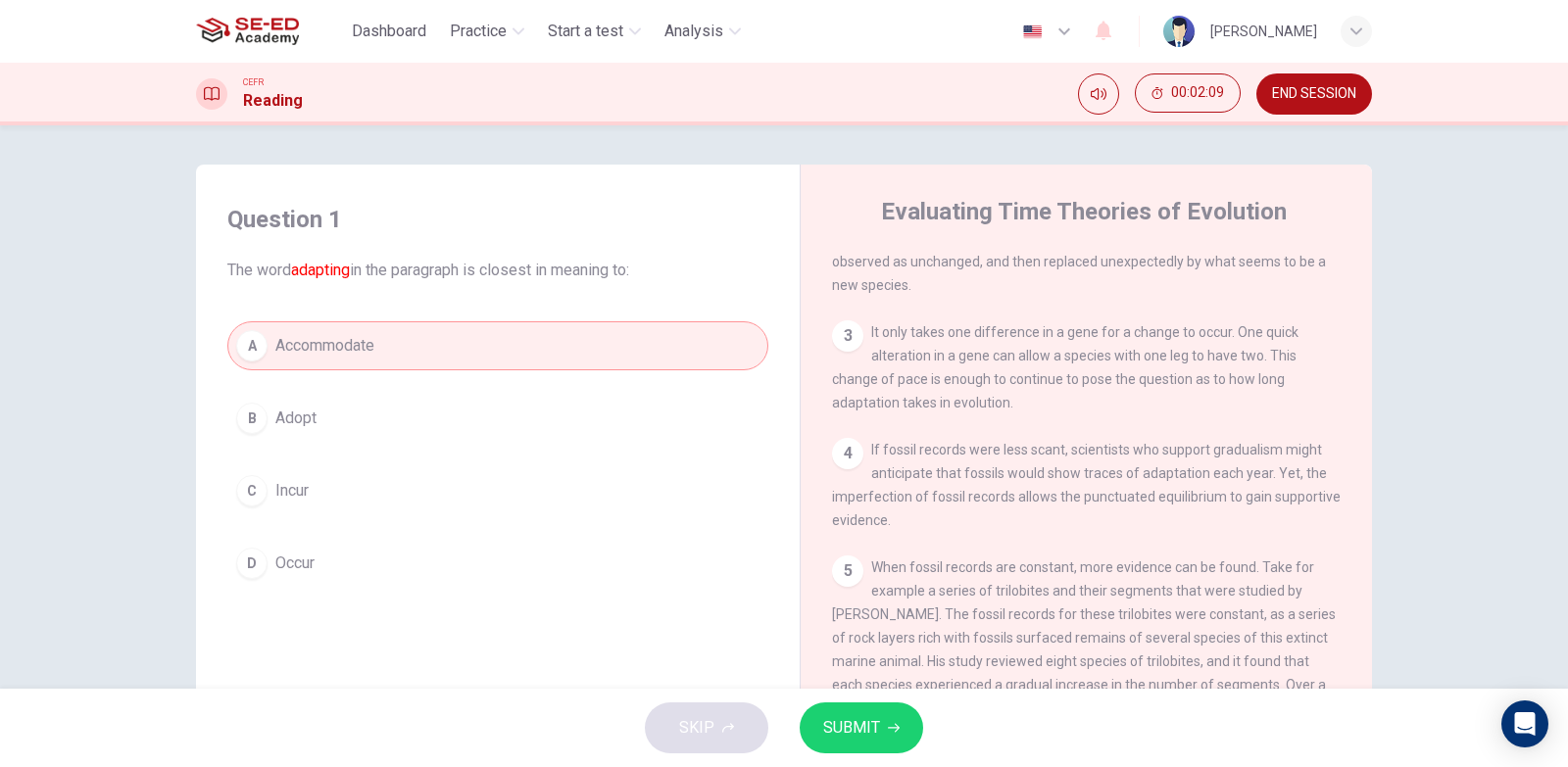 click on "B Adopt" at bounding box center (498, 418) 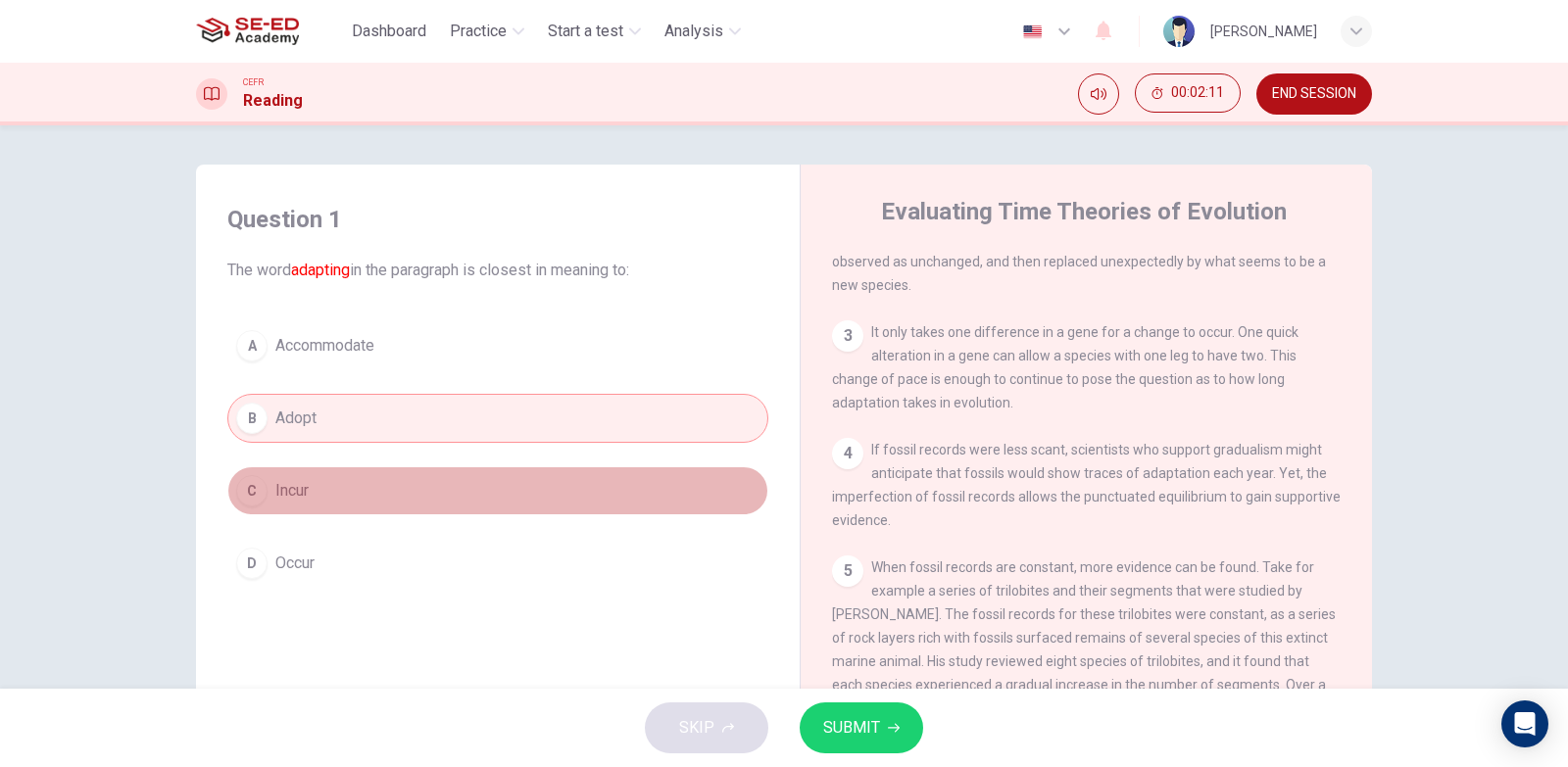 click on "C Incur" at bounding box center [498, 491] 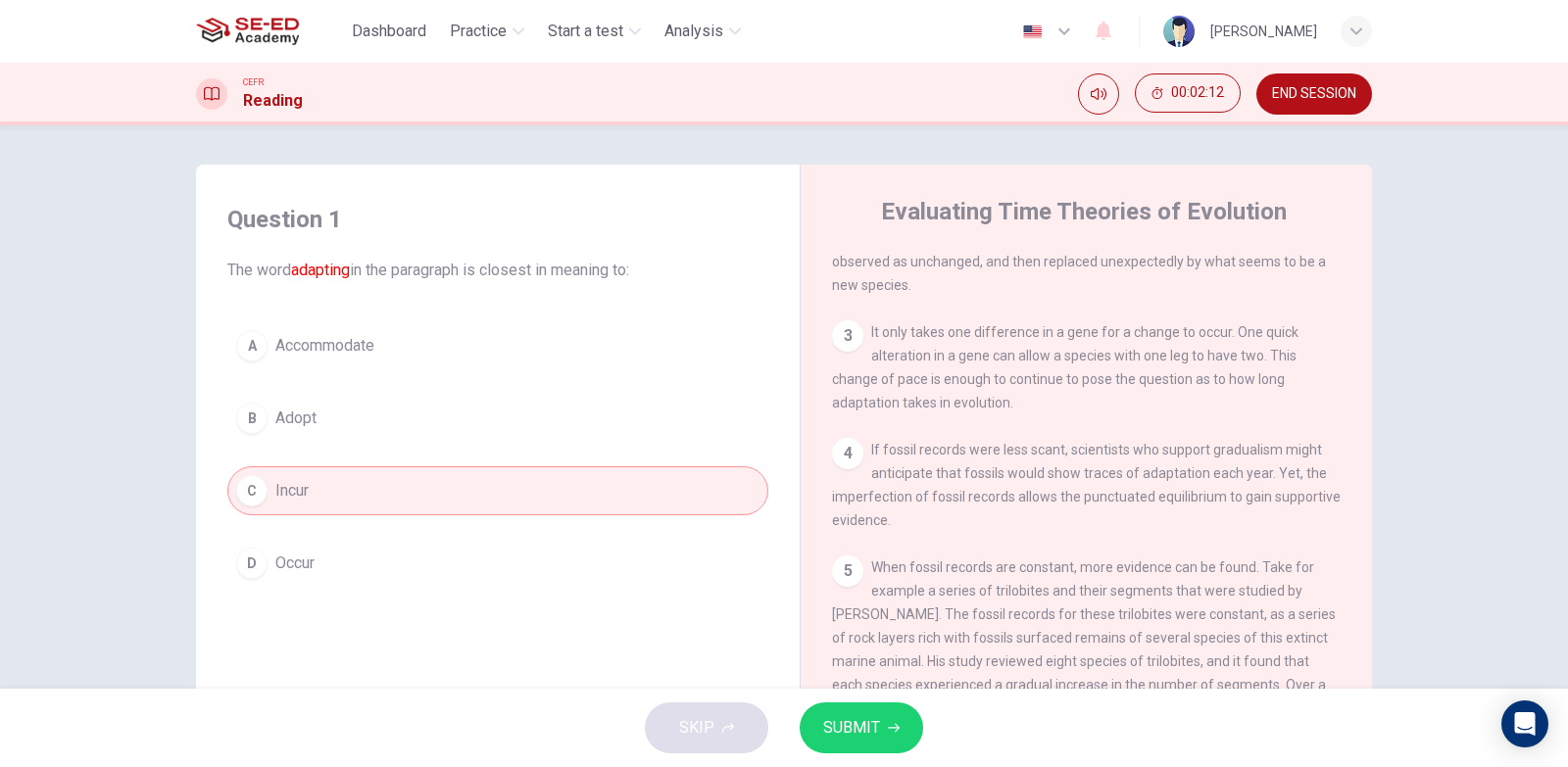 click on "A Accommodate" at bounding box center (498, 346) 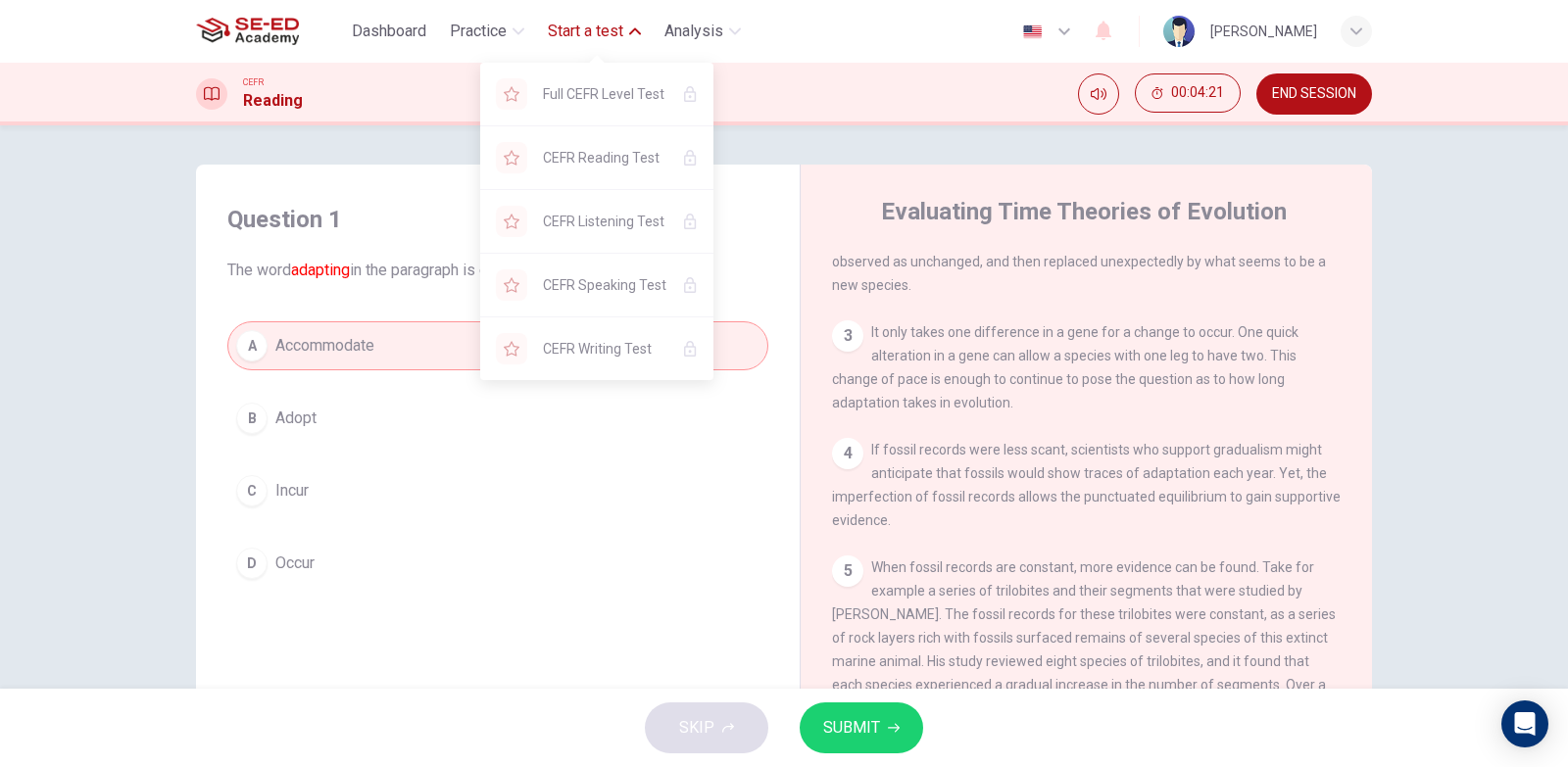 click on "Start a test" at bounding box center [585, 31] 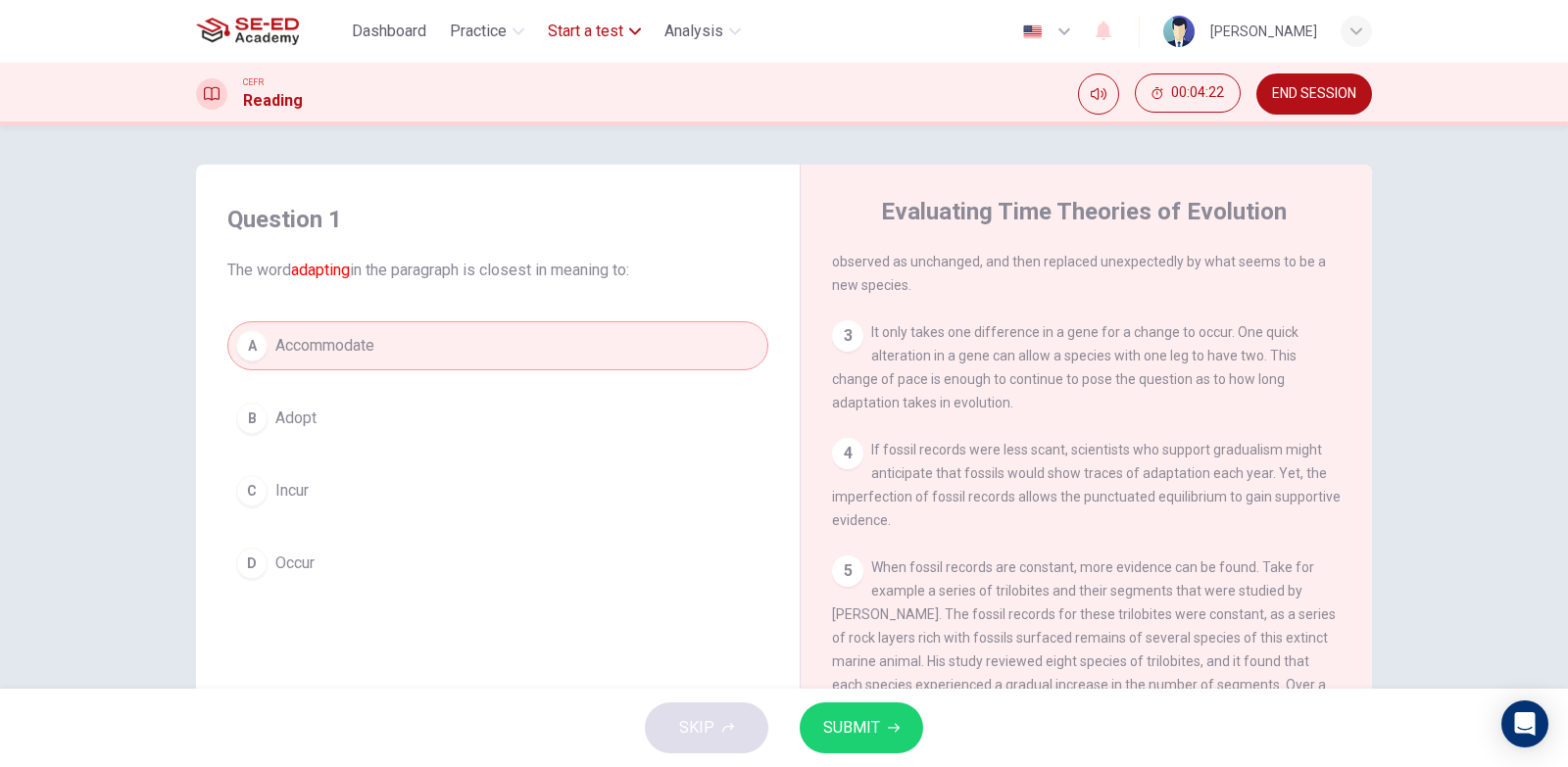 click on "Start a test" at bounding box center (585, 31) 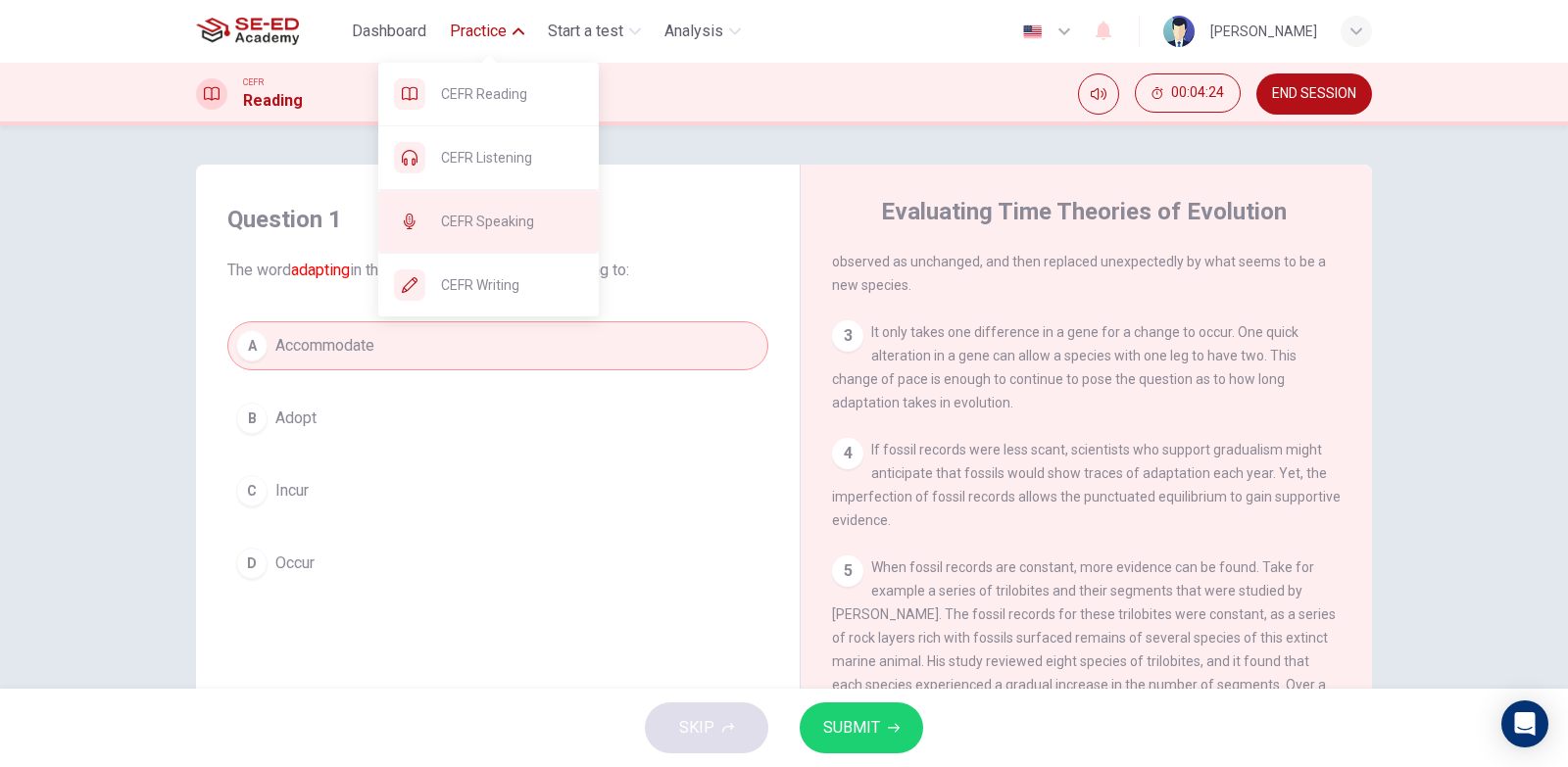 click on "CEFR Speaking" at bounding box center (488, 221) 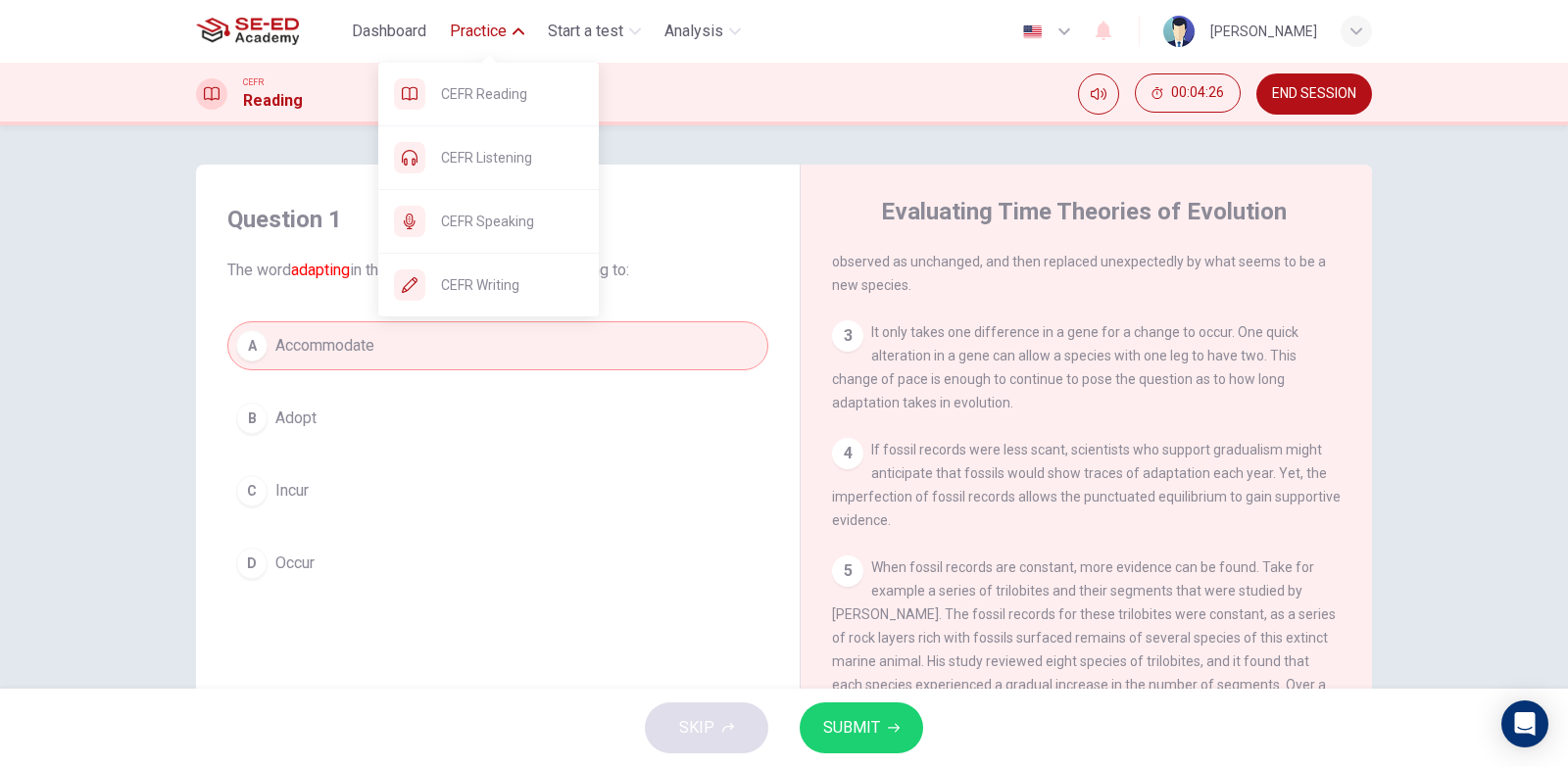 click on "Practice" at bounding box center [478, 31] 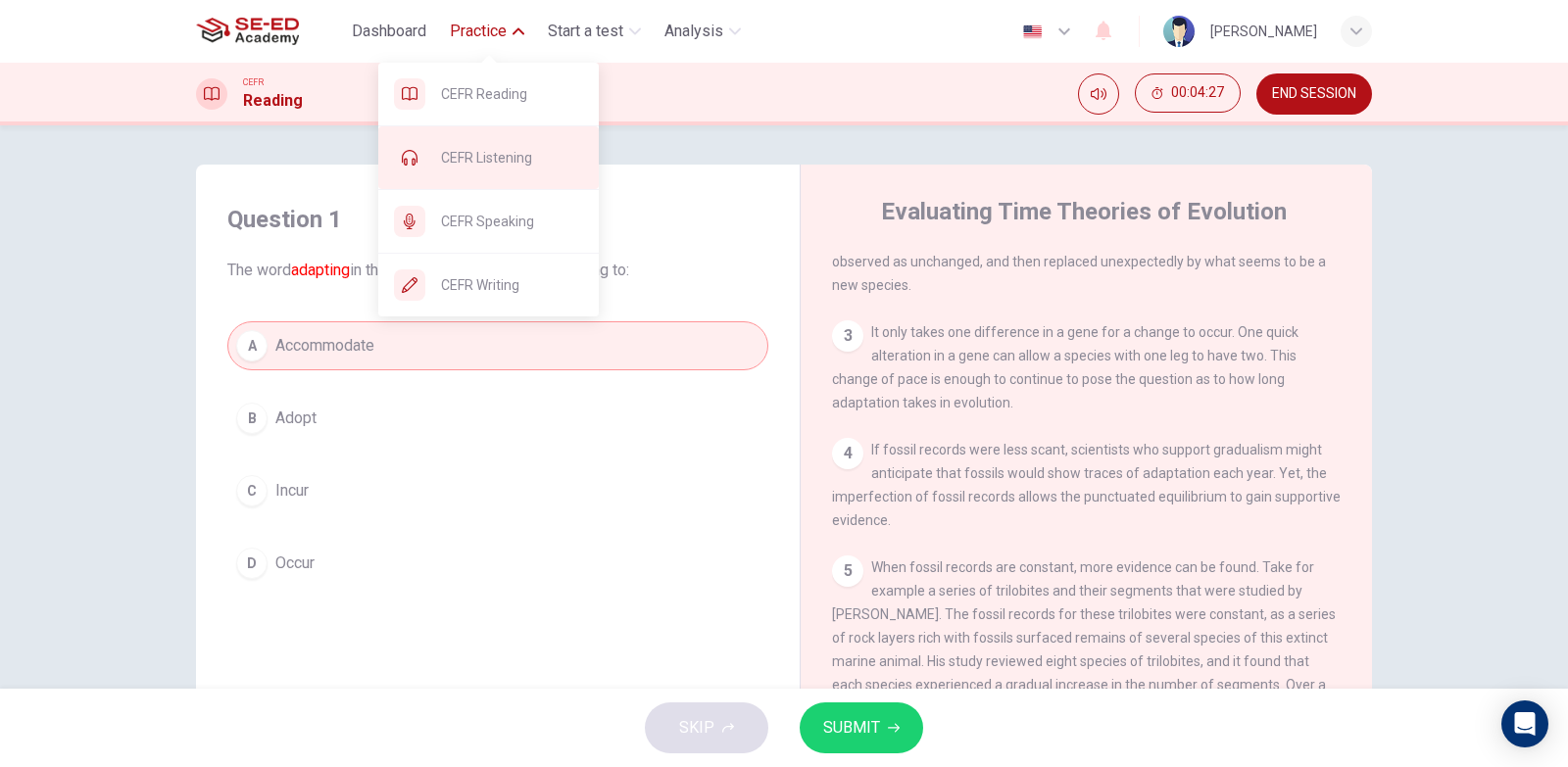click on "CEFR Listening" at bounding box center [512, 158] 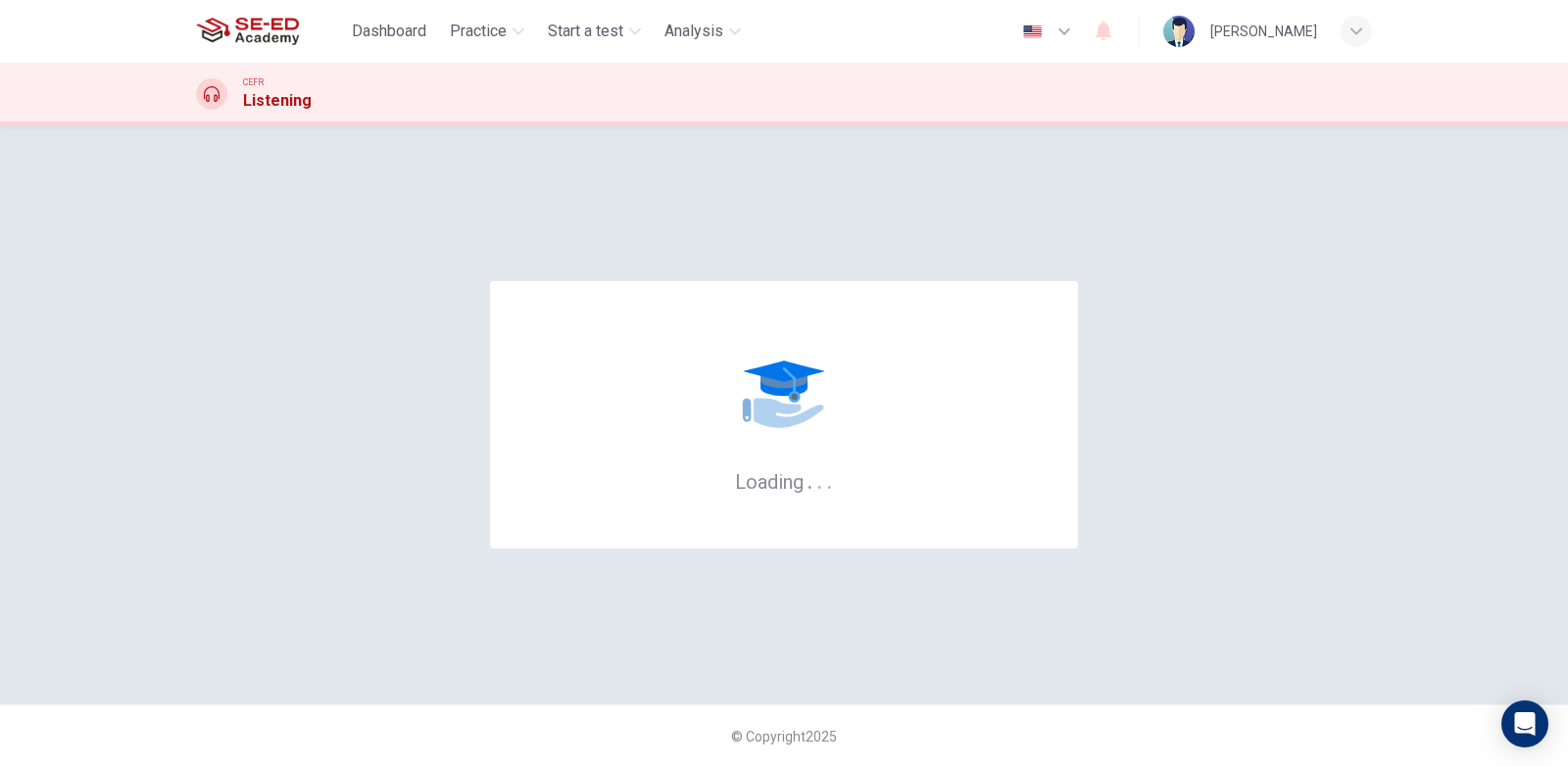 scroll, scrollTop: 0, scrollLeft: 0, axis: both 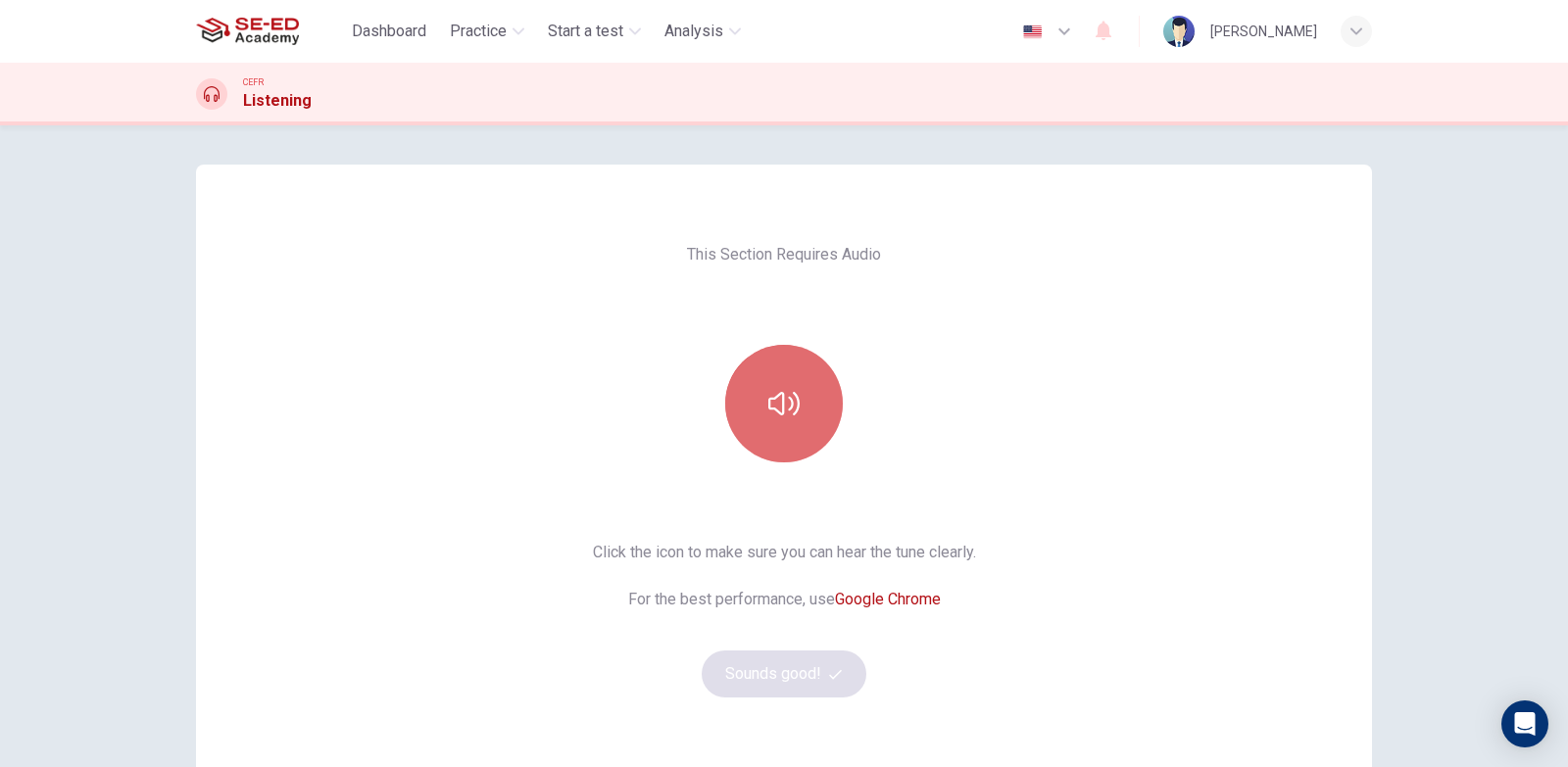 click at bounding box center [784, 404] 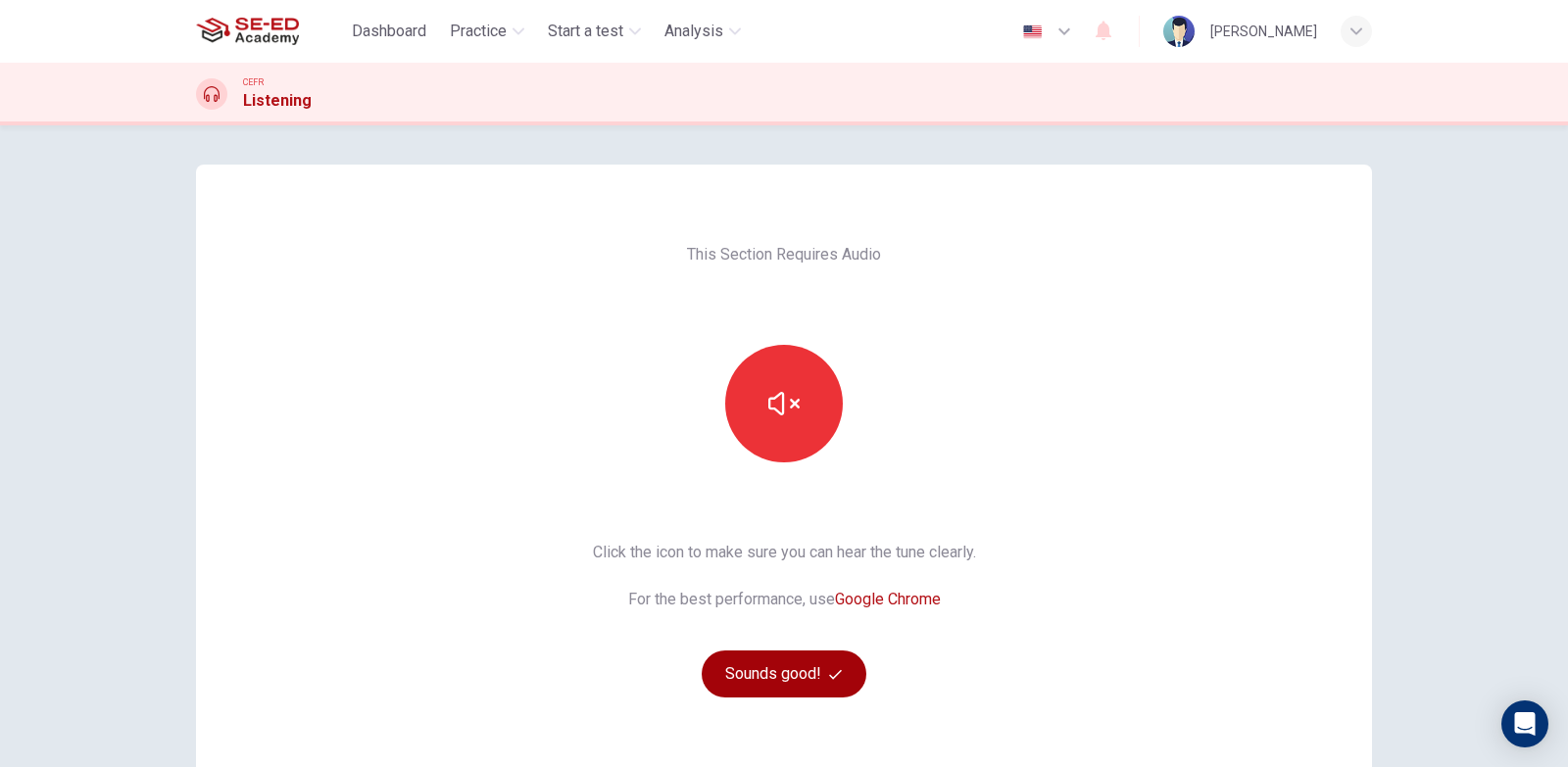 click on "Sounds good!" at bounding box center (784, 674) 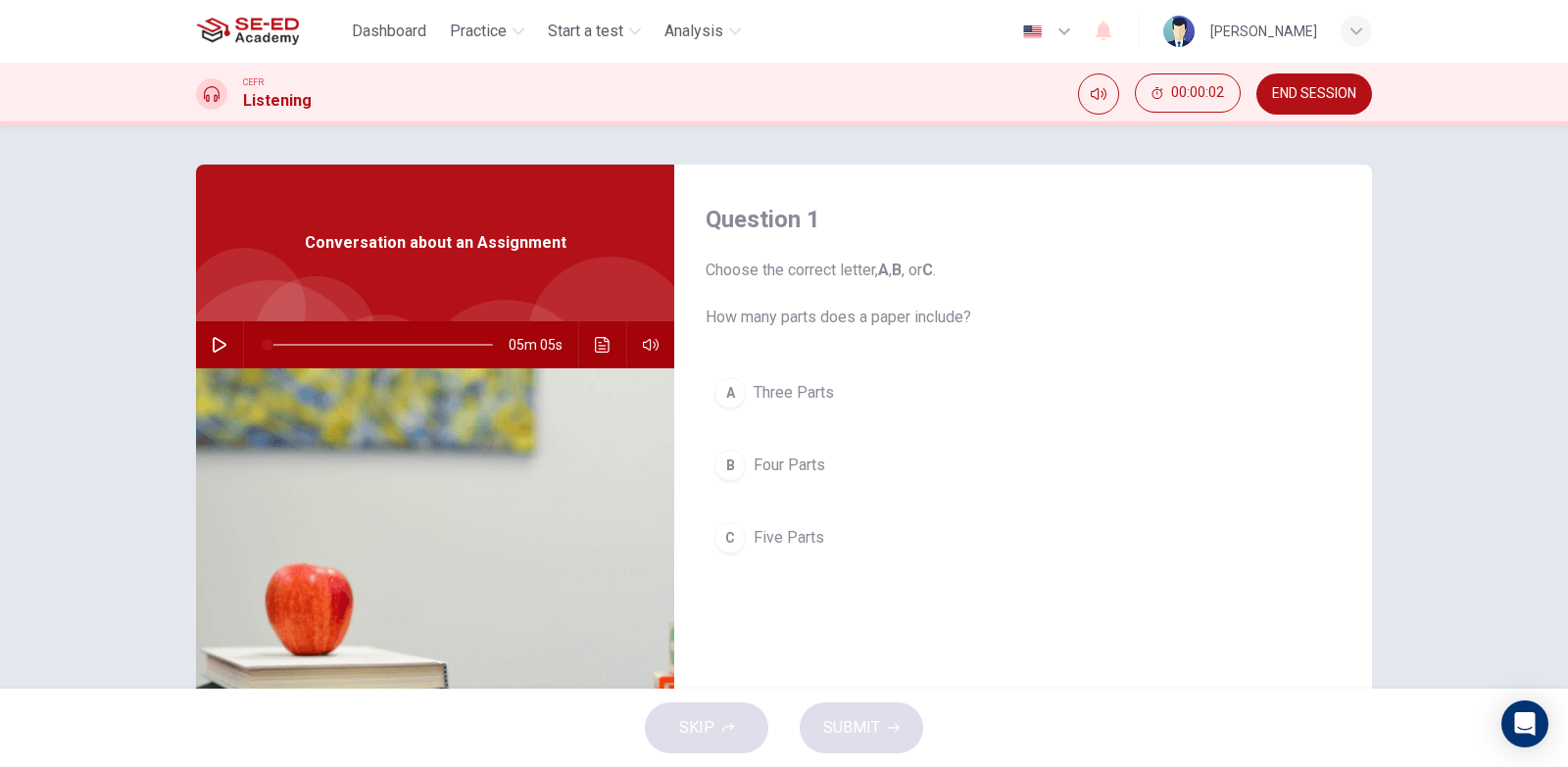 click 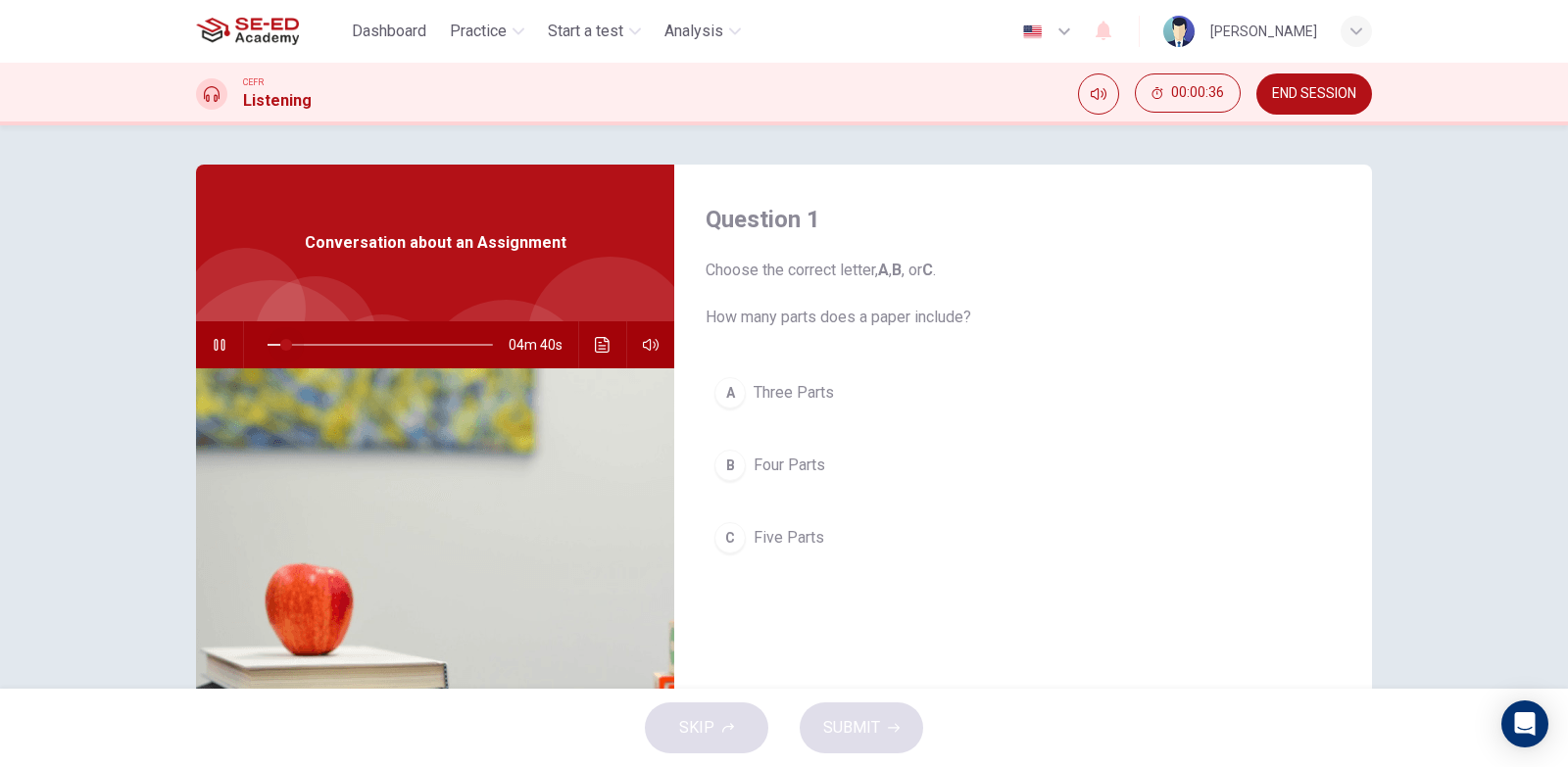 click at bounding box center [286, 345] 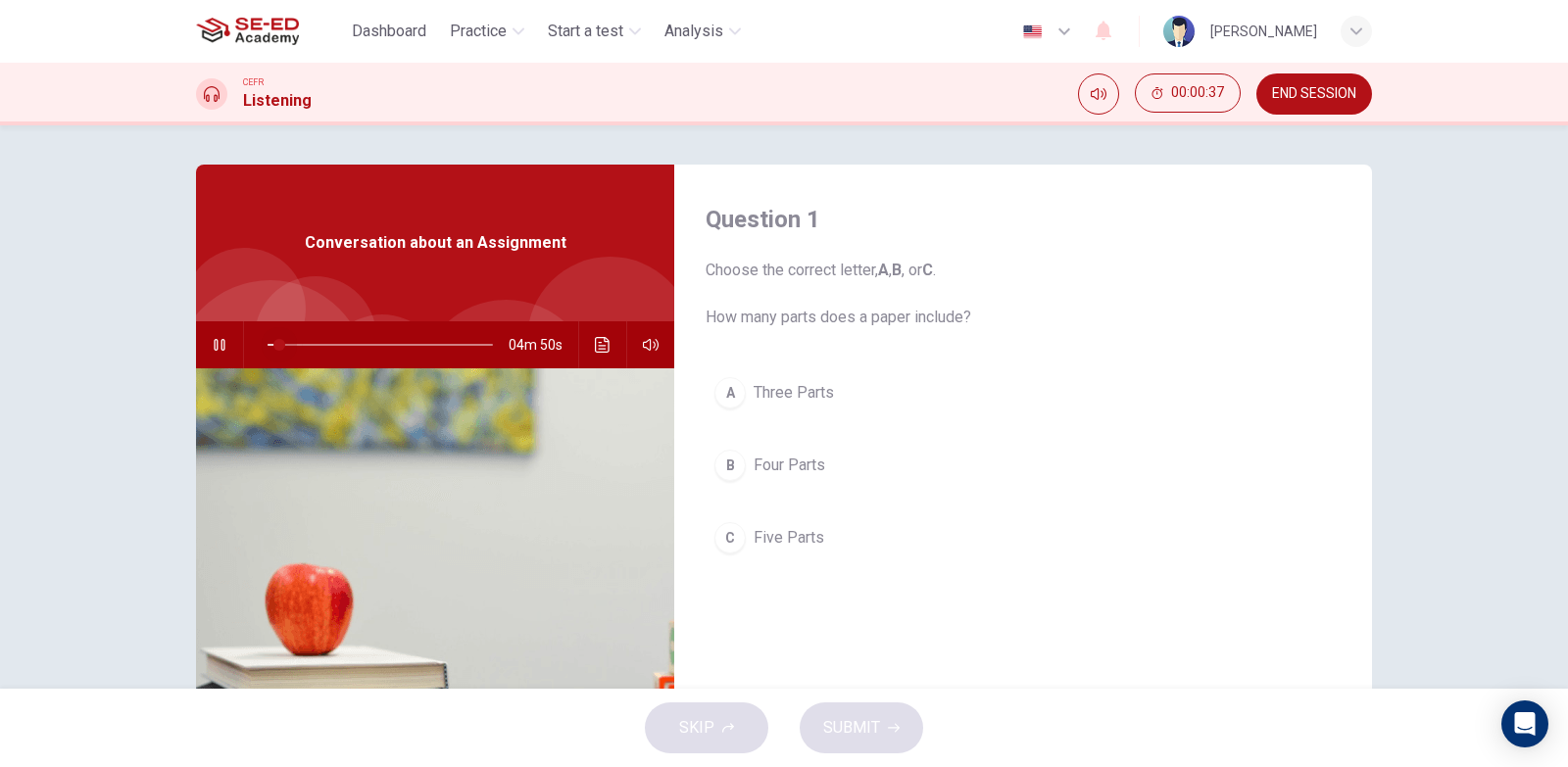 click at bounding box center [279, 345] 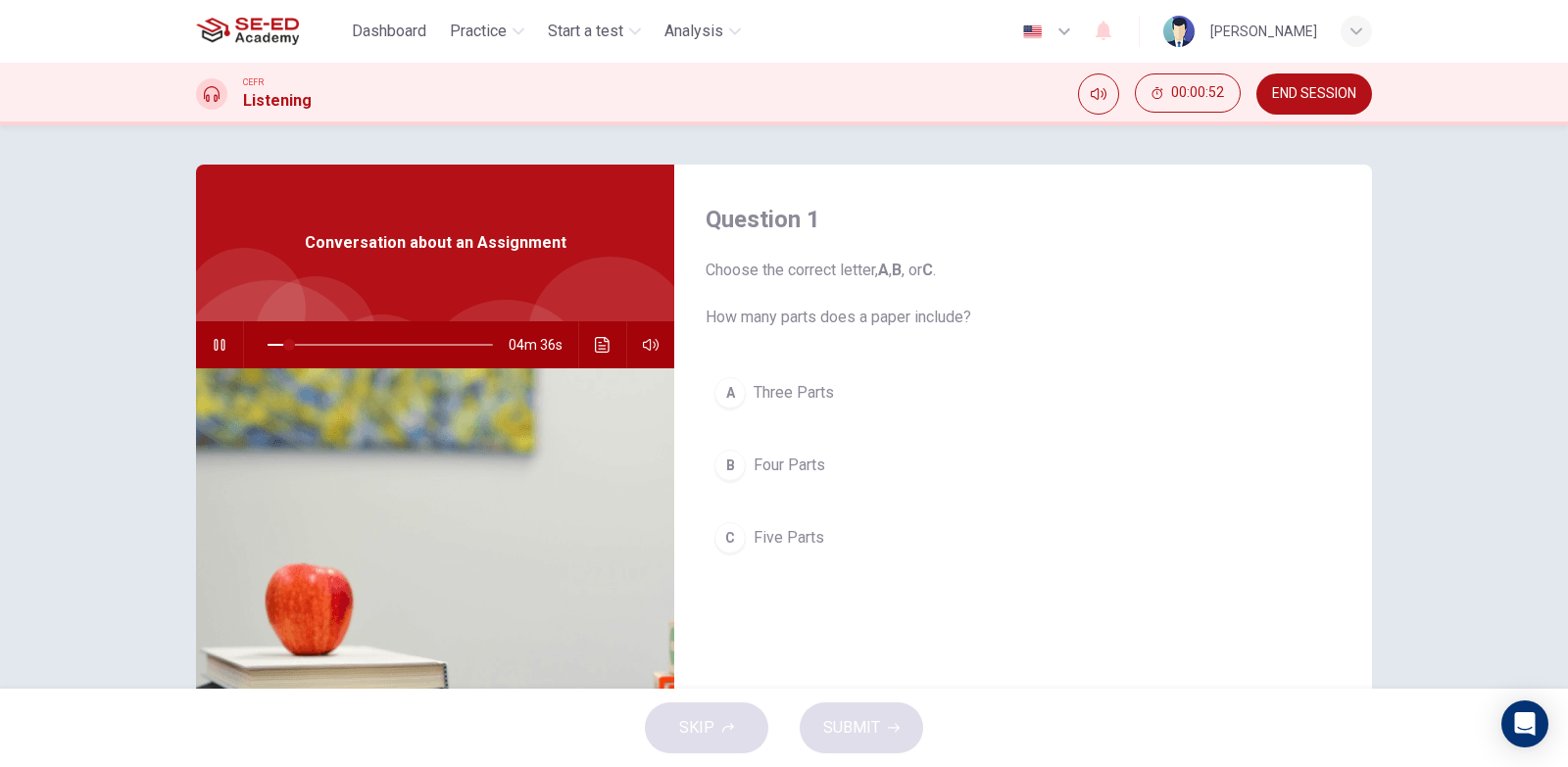 click on "A Three Parts" at bounding box center (1023, 393) 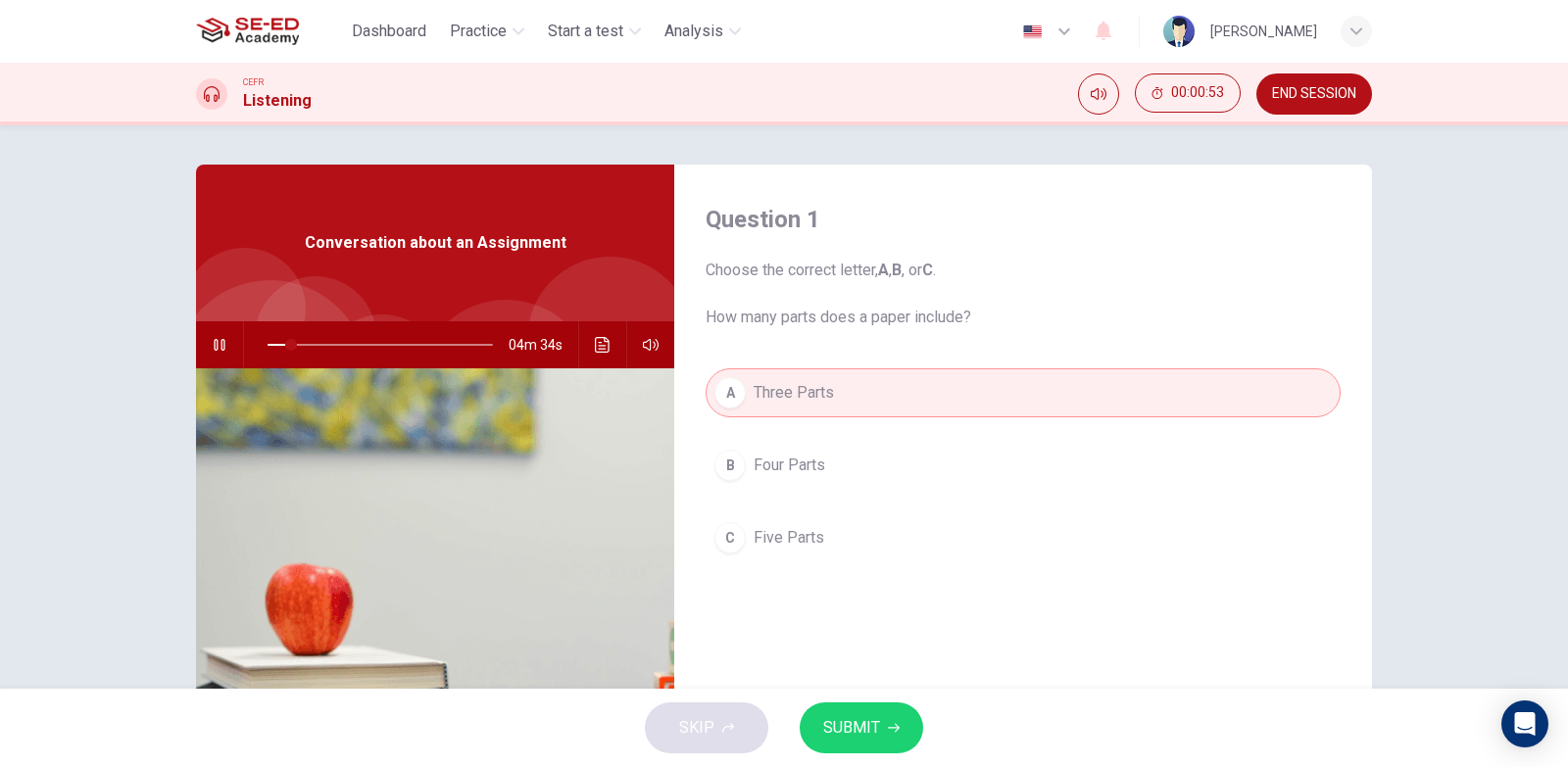 click on "SUBMIT" at bounding box center [852, 728] 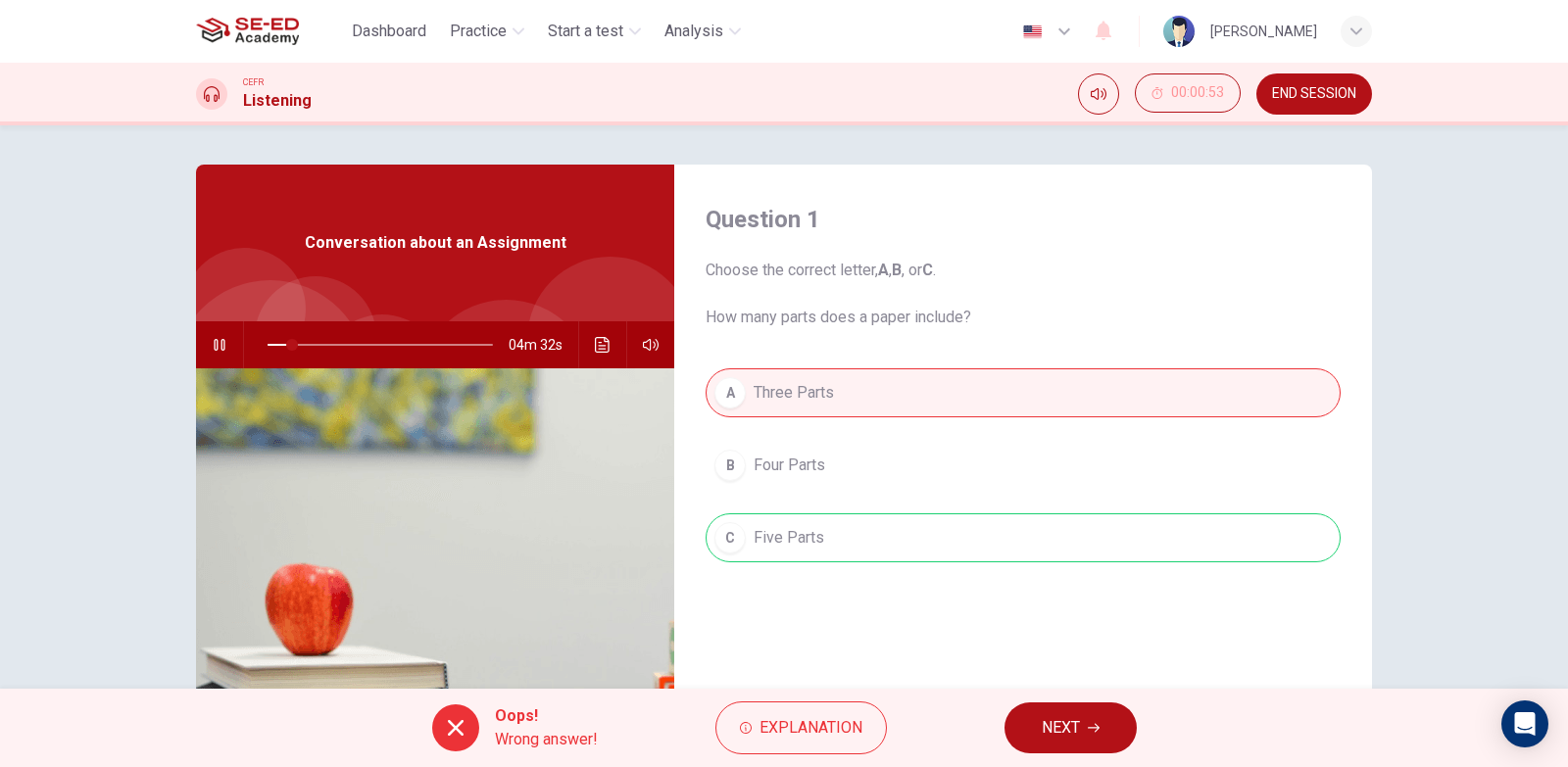 click on "A Three Parts B Four Parts C Five Parts" at bounding box center (1023, 485) 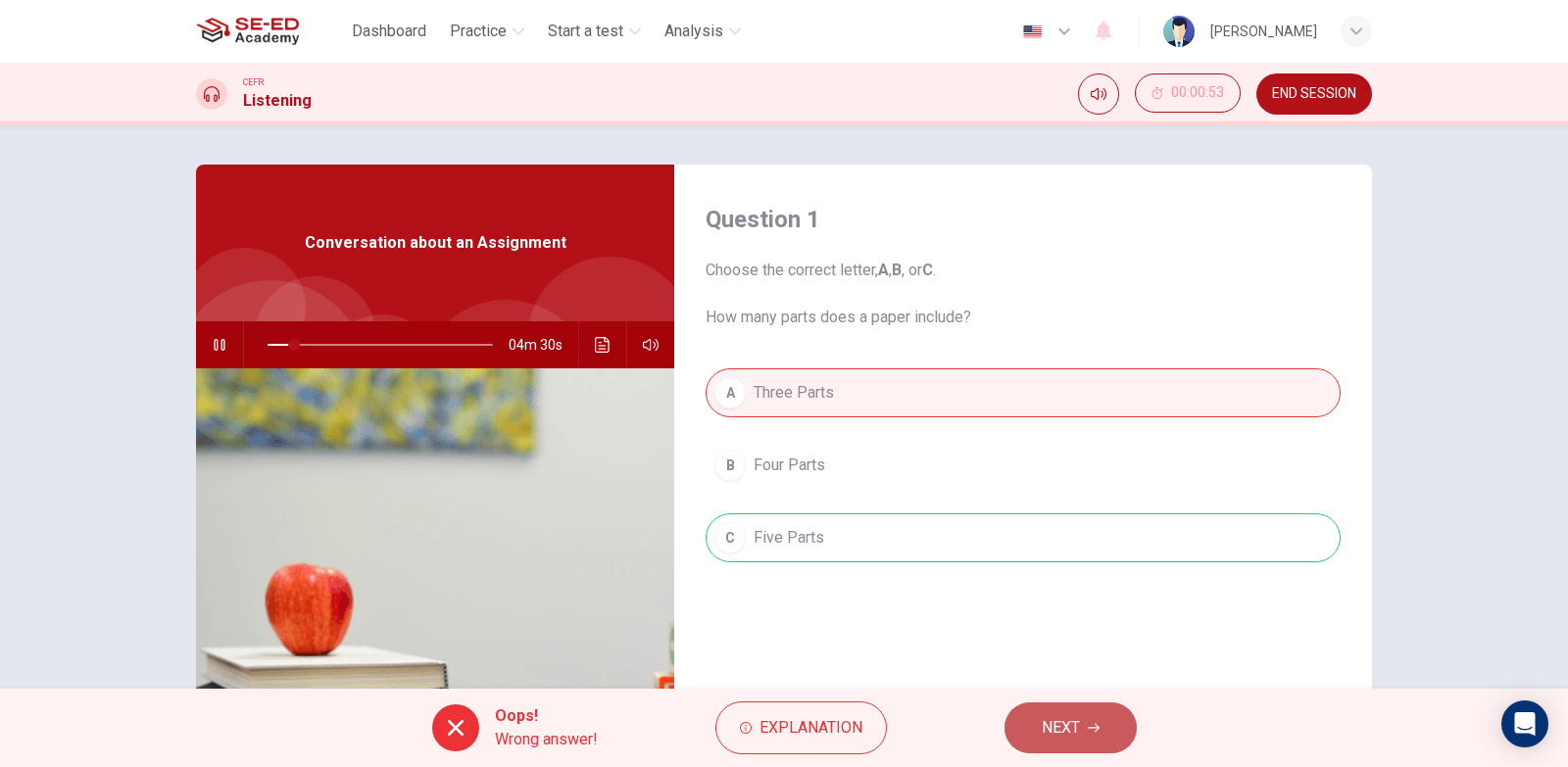 click on "NEXT" at bounding box center (1070, 728) 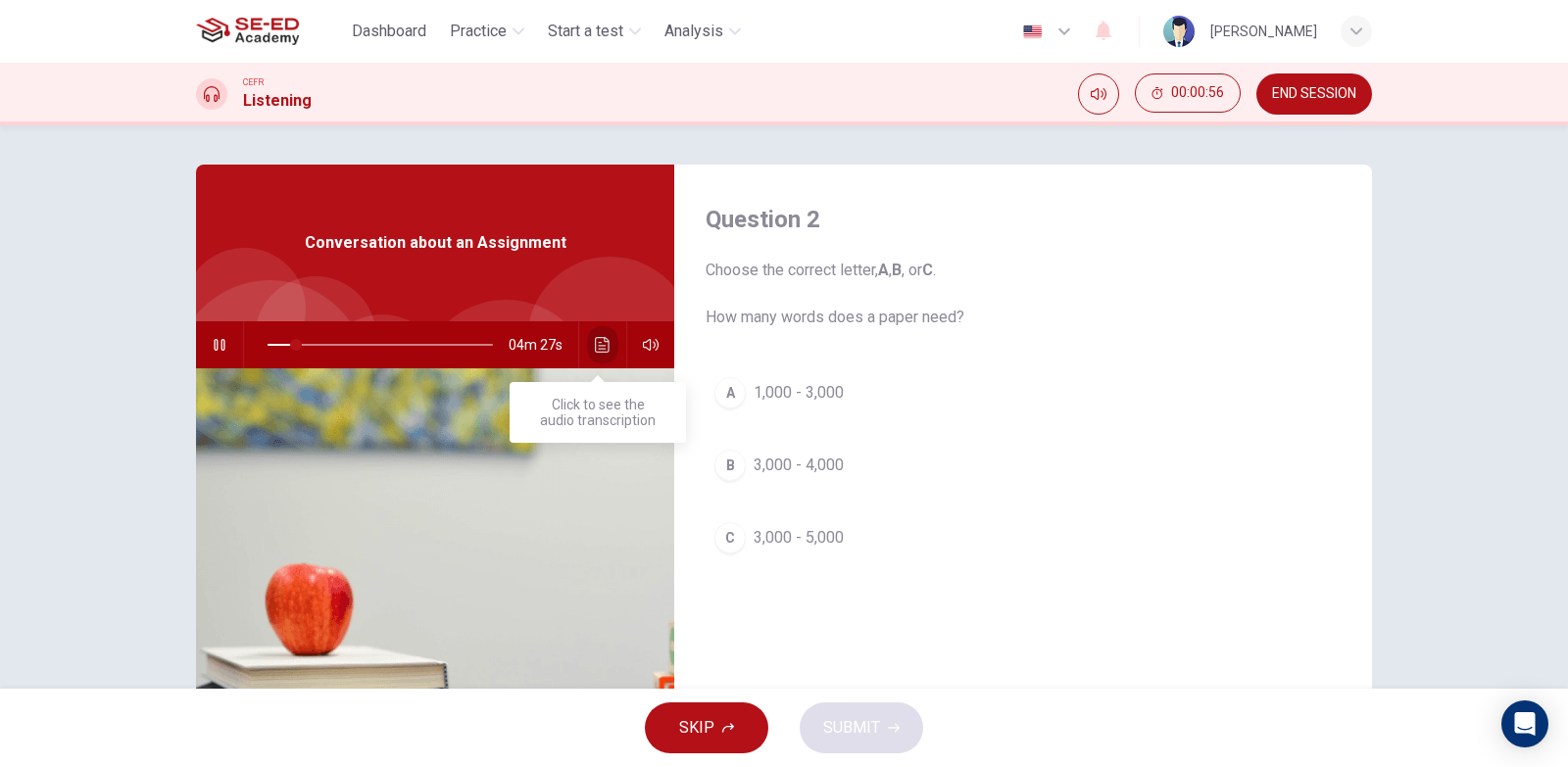click at bounding box center (603, 345) 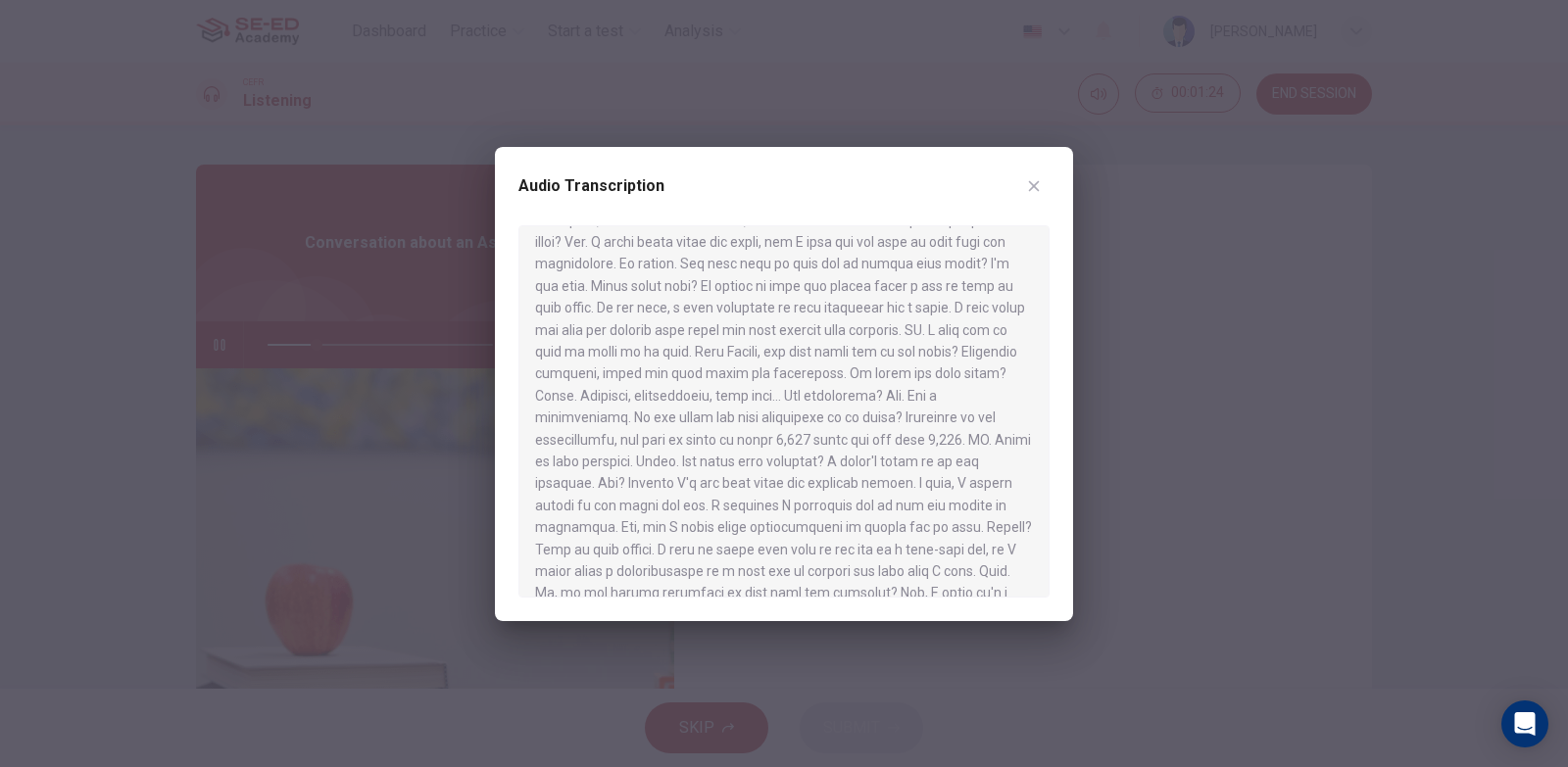 scroll, scrollTop: 0, scrollLeft: 0, axis: both 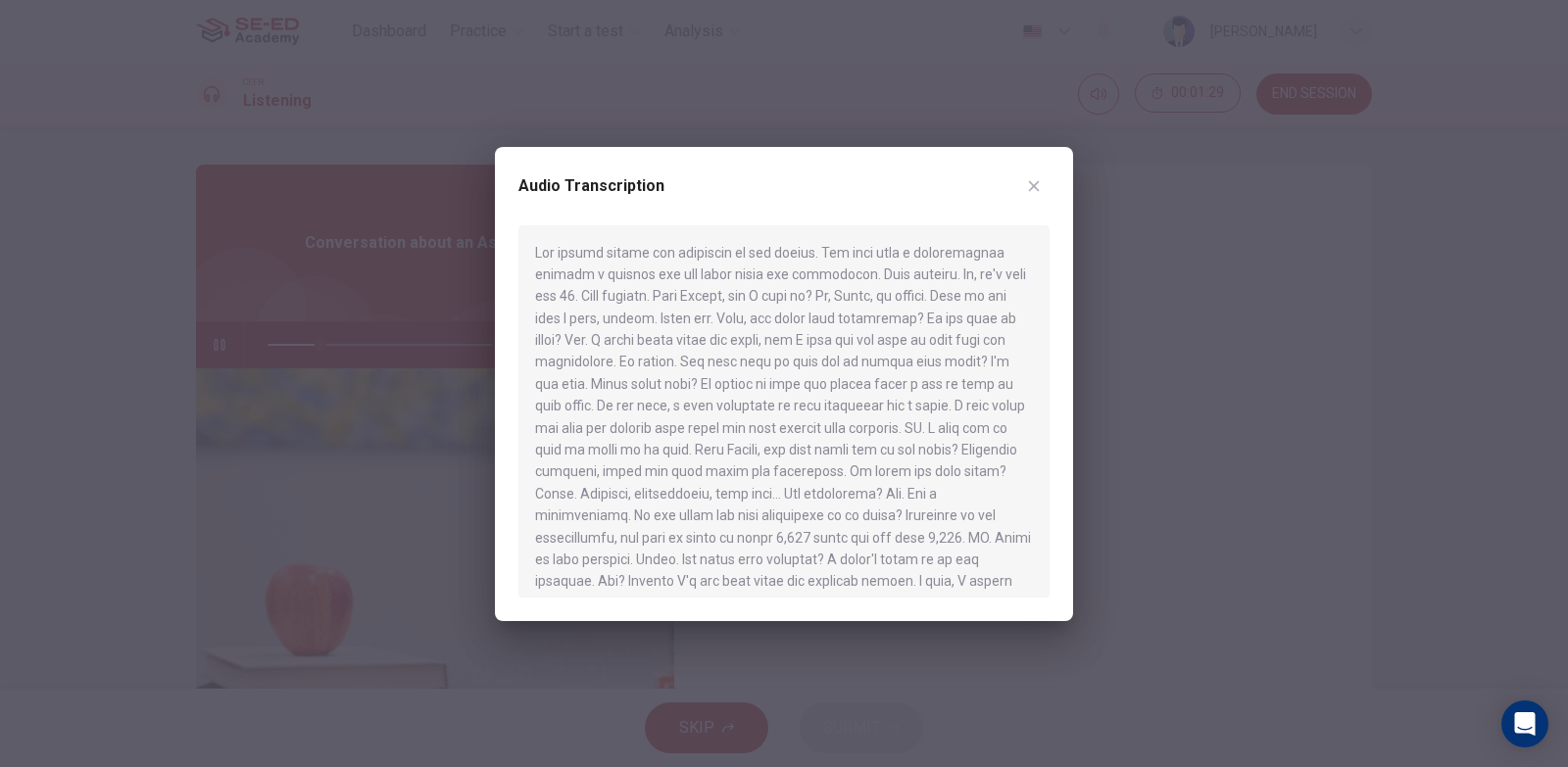 click on "Audio Transcription" at bounding box center [784, 198] 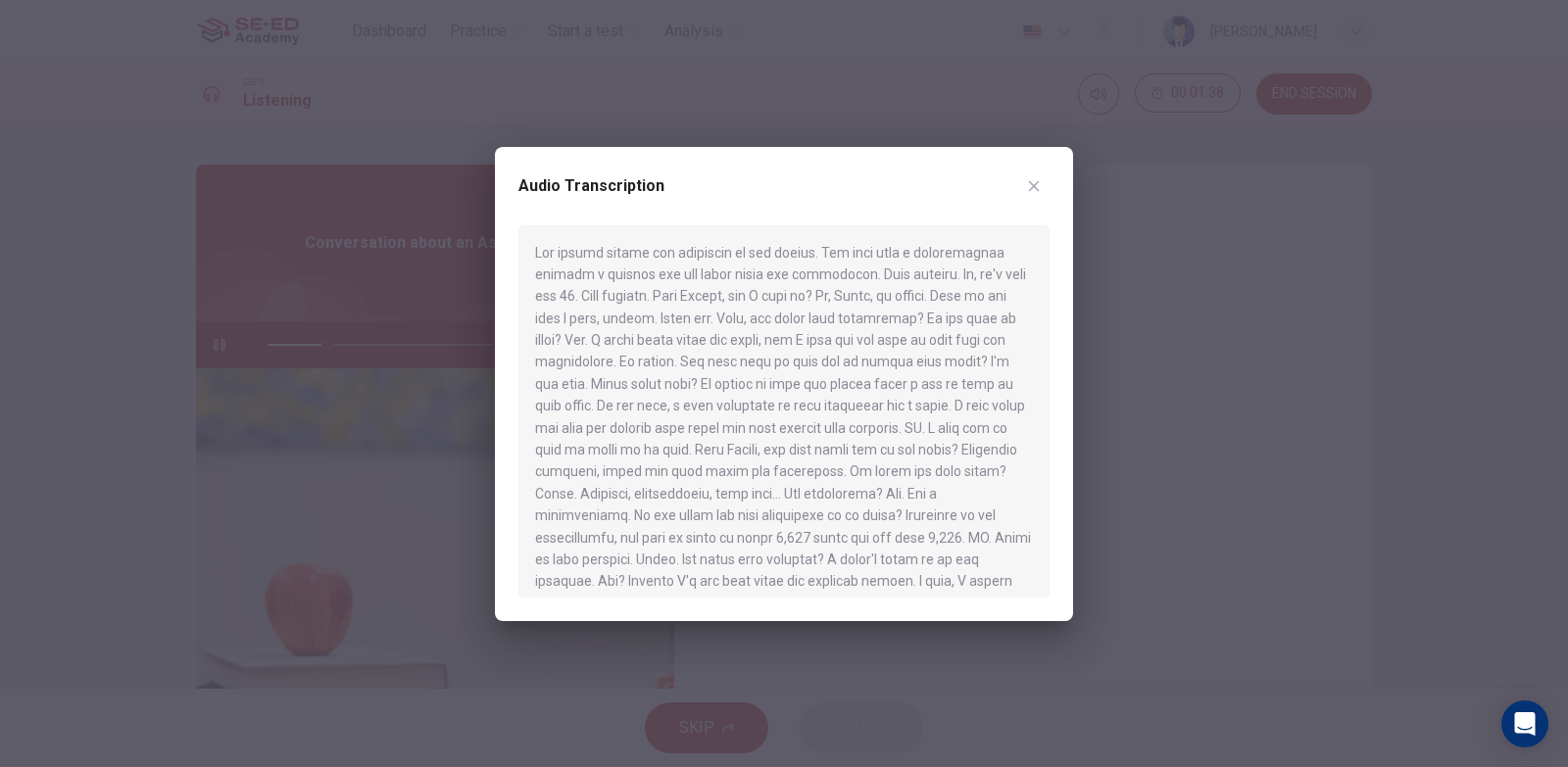 scroll, scrollTop: 98, scrollLeft: 0, axis: vertical 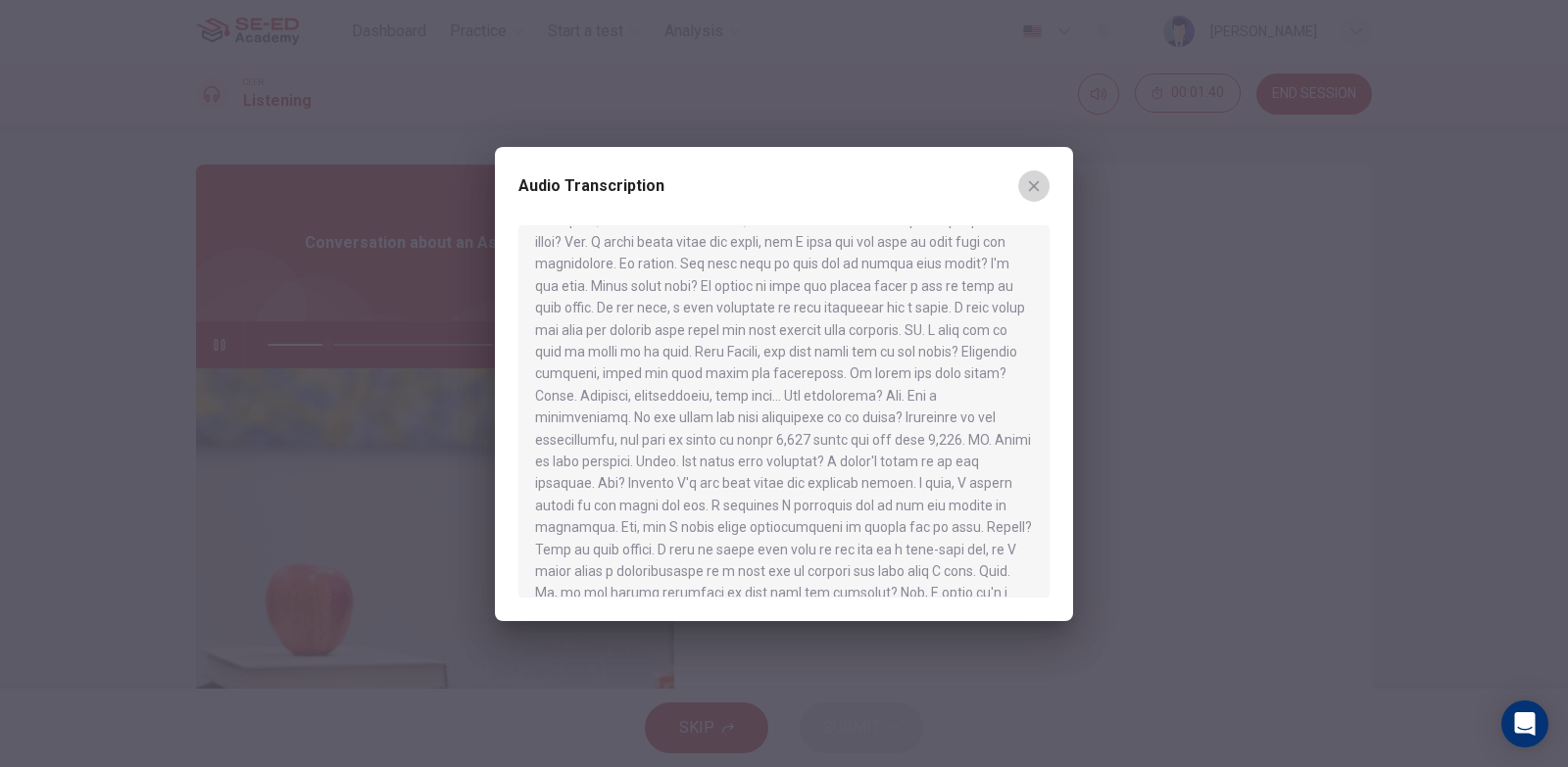 click 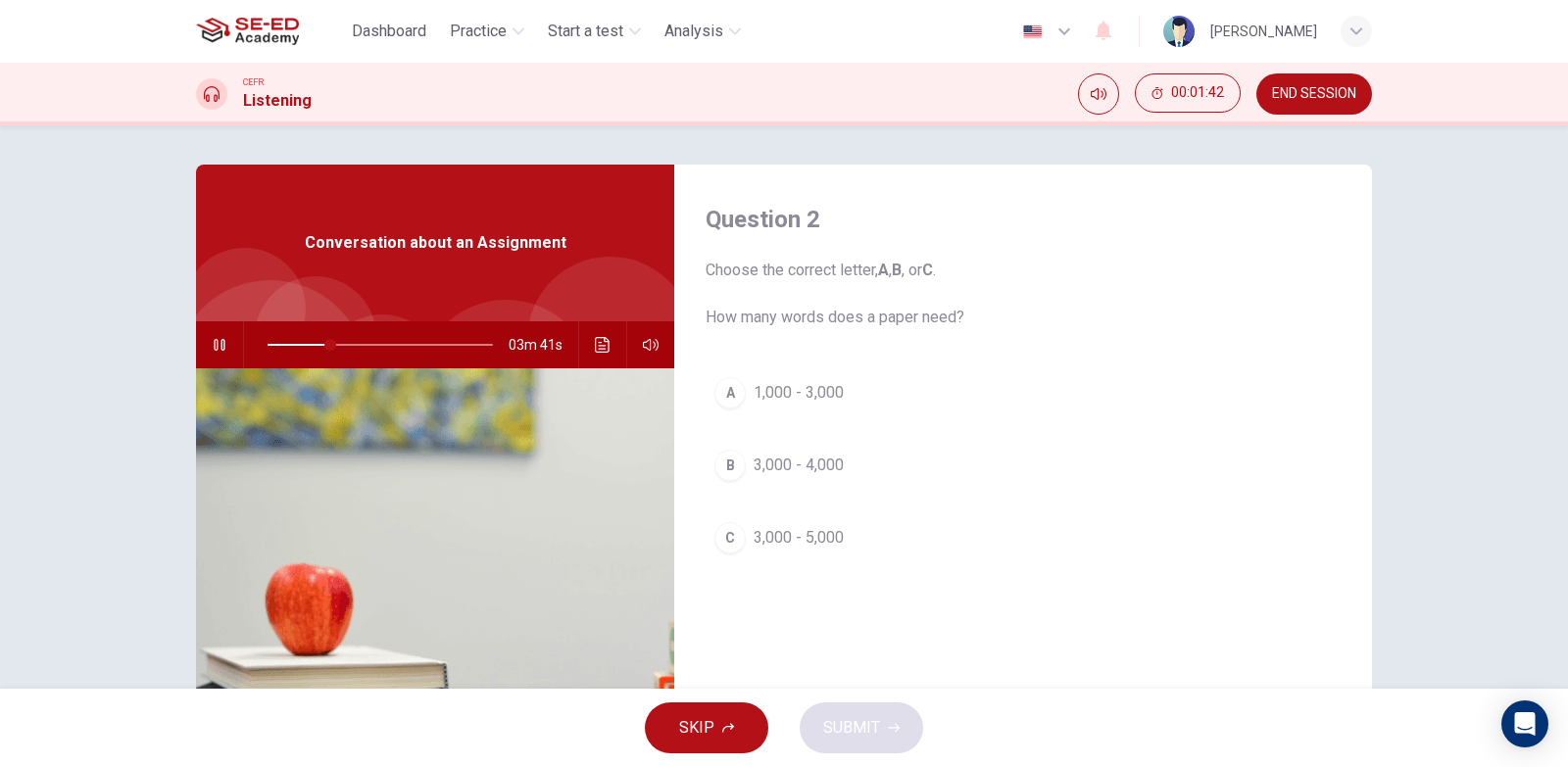 click on "C 3,000 - 5,000" at bounding box center (1023, 538) 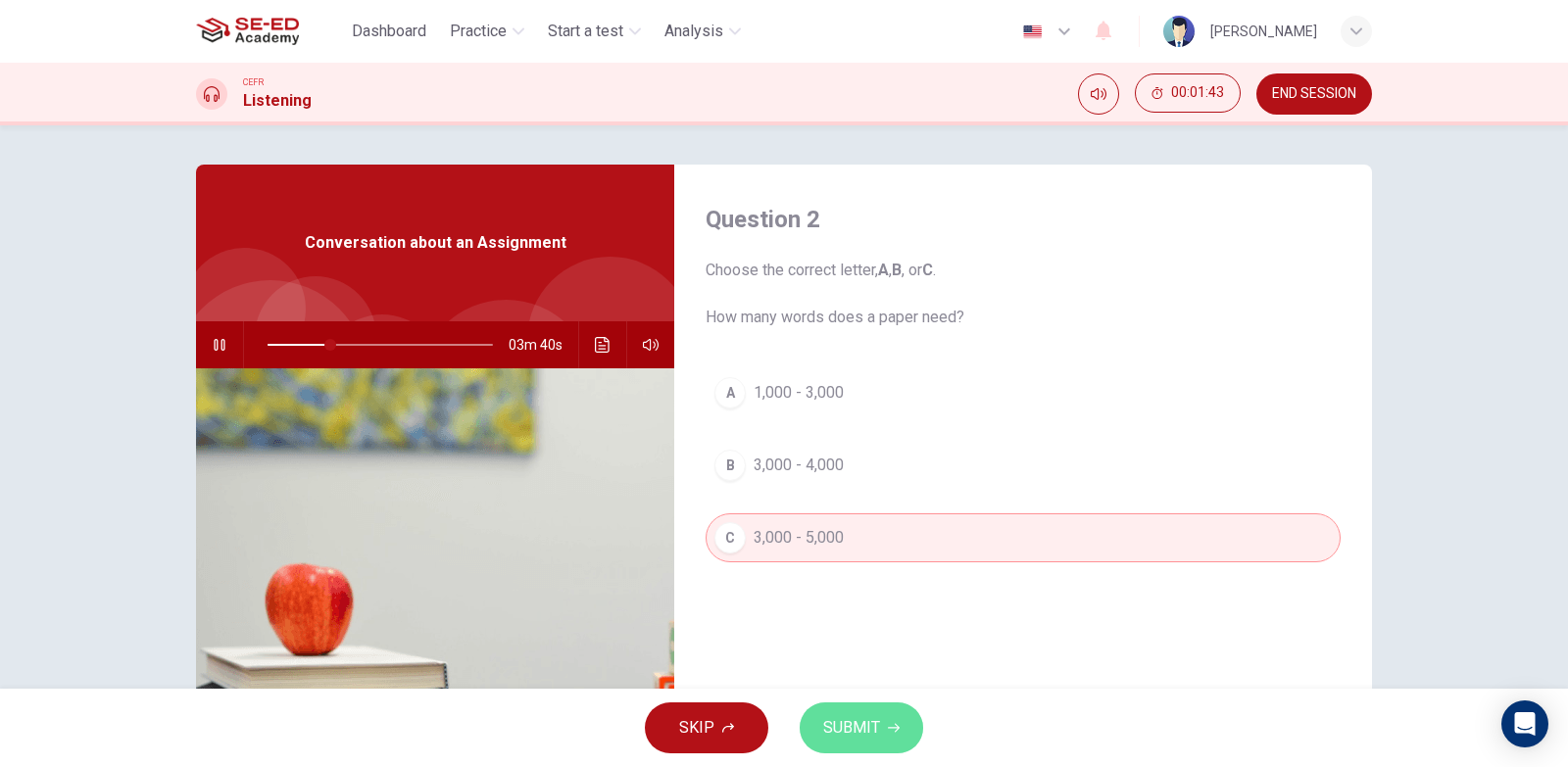 click on "SUBMIT" at bounding box center (852, 728) 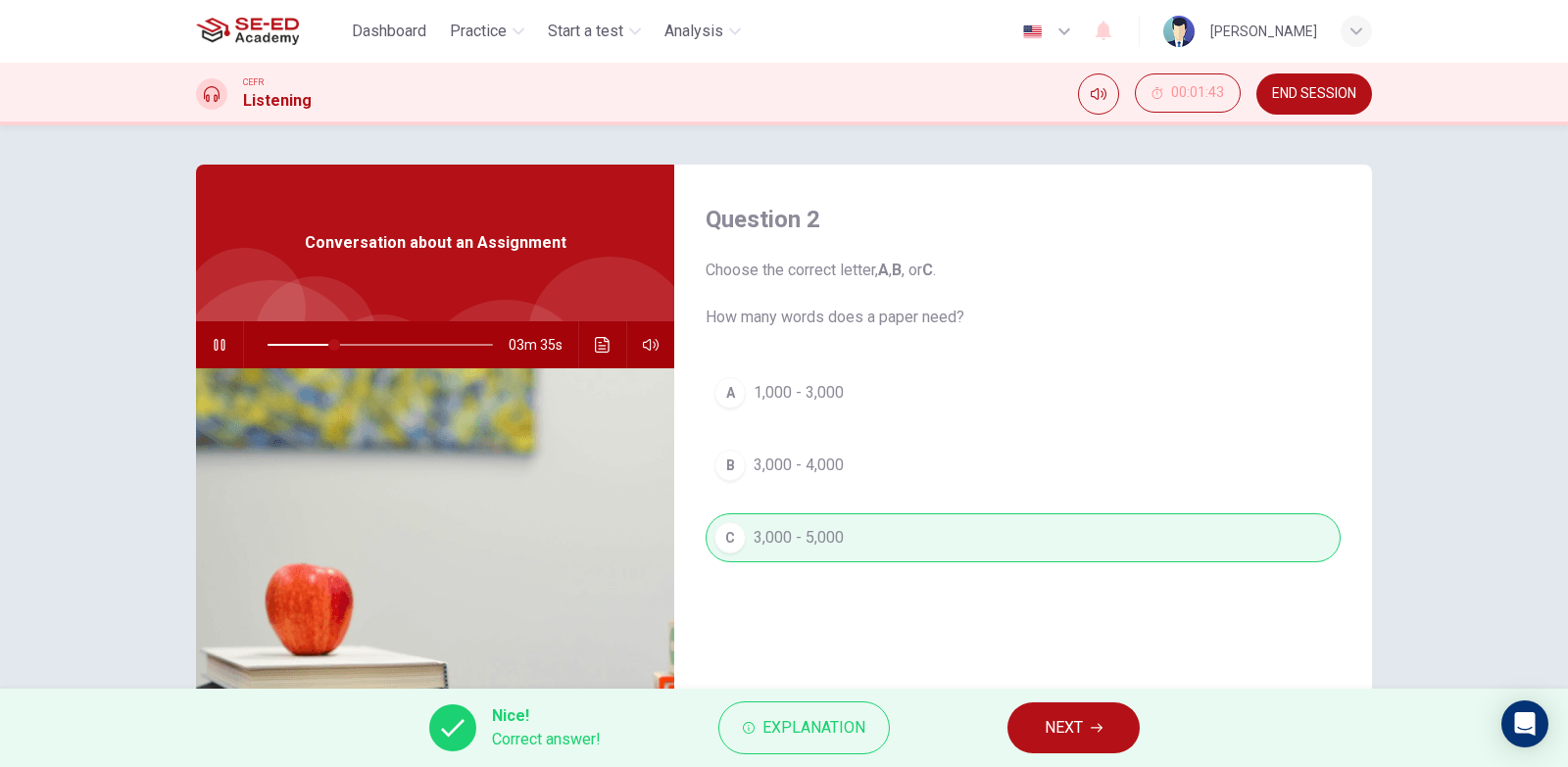 click on "NEXT" at bounding box center [1063, 728] 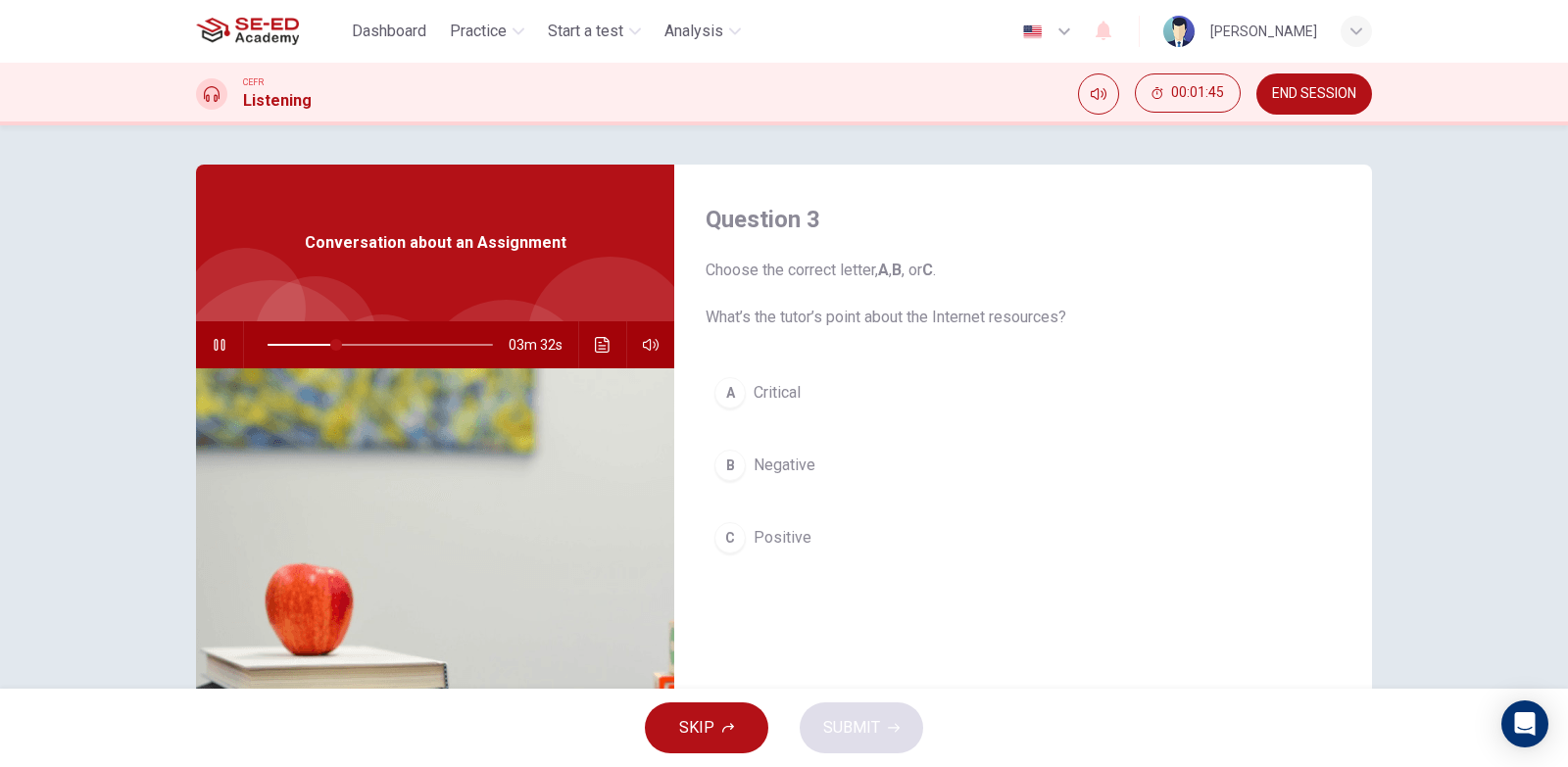 drag, startPoint x: 727, startPoint y: 317, endPoint x: 809, endPoint y: 317, distance: 82 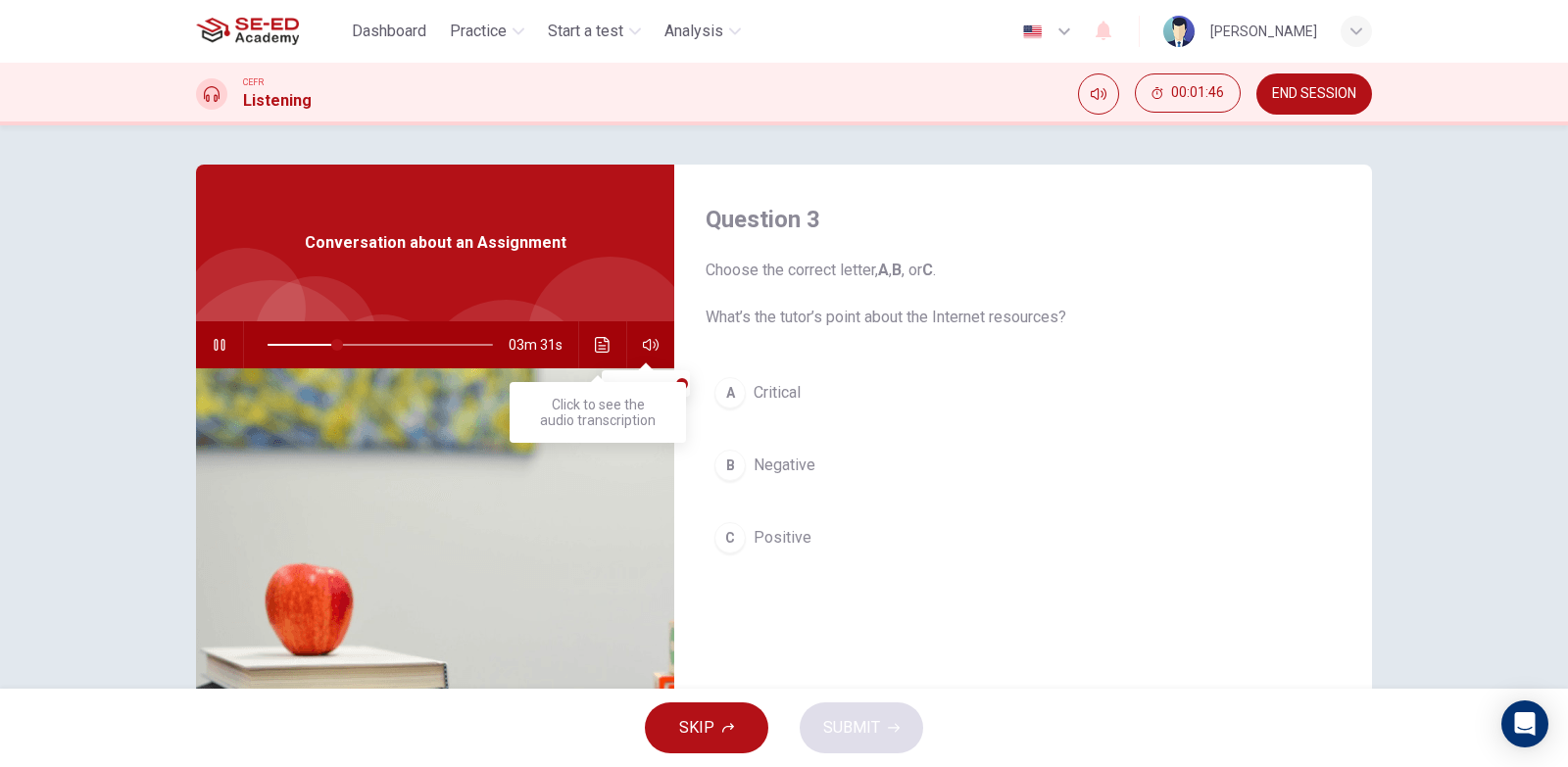 click at bounding box center [603, 345] 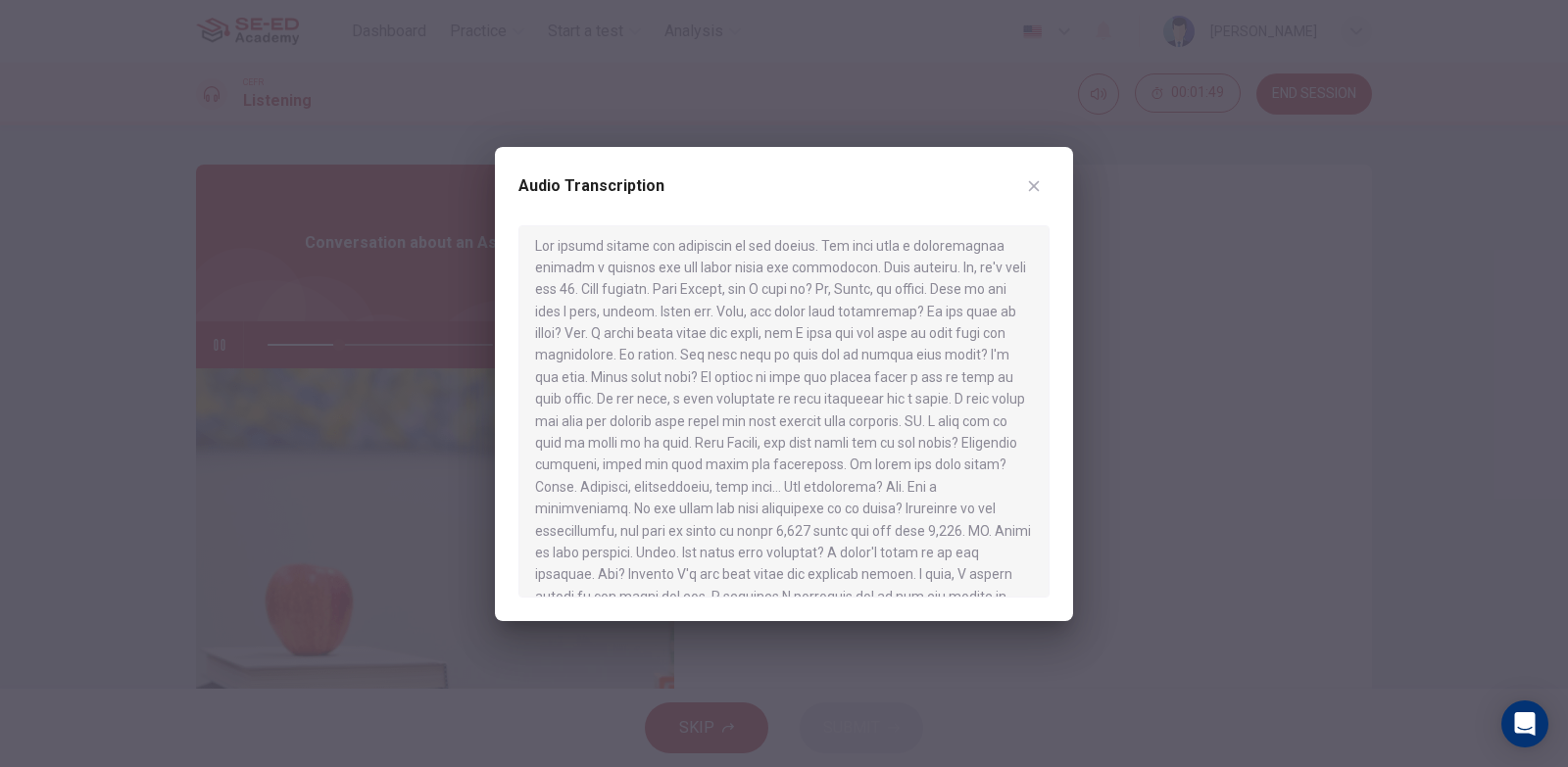 scroll, scrollTop: 0, scrollLeft: 0, axis: both 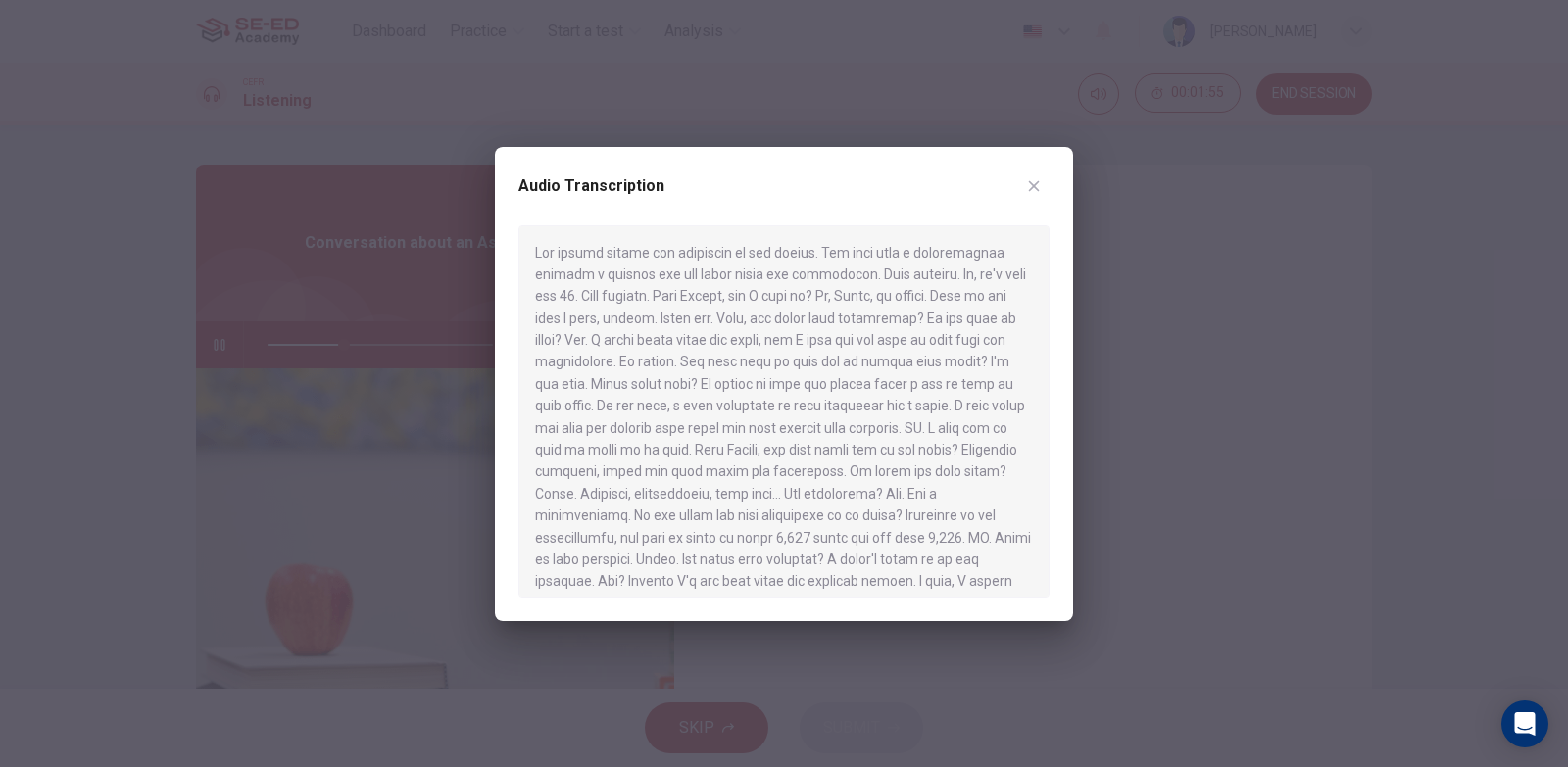 click at bounding box center (1034, 186) 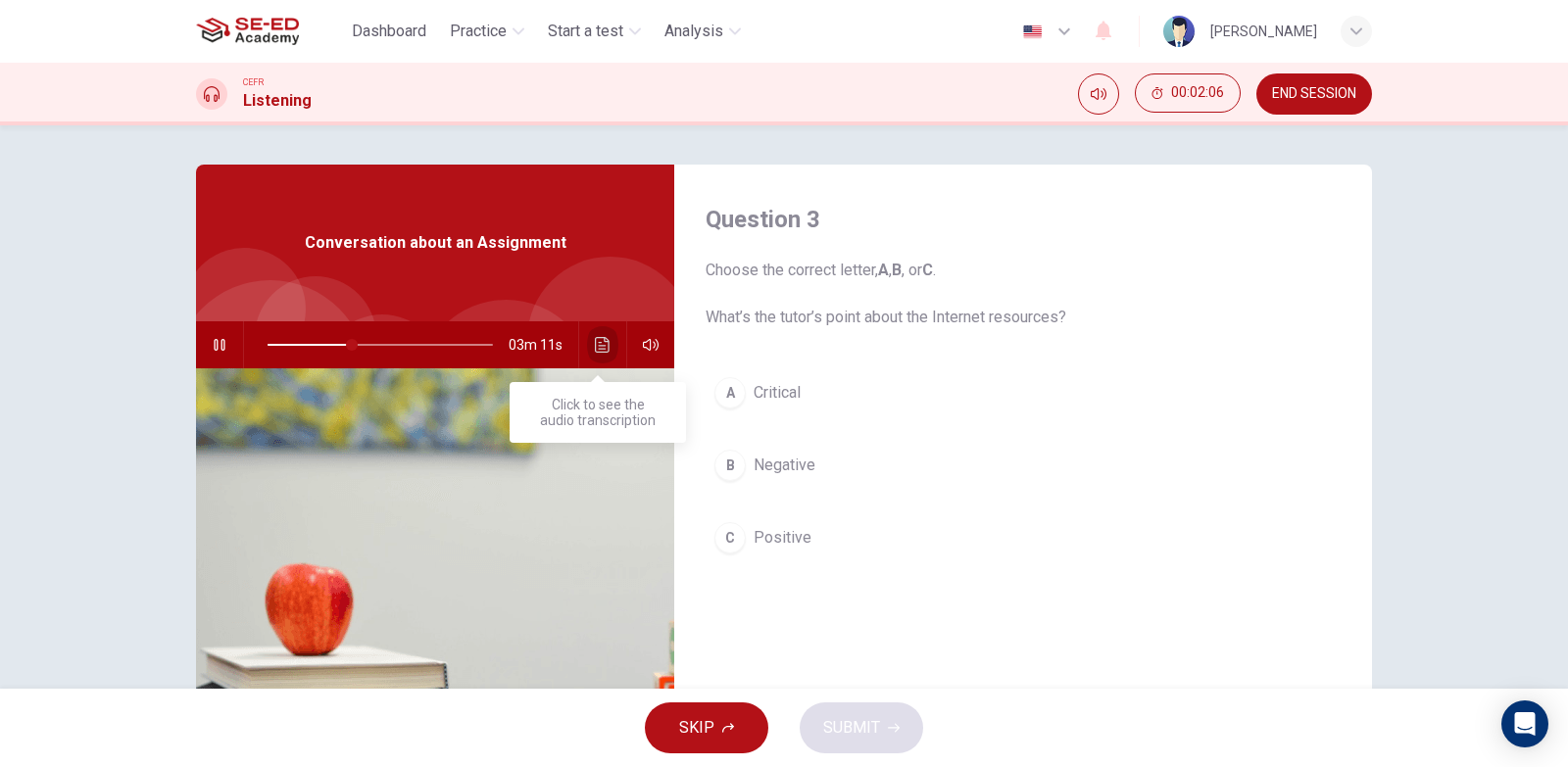 click at bounding box center [603, 345] 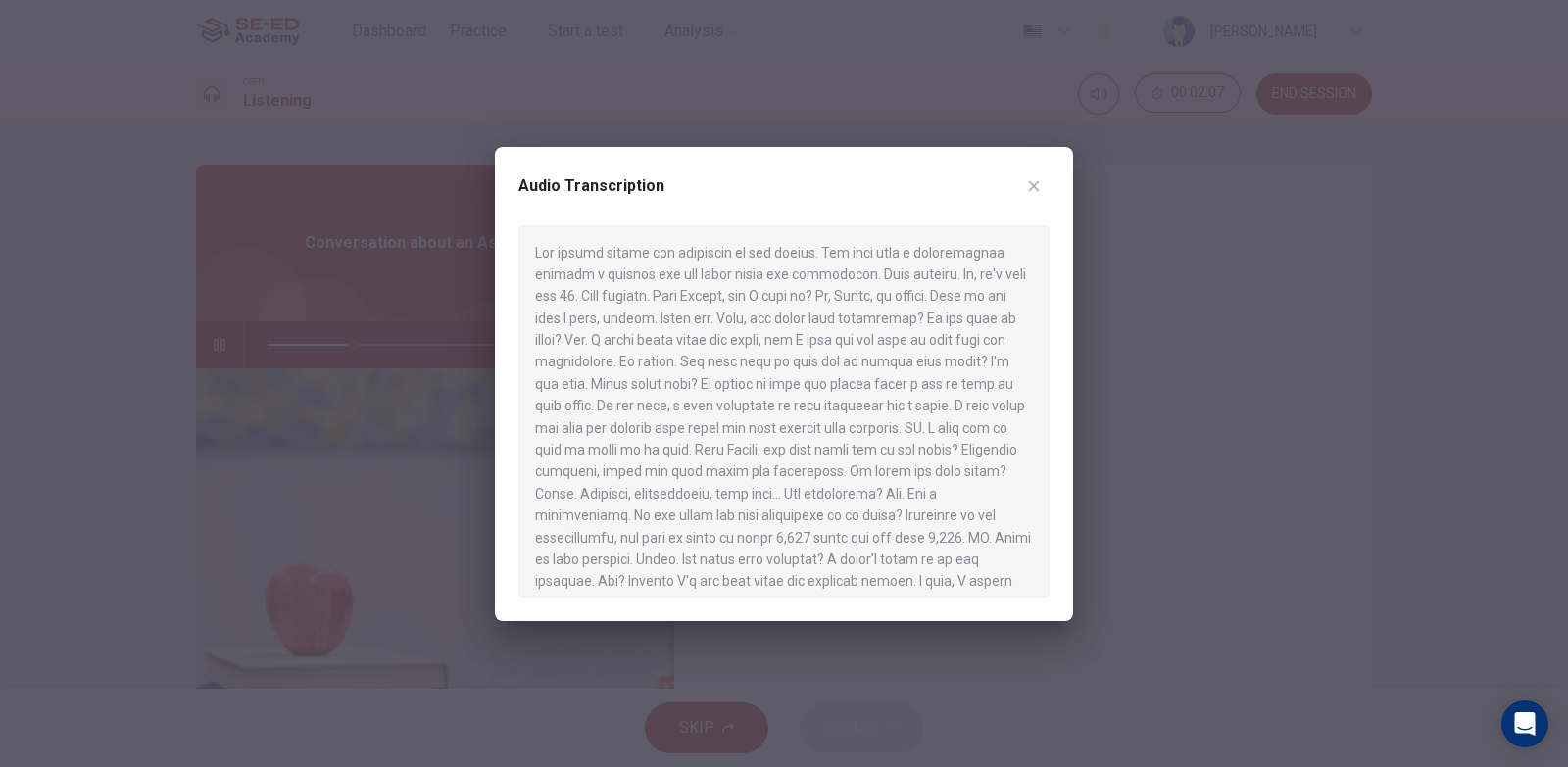 click at bounding box center (784, 383) 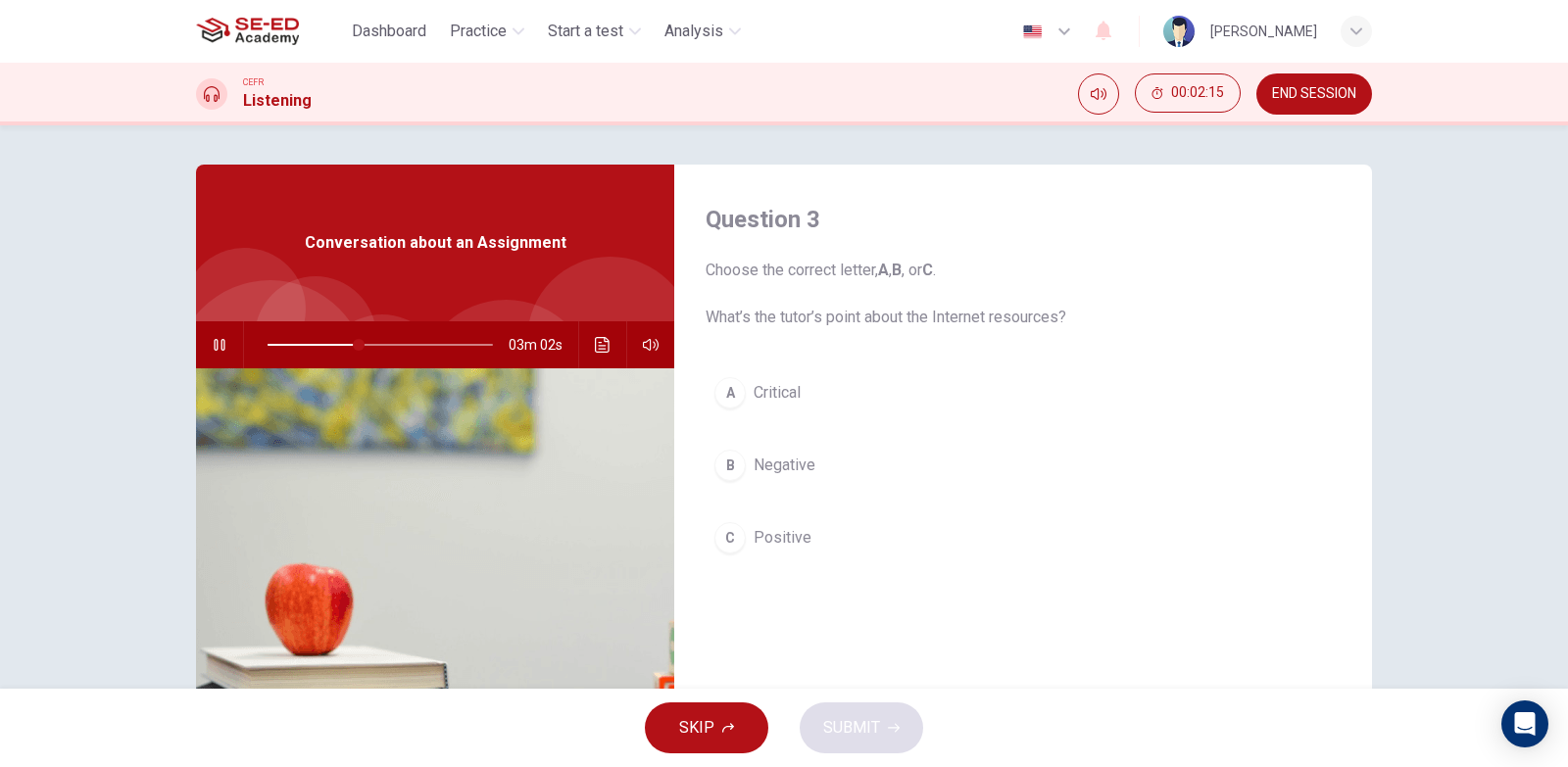 click 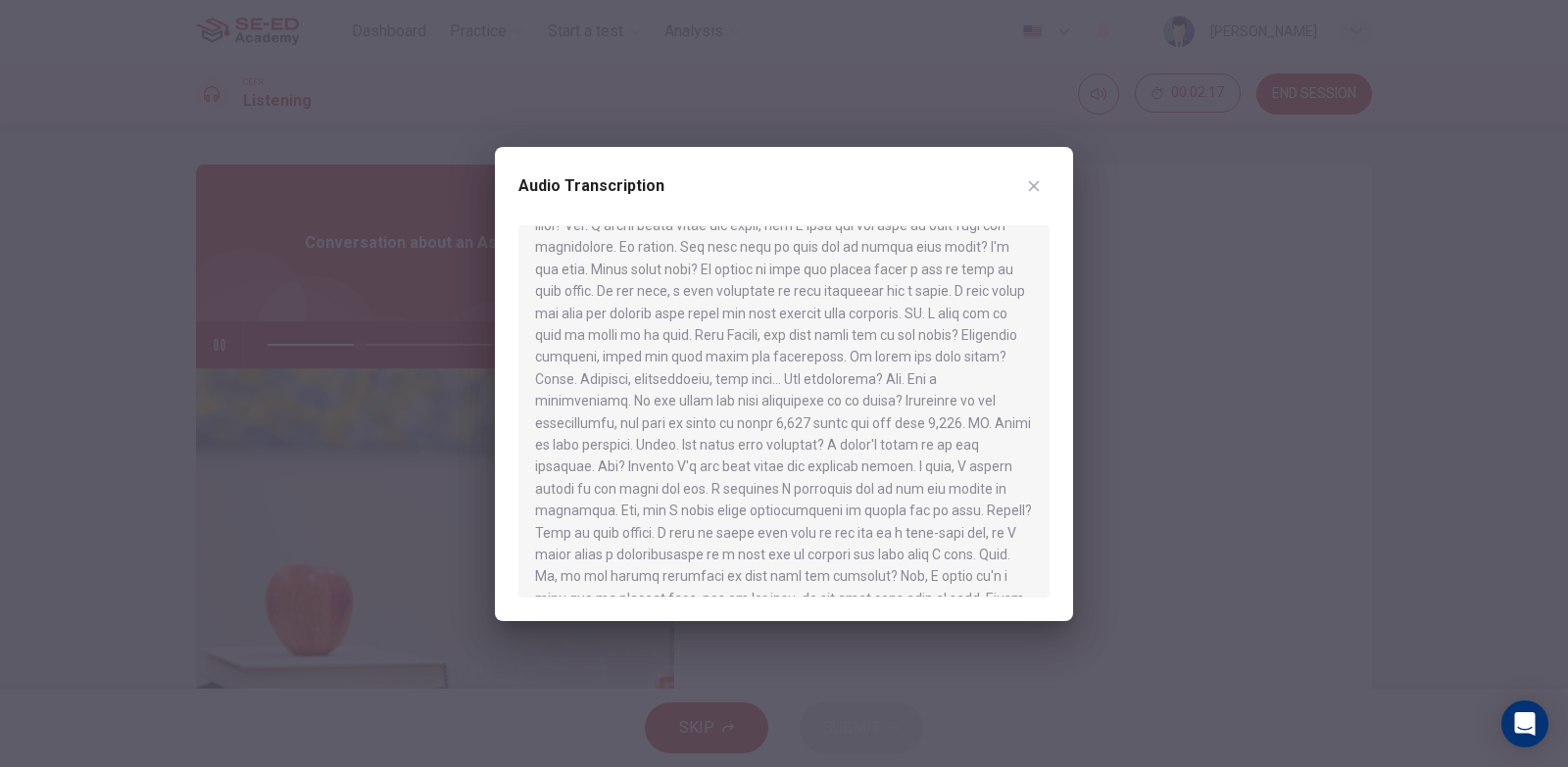 scroll, scrollTop: 294, scrollLeft: 0, axis: vertical 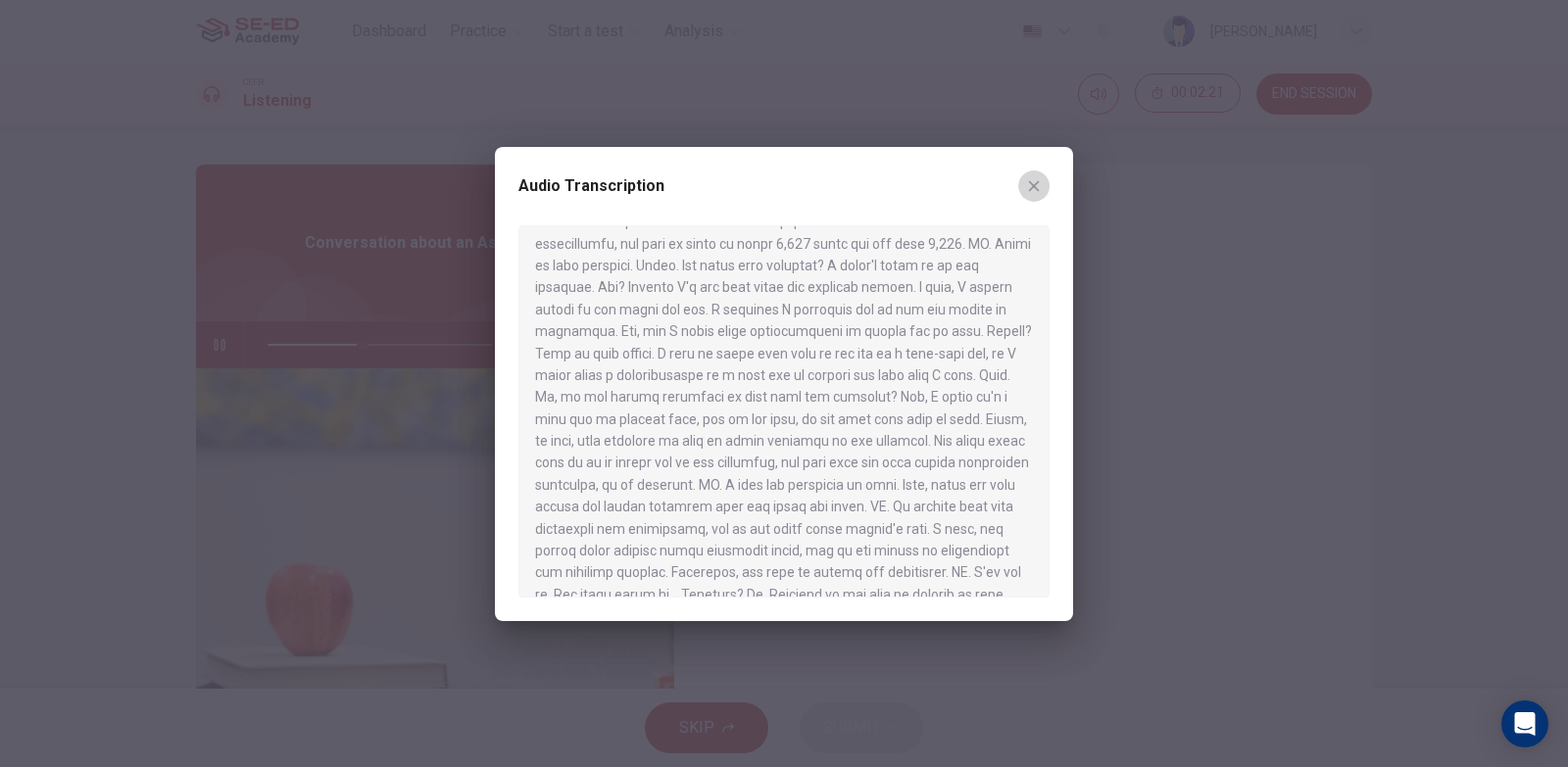 click at bounding box center (1034, 186) 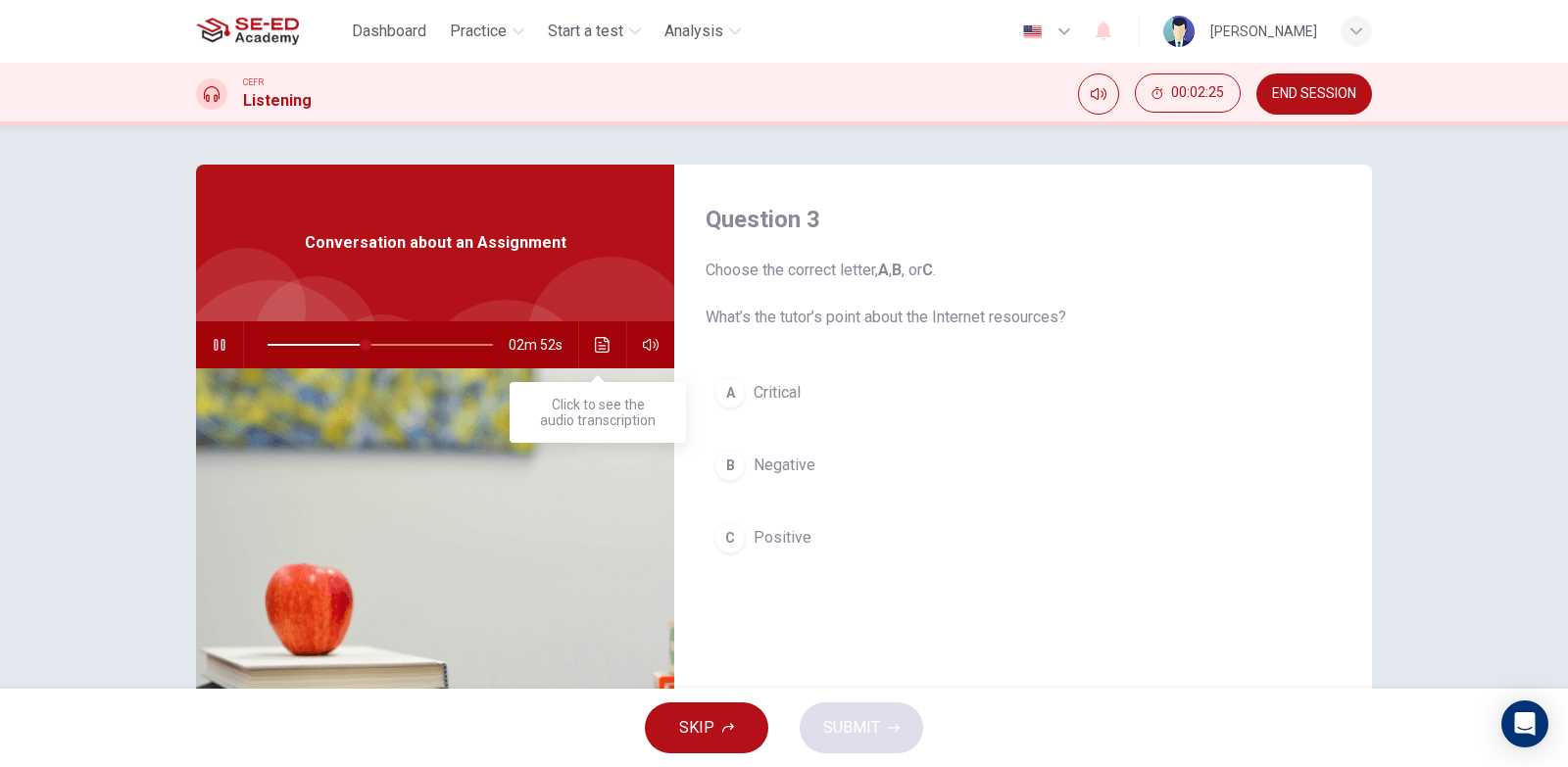 click at bounding box center (603, 345) 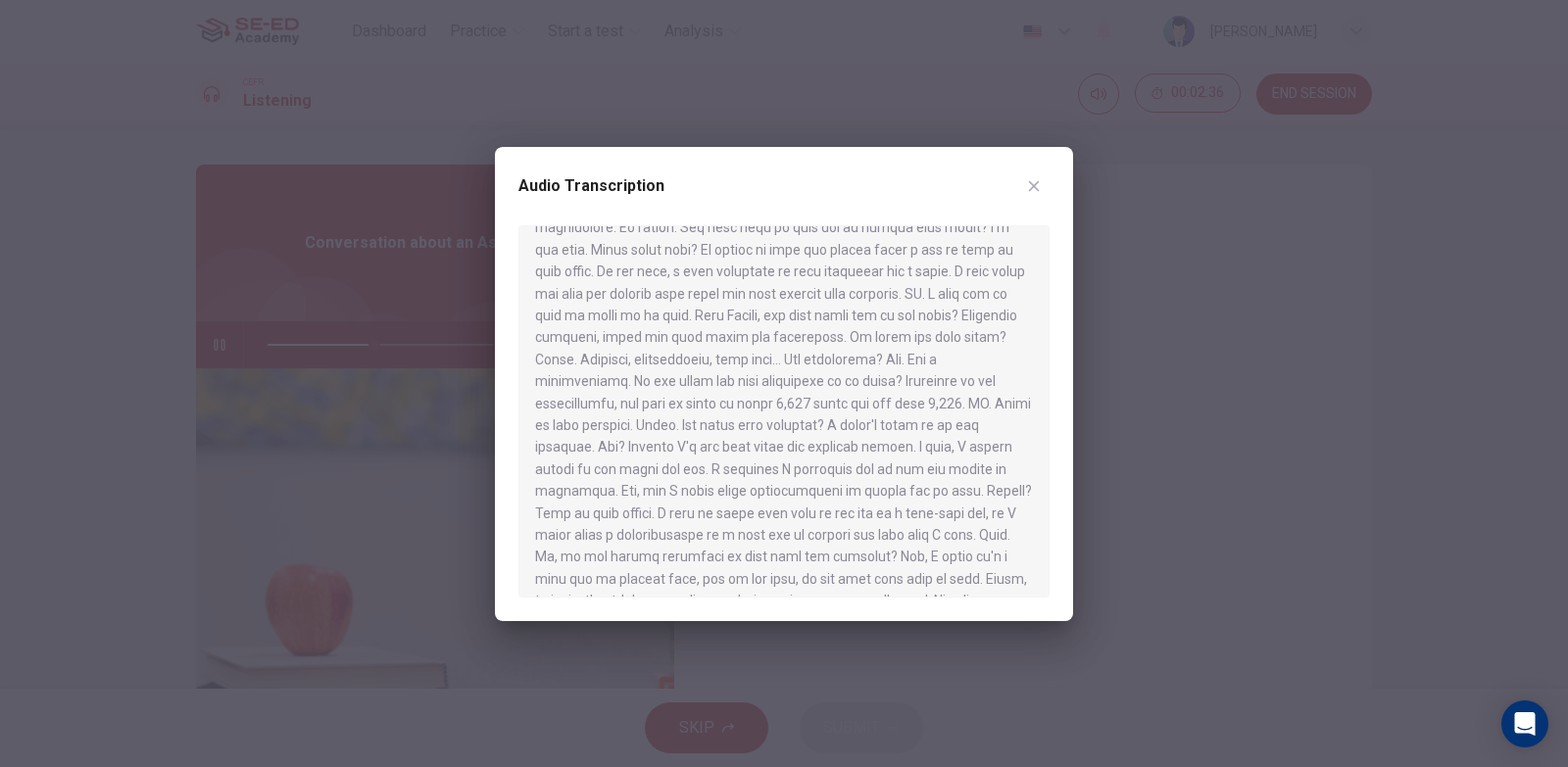 scroll, scrollTop: 196, scrollLeft: 0, axis: vertical 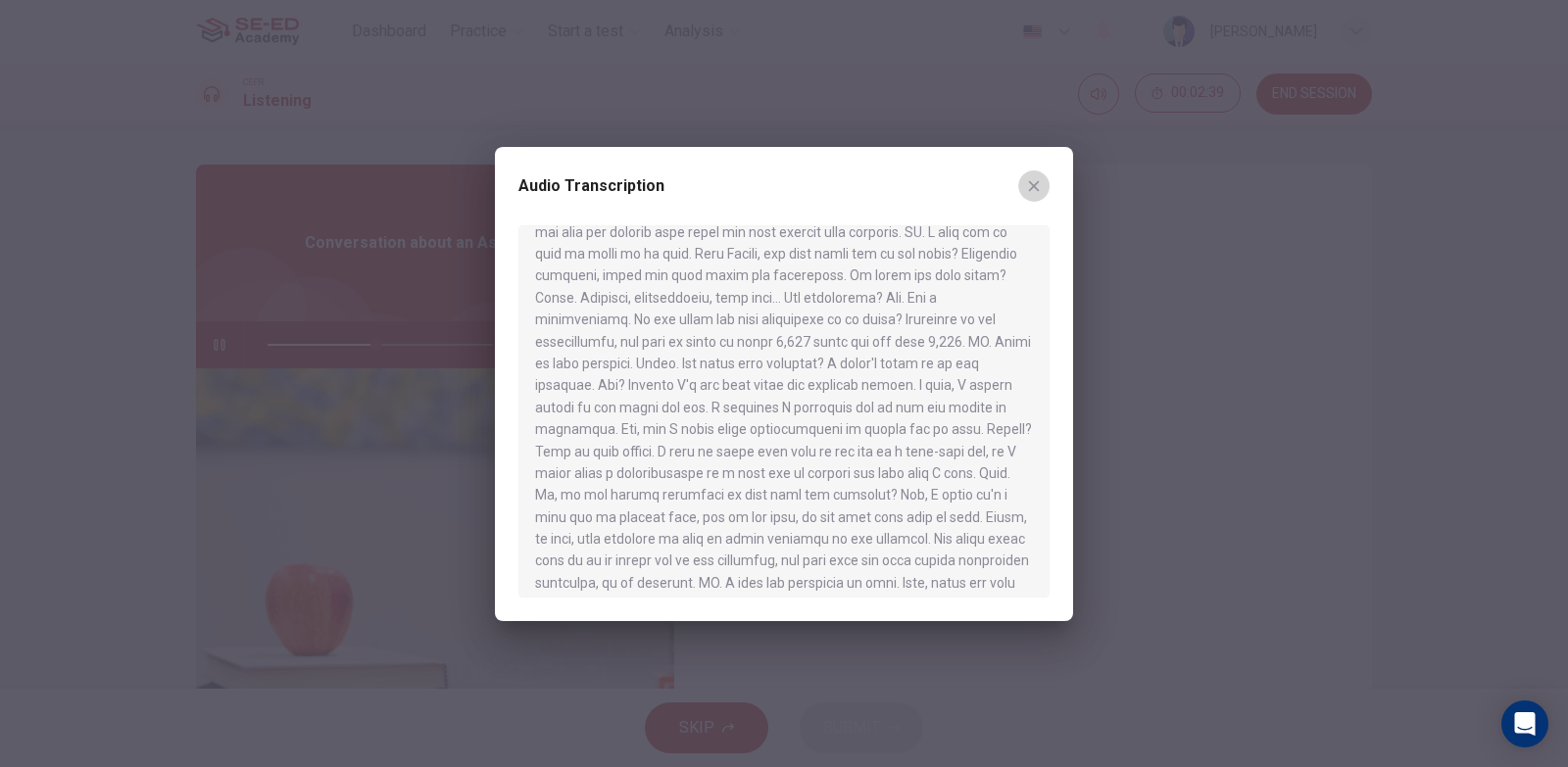 click at bounding box center [1034, 186] 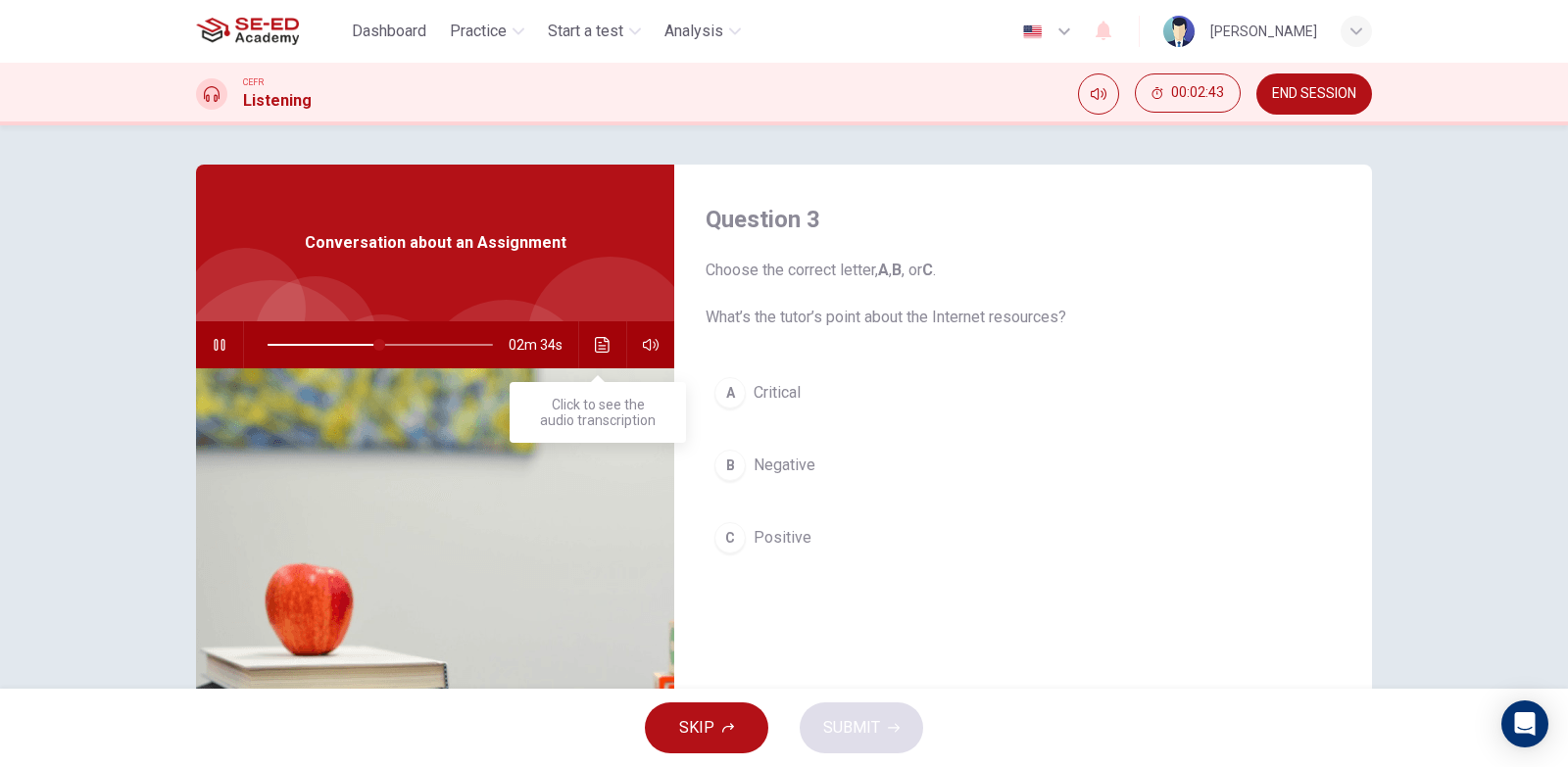 click 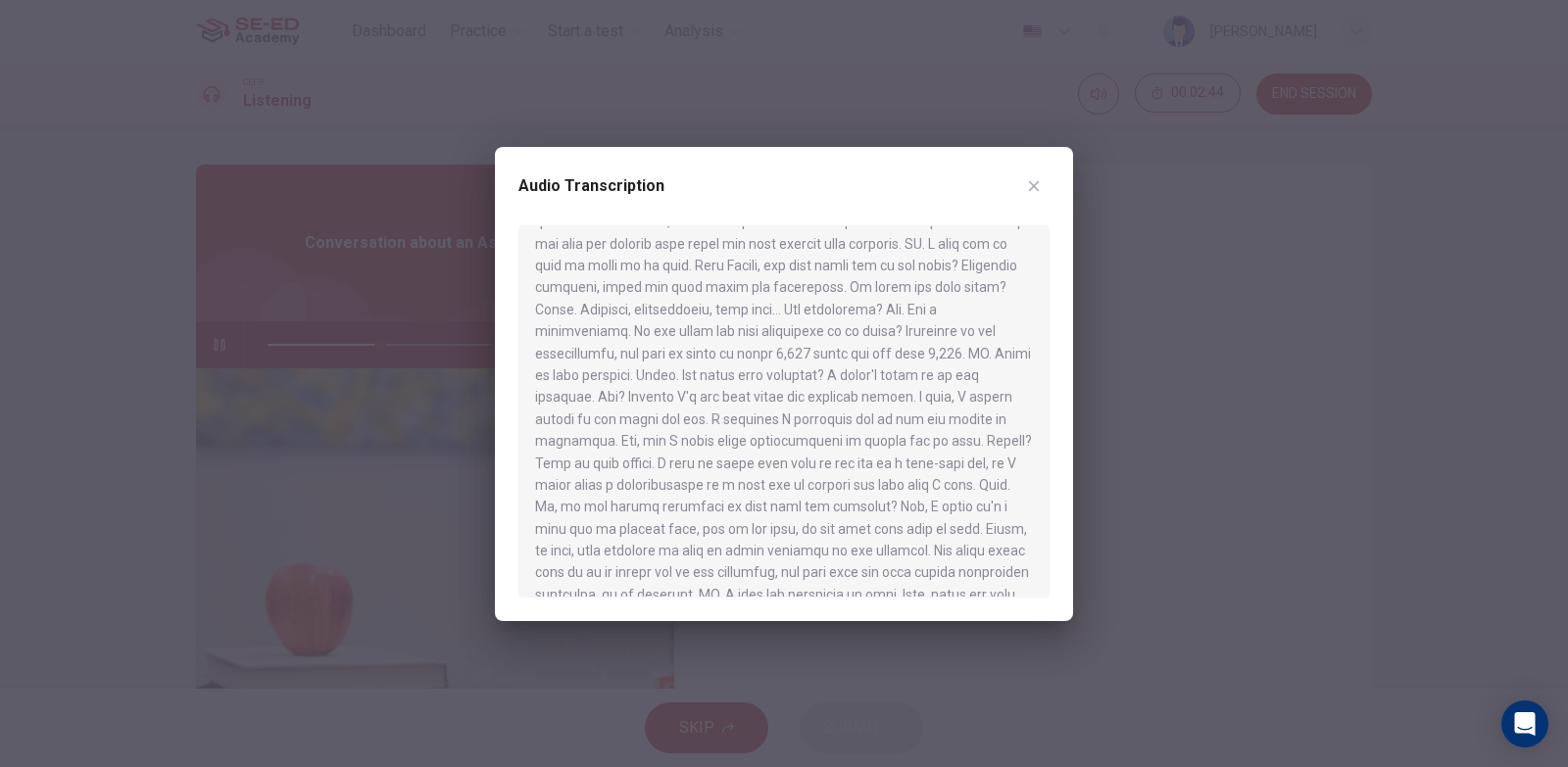 scroll, scrollTop: 196, scrollLeft: 0, axis: vertical 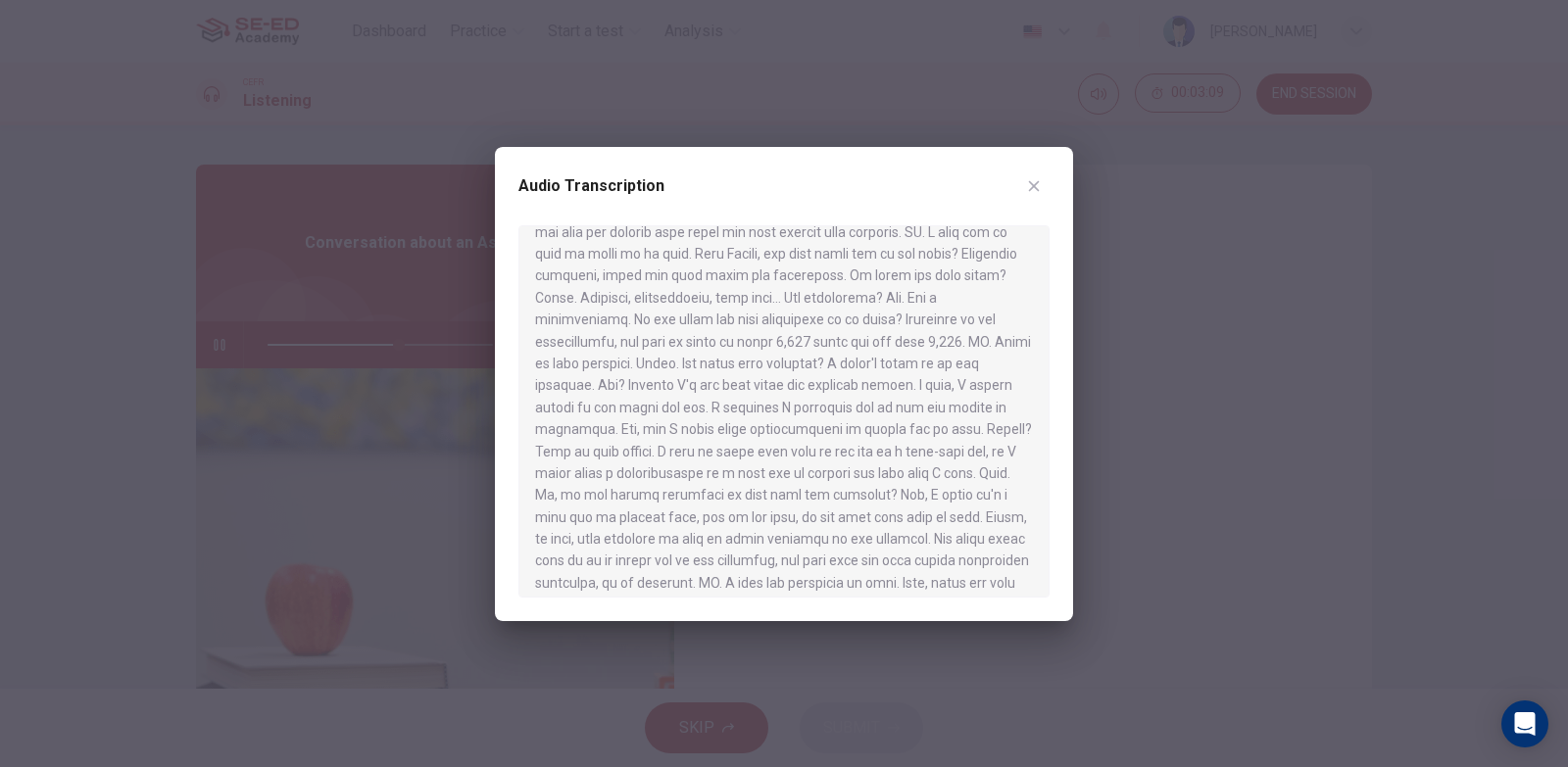 click at bounding box center [784, 383] 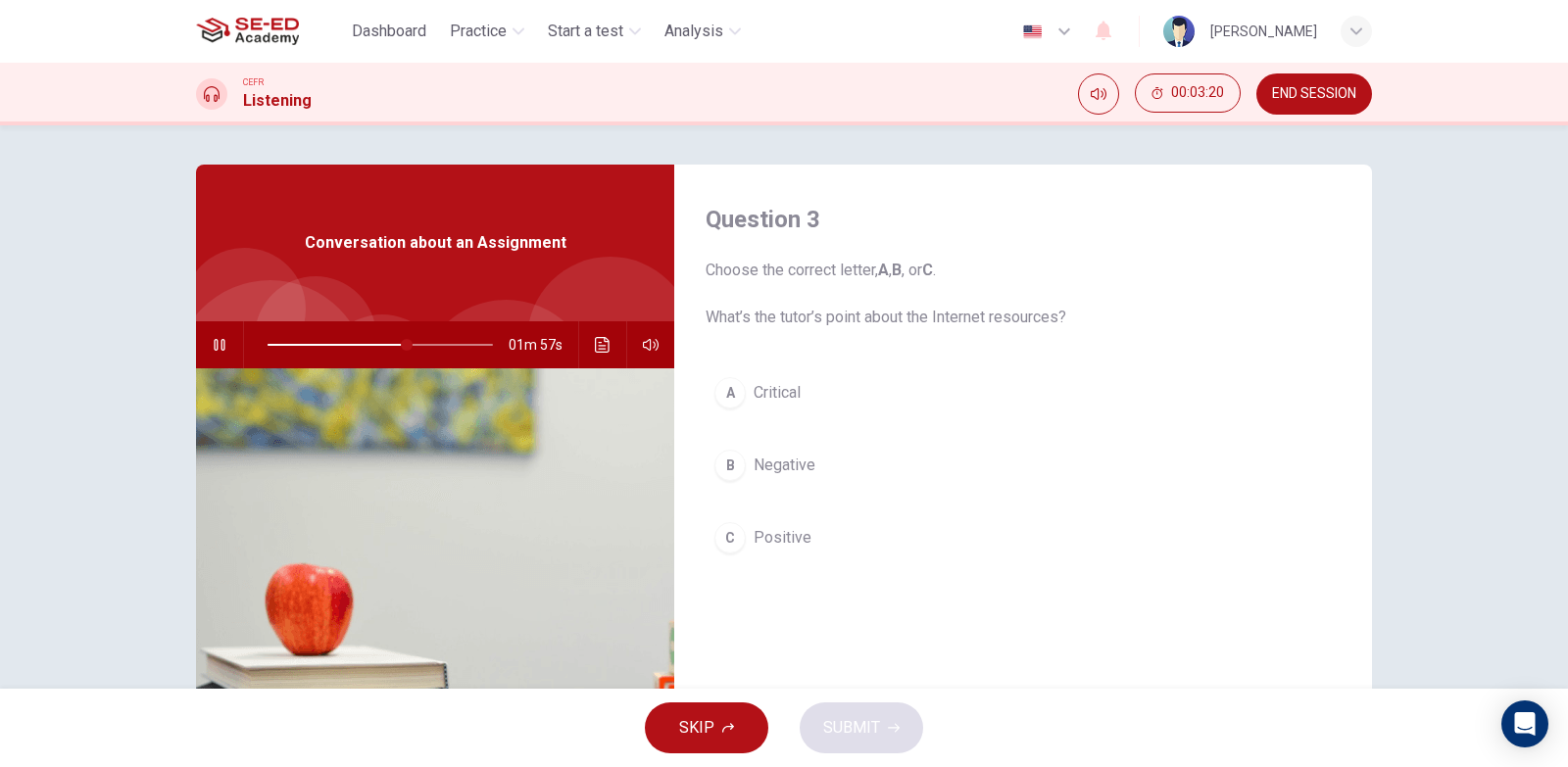 click on "Critical" at bounding box center (777, 393) 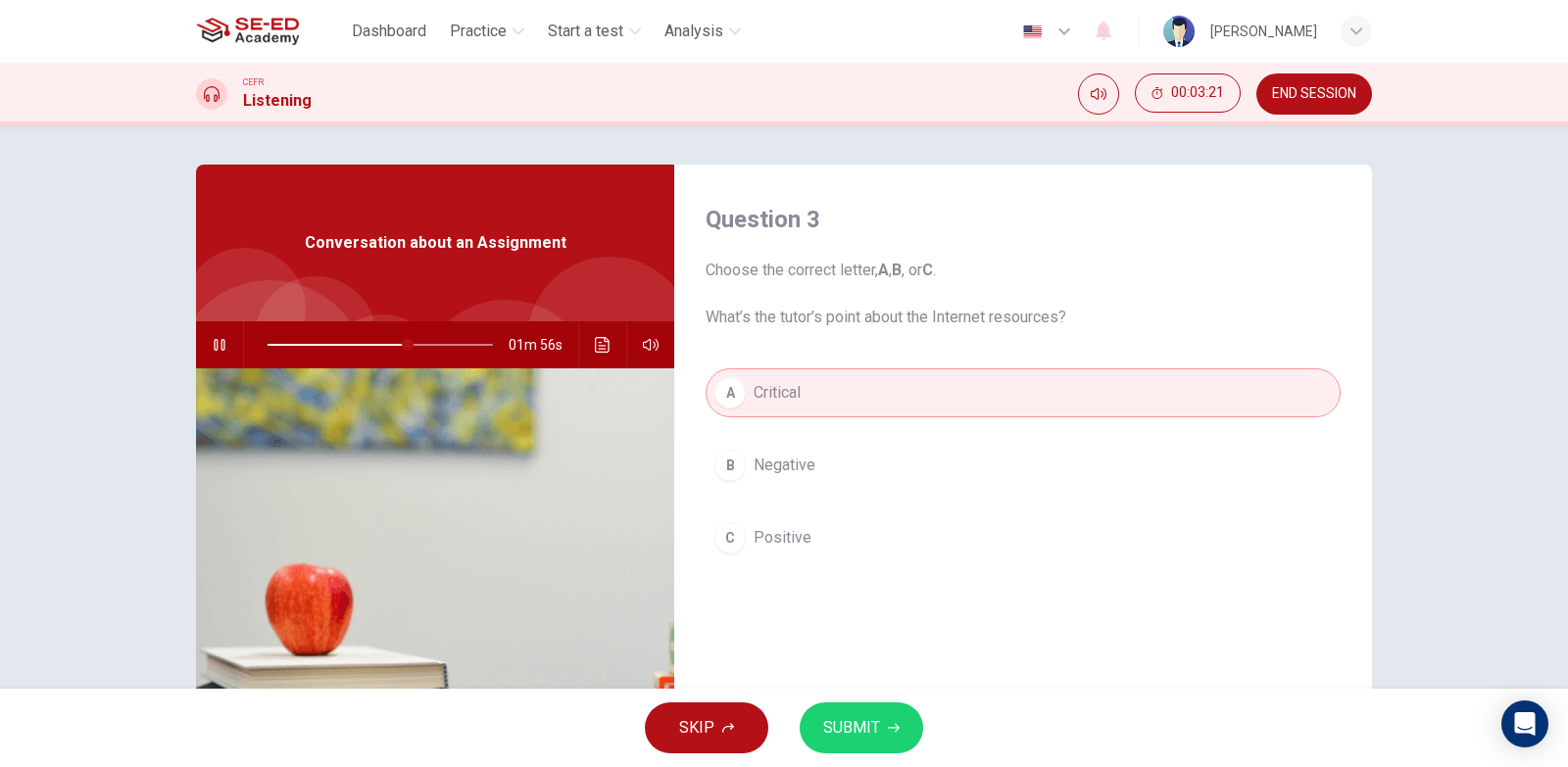 click on "SUBMIT" at bounding box center [852, 728] 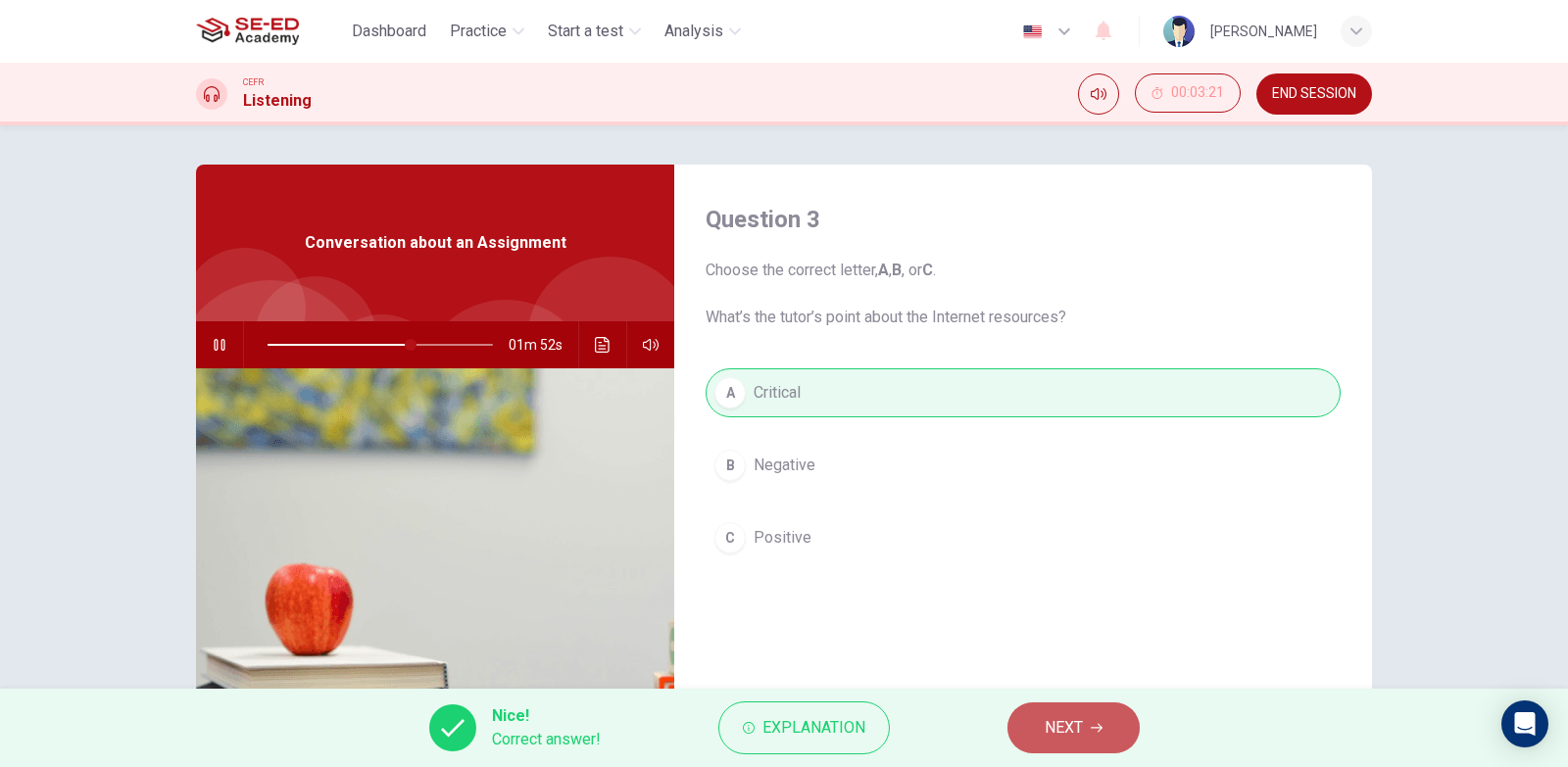 click on "NEXT" at bounding box center (1073, 728) 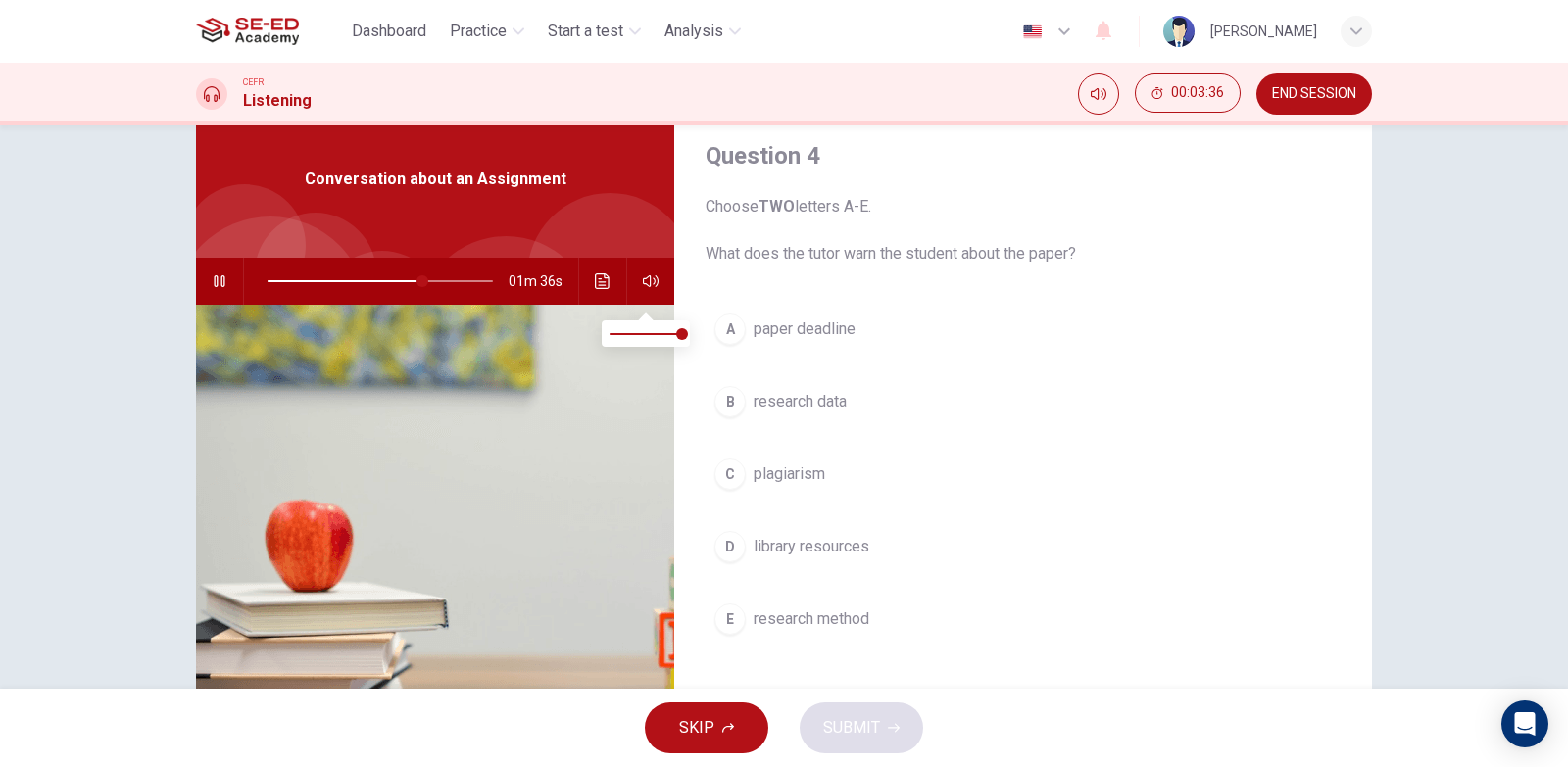 scroll, scrollTop: 98, scrollLeft: 0, axis: vertical 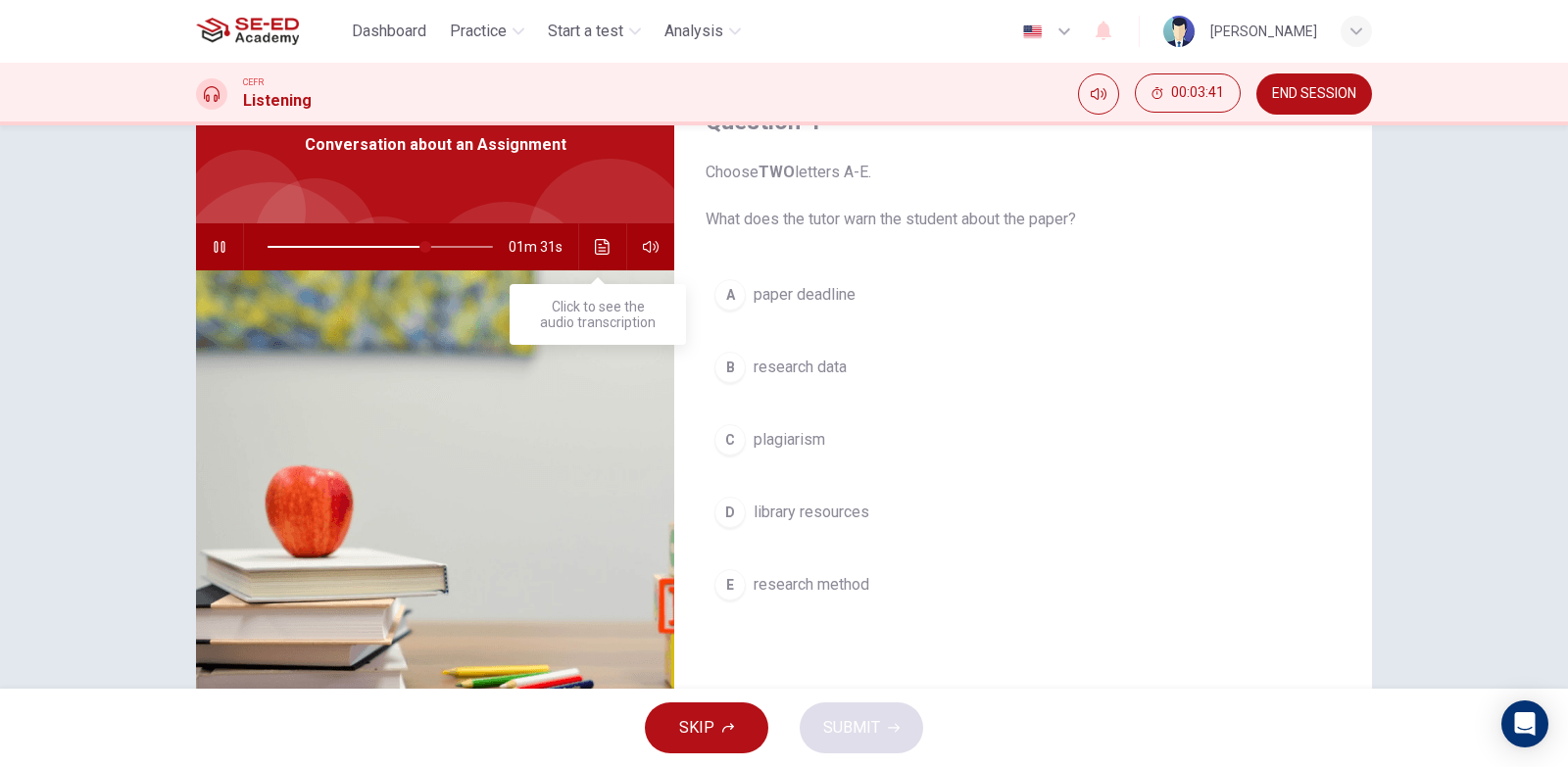 click 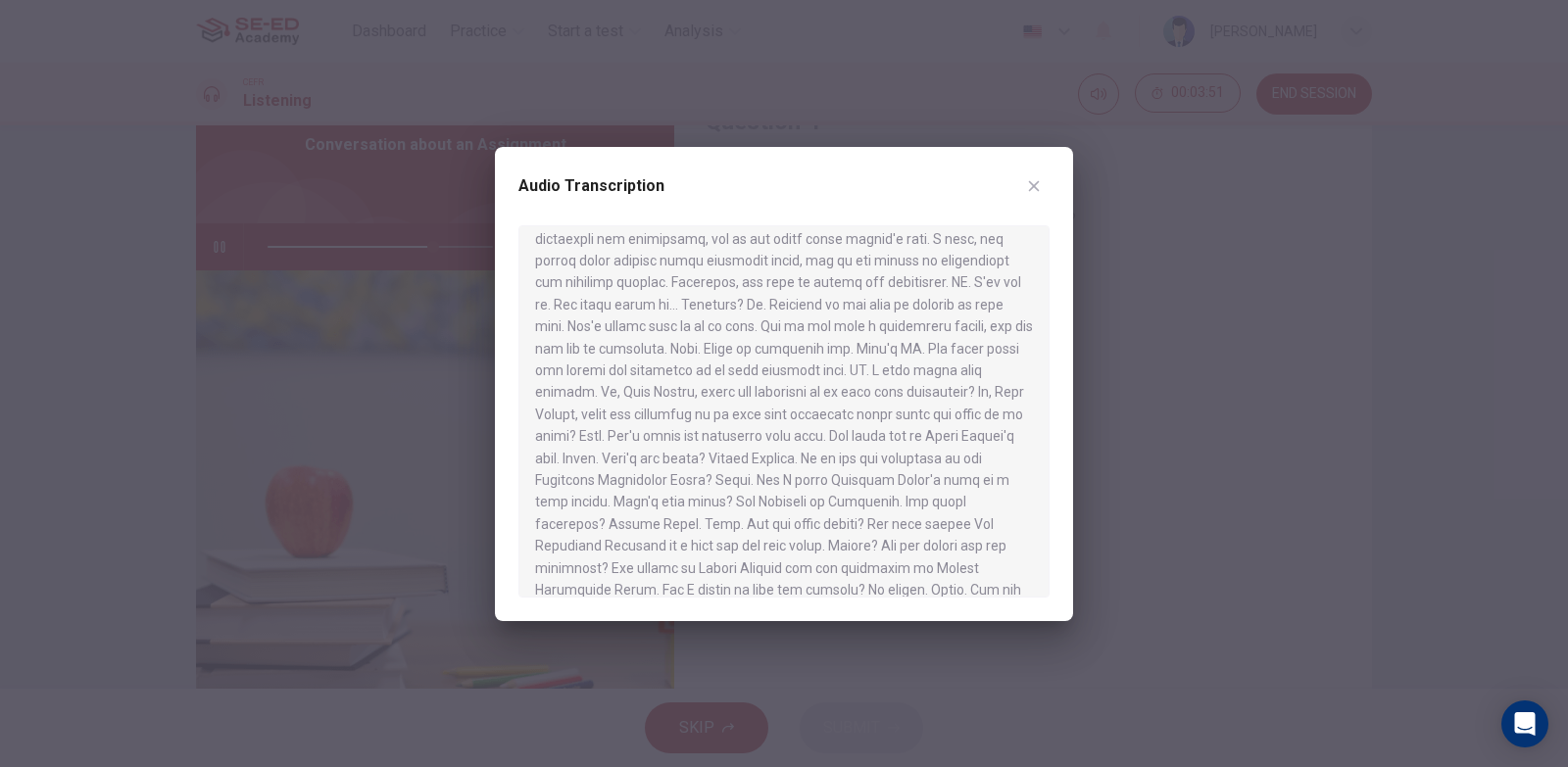 scroll, scrollTop: 540, scrollLeft: 0, axis: vertical 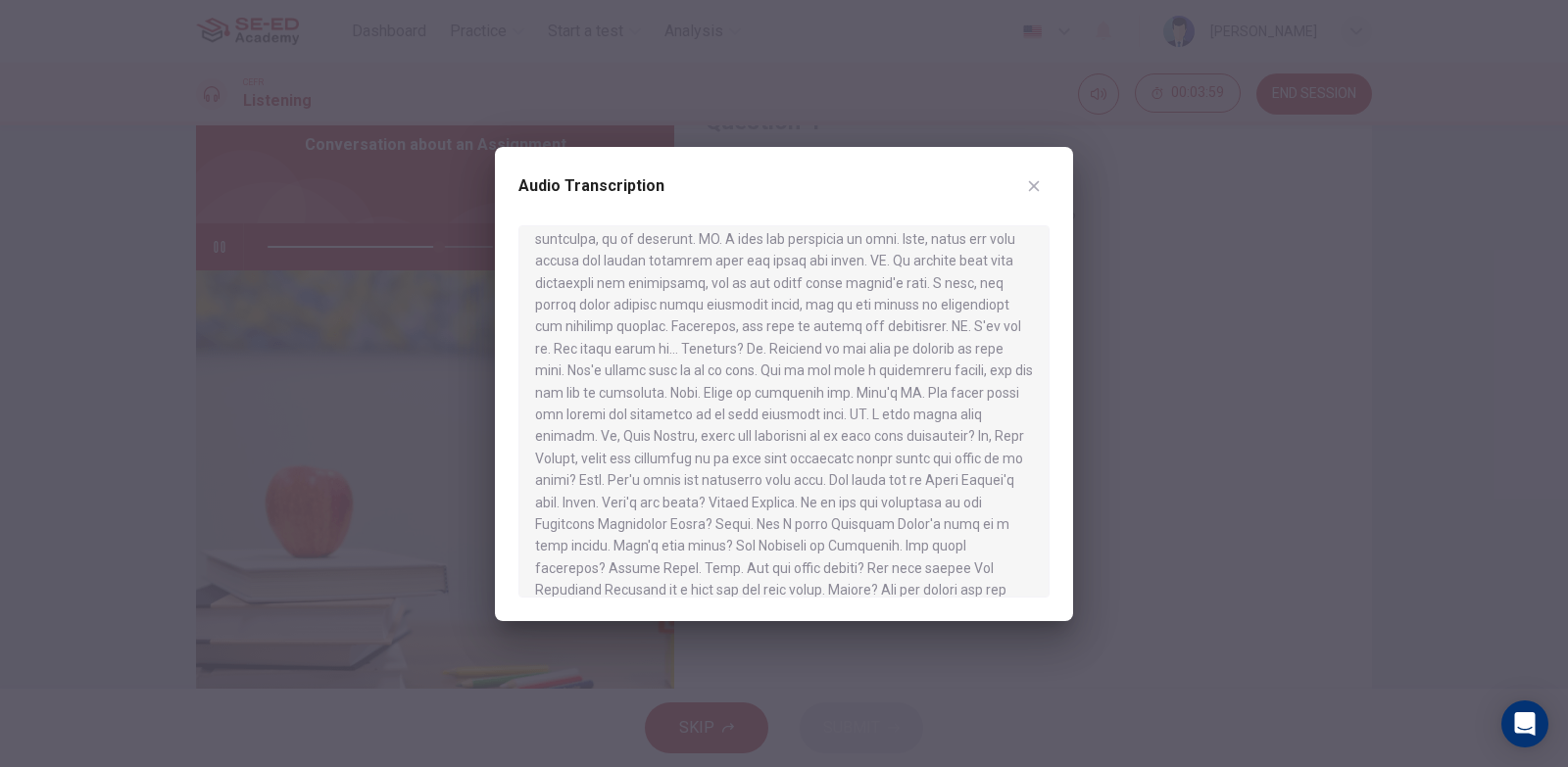 click at bounding box center (784, 383) 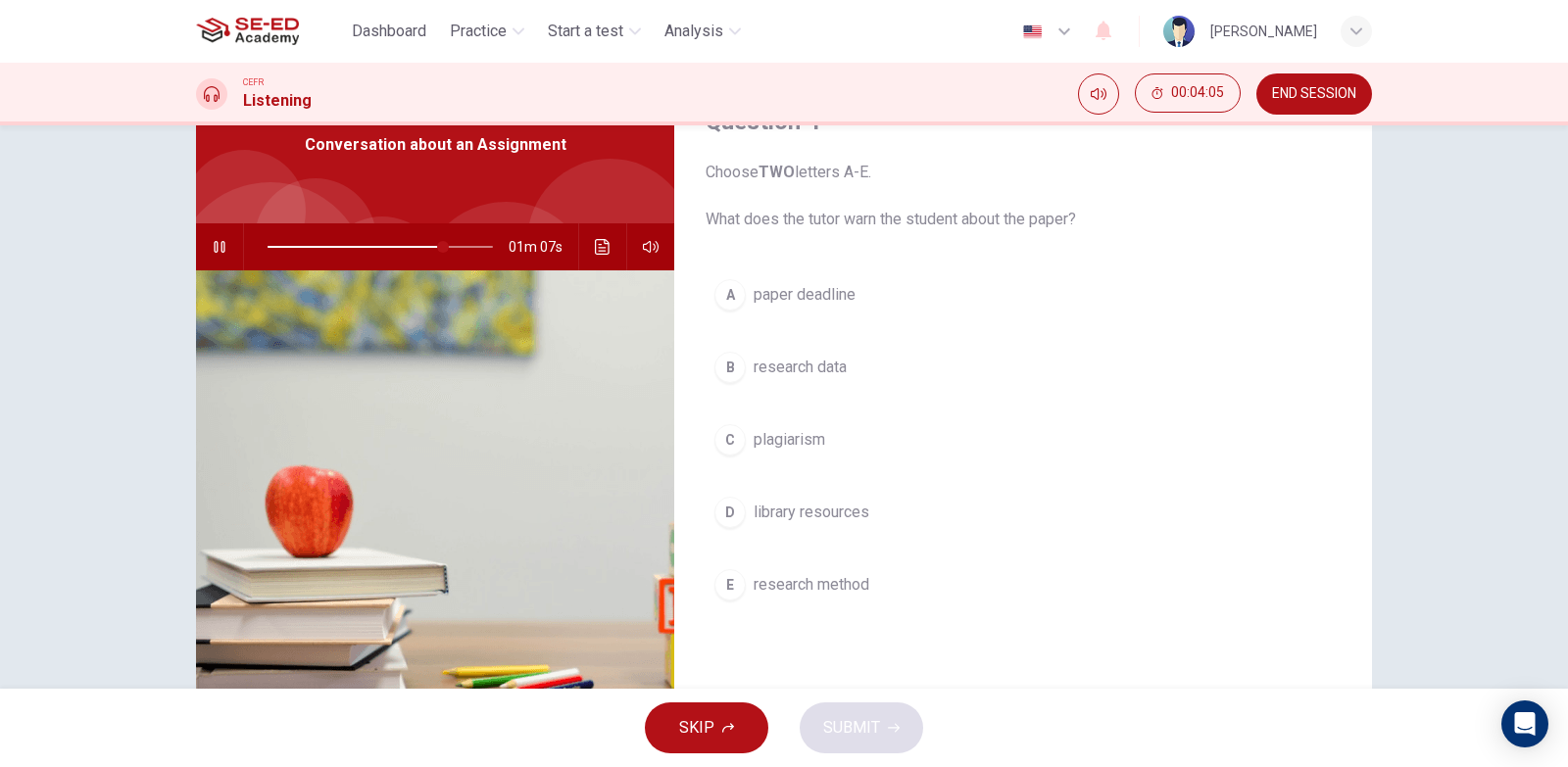 click on "01m 07s" at bounding box center [435, 247] 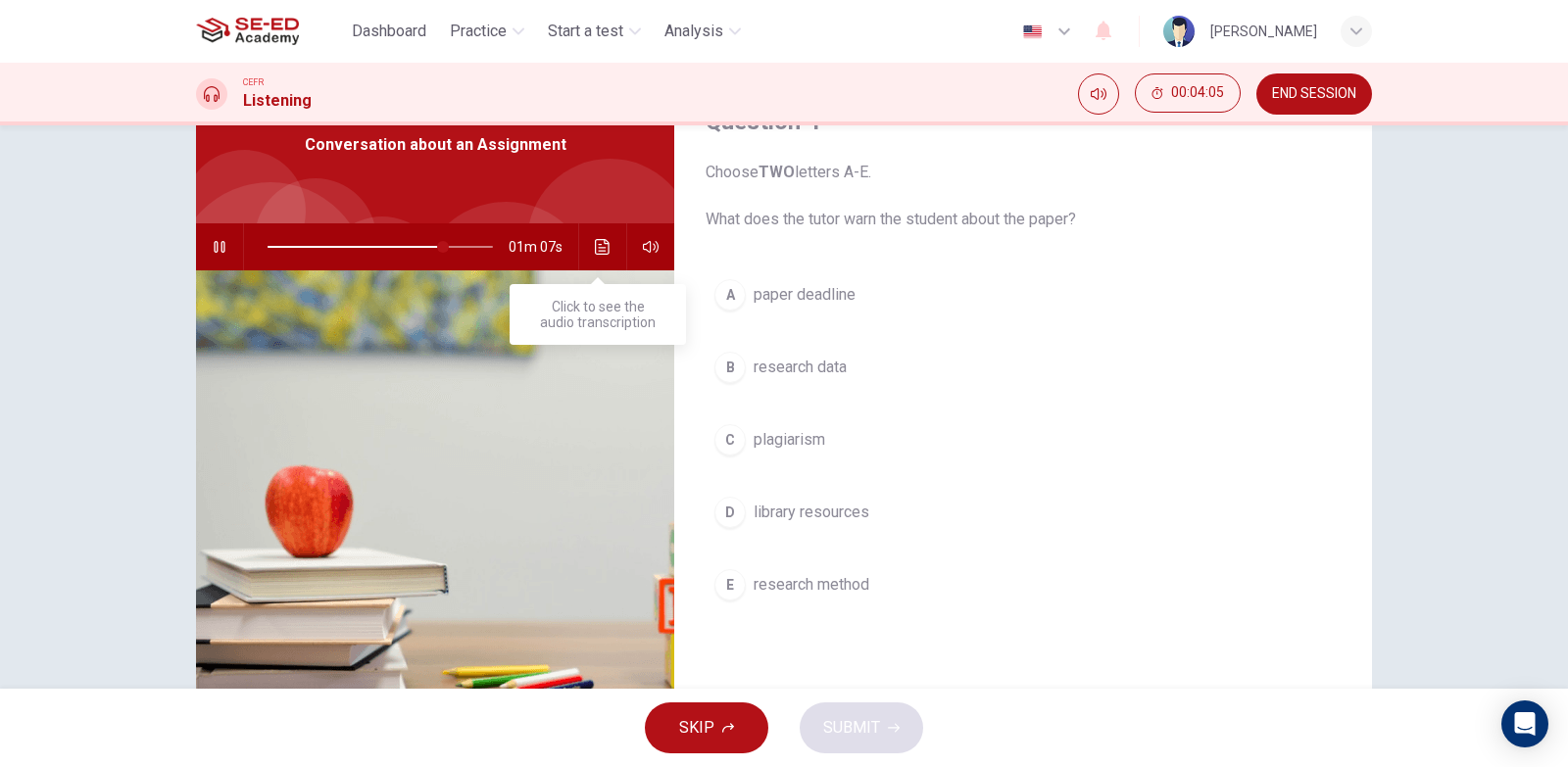 click 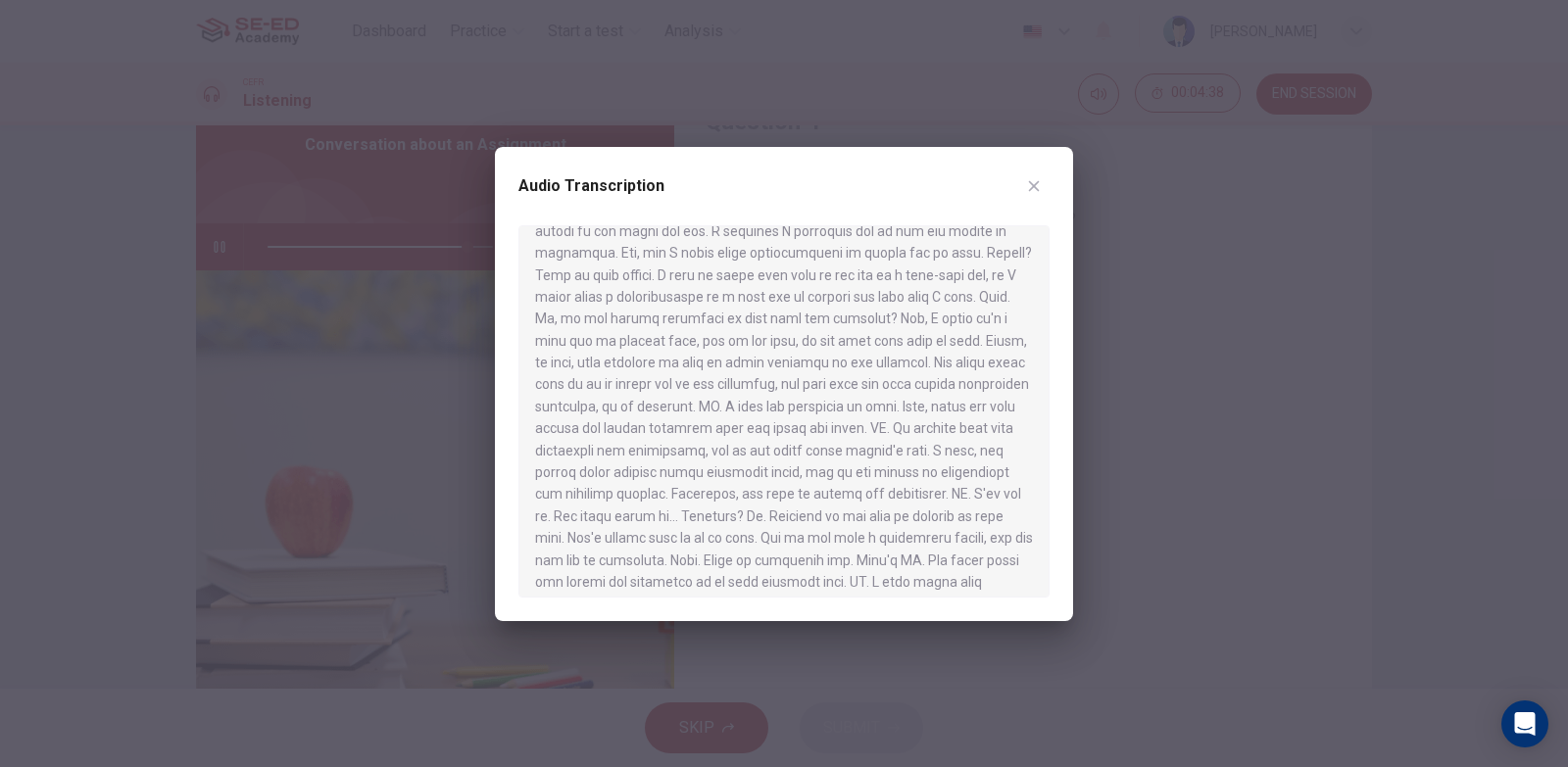 scroll, scrollTop: 490, scrollLeft: 0, axis: vertical 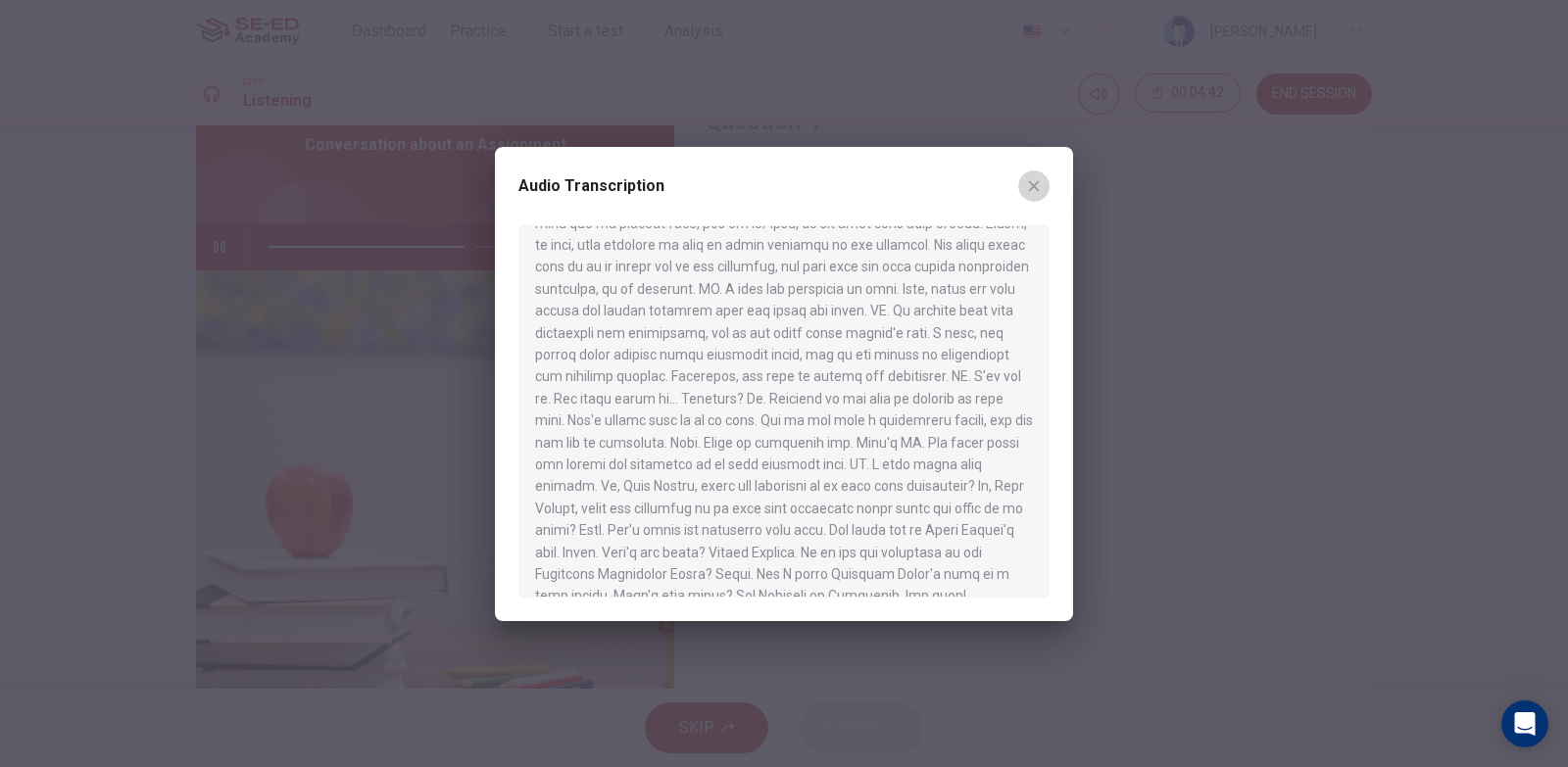 click at bounding box center (1034, 186) 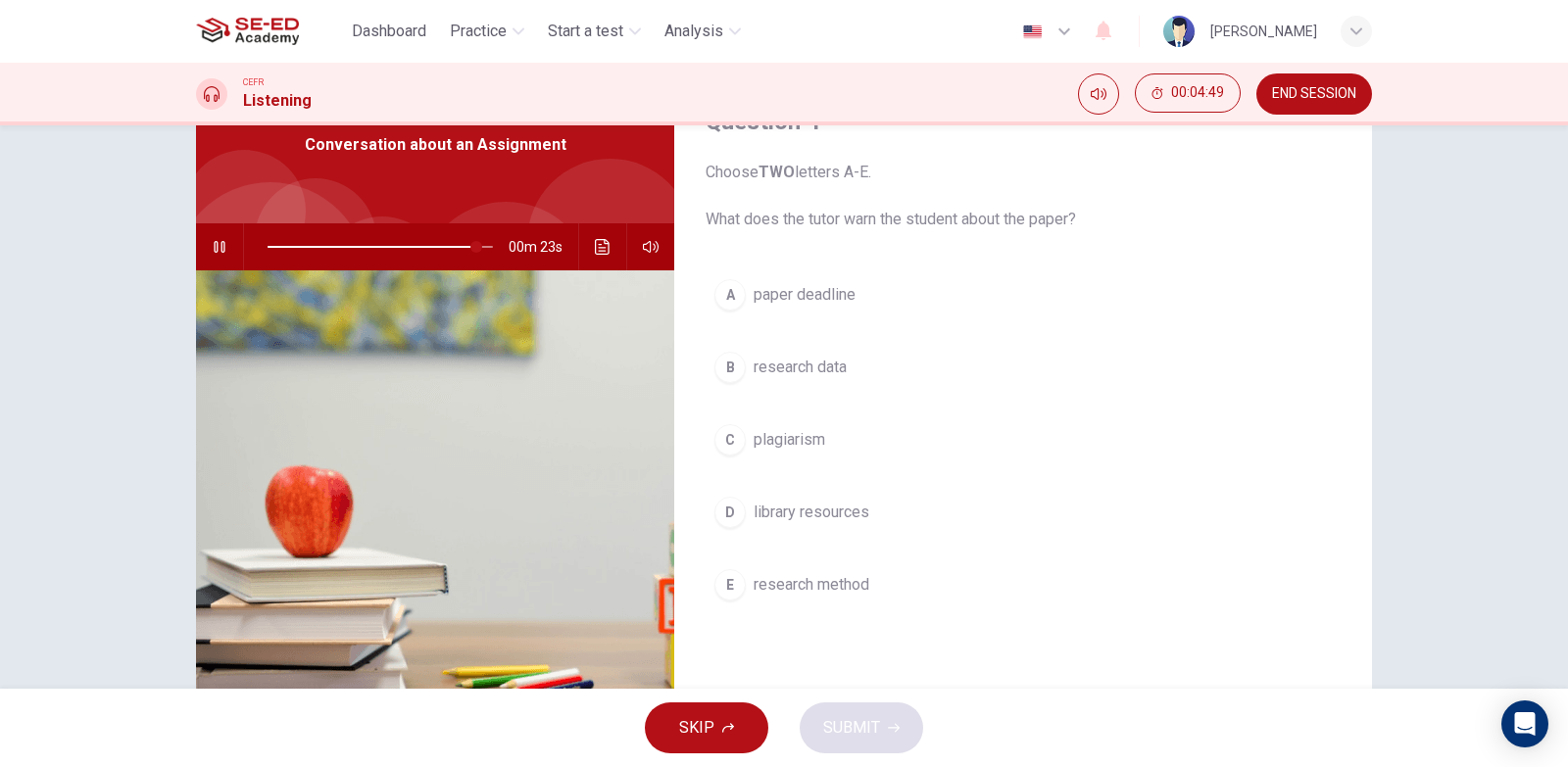 click at bounding box center [603, 247] 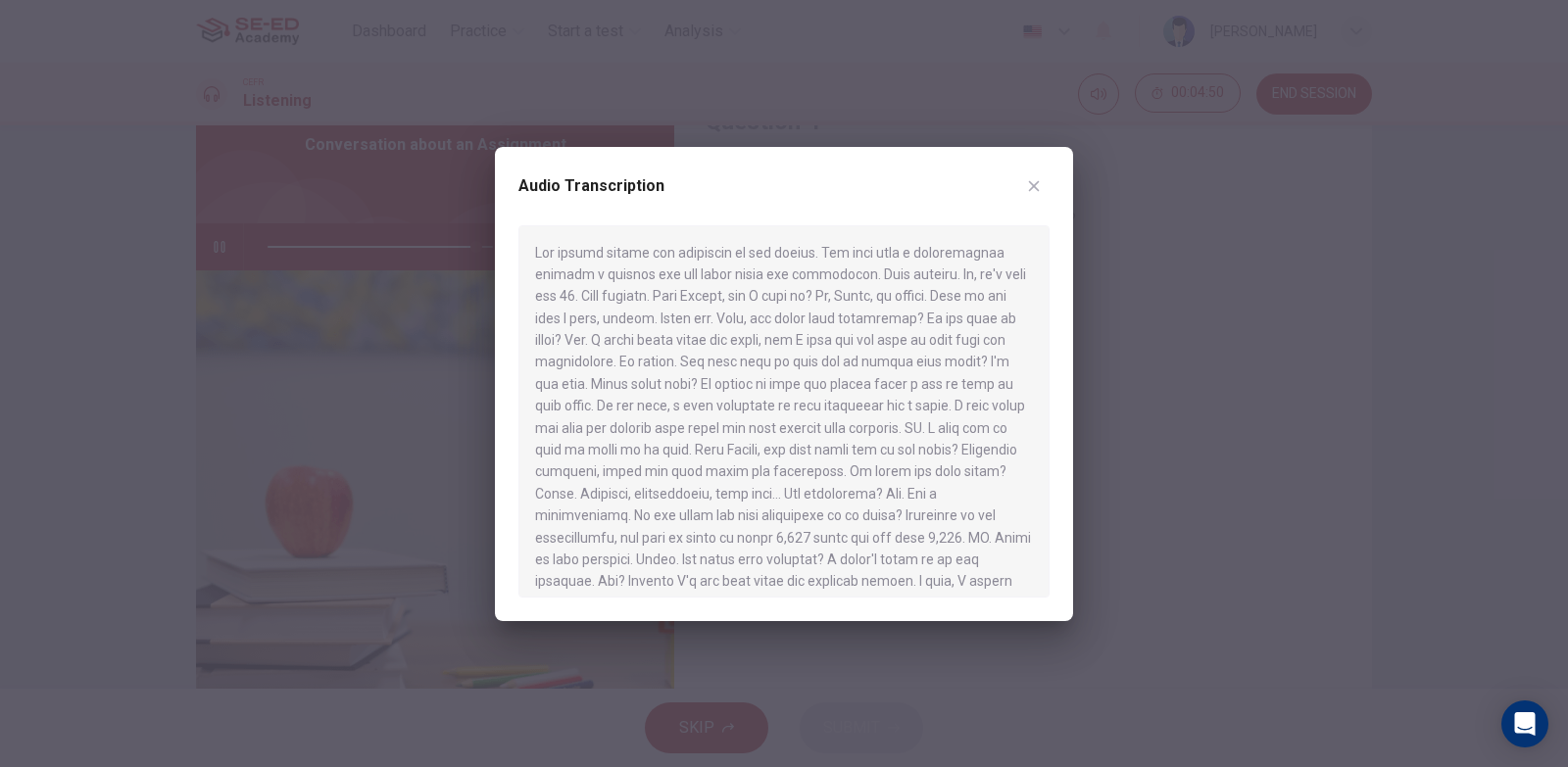 drag, startPoint x: 535, startPoint y: 248, endPoint x: 964, endPoint y: 463, distance: 479.8604 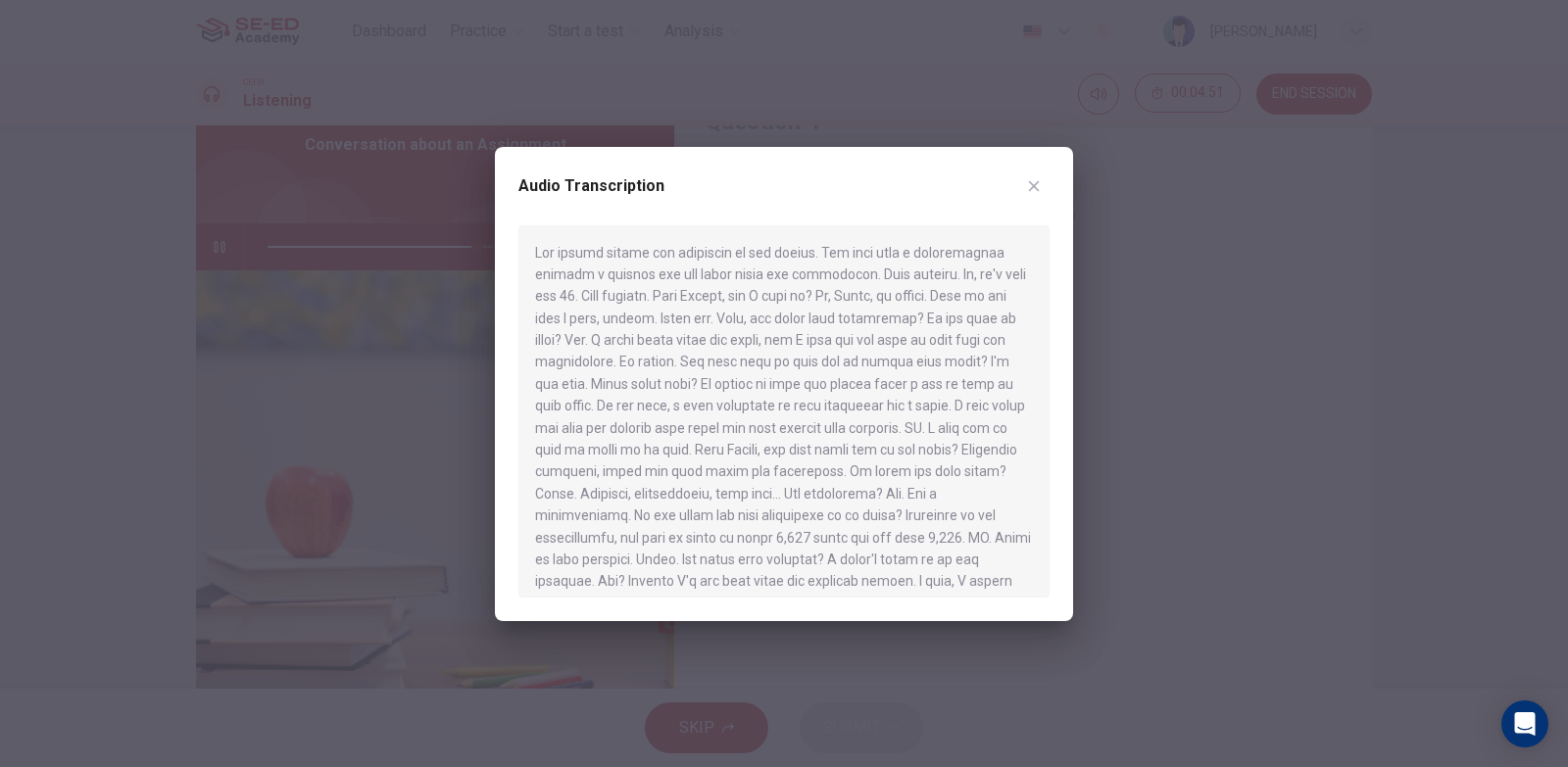 drag, startPoint x: 1002, startPoint y: 476, endPoint x: 797, endPoint y: 446, distance: 207.18349 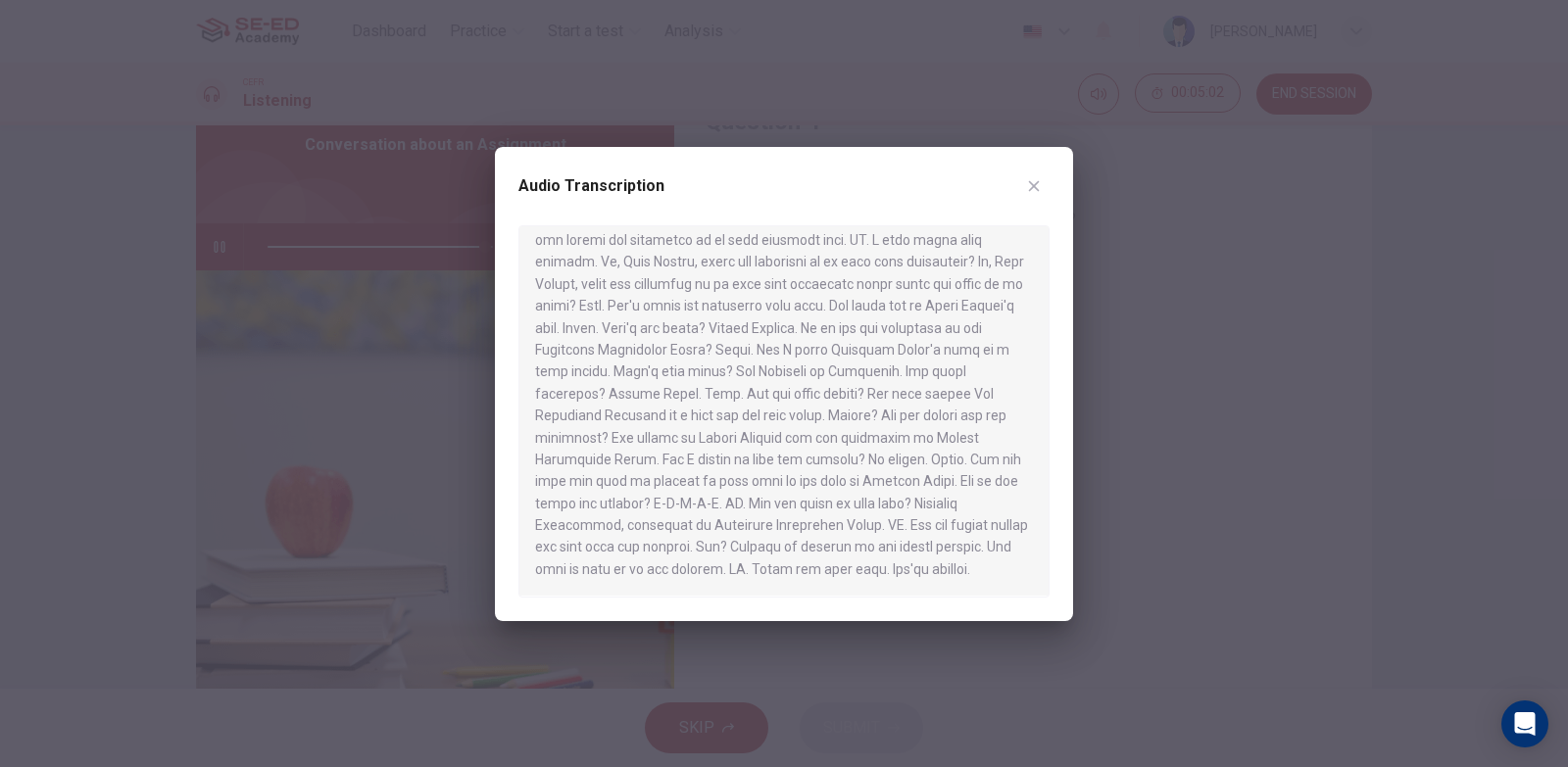 scroll, scrollTop: 736, scrollLeft: 0, axis: vertical 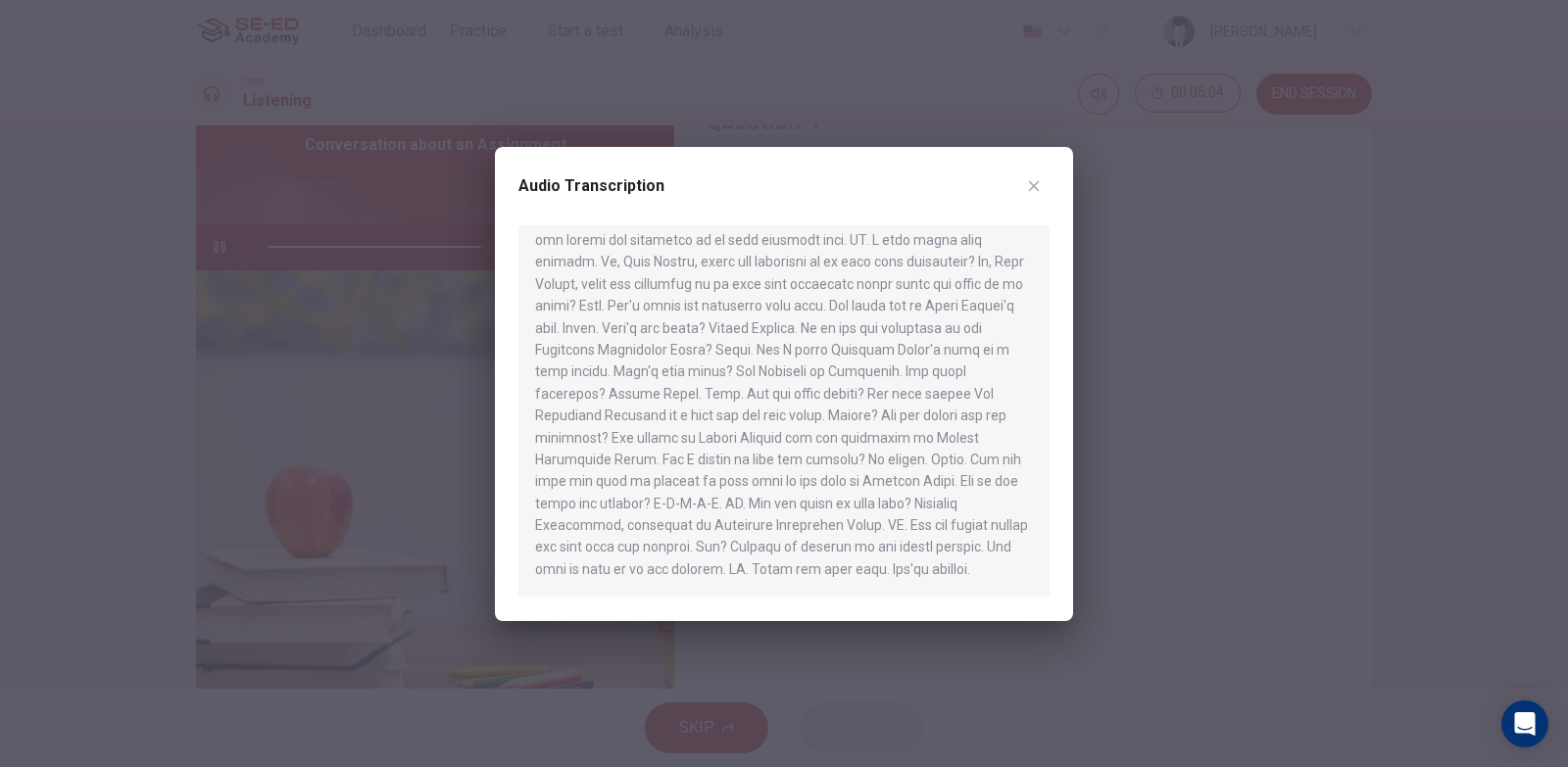 click at bounding box center [784, 383] 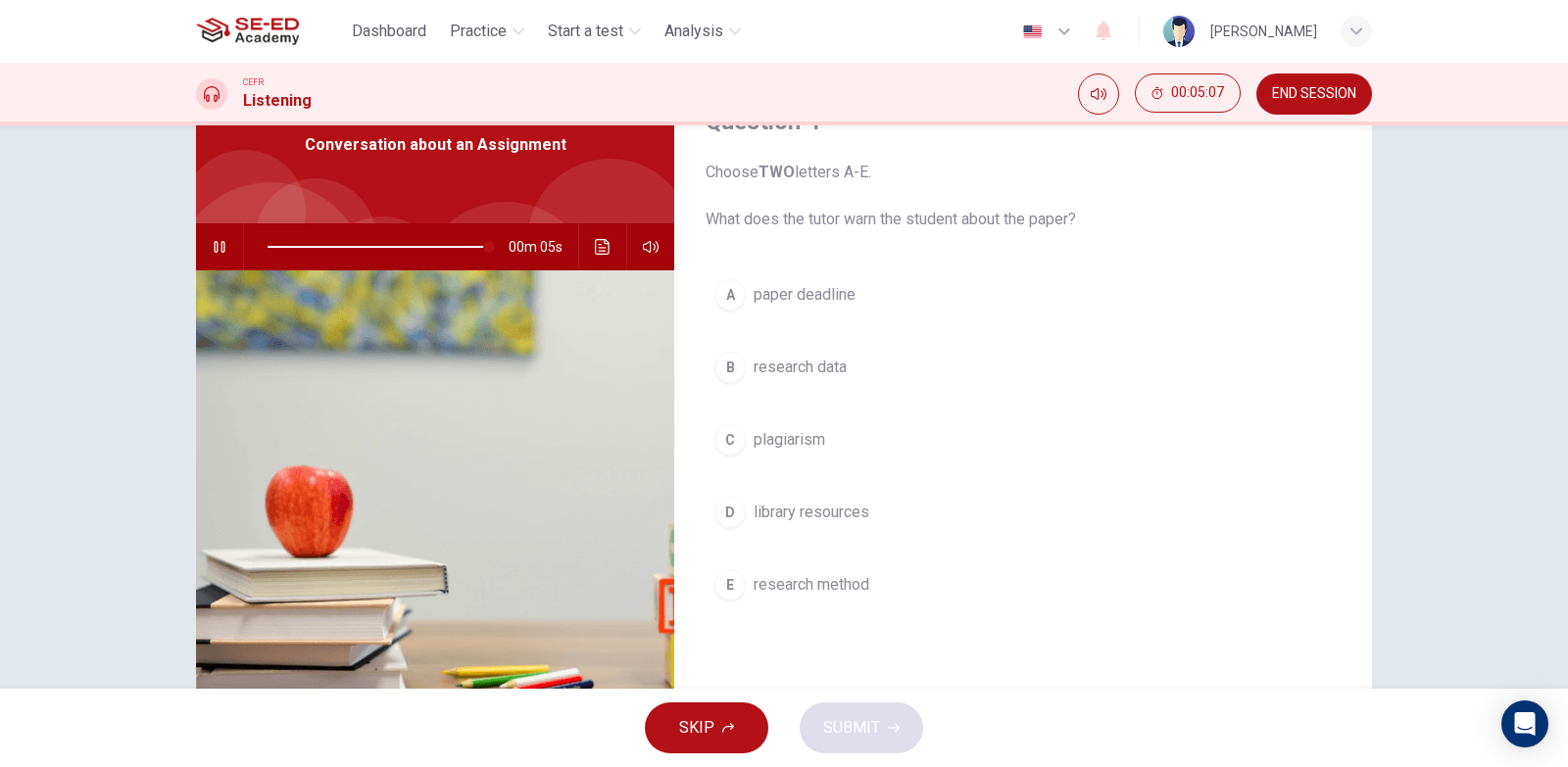 click on "paper deadline" at bounding box center (805, 295) 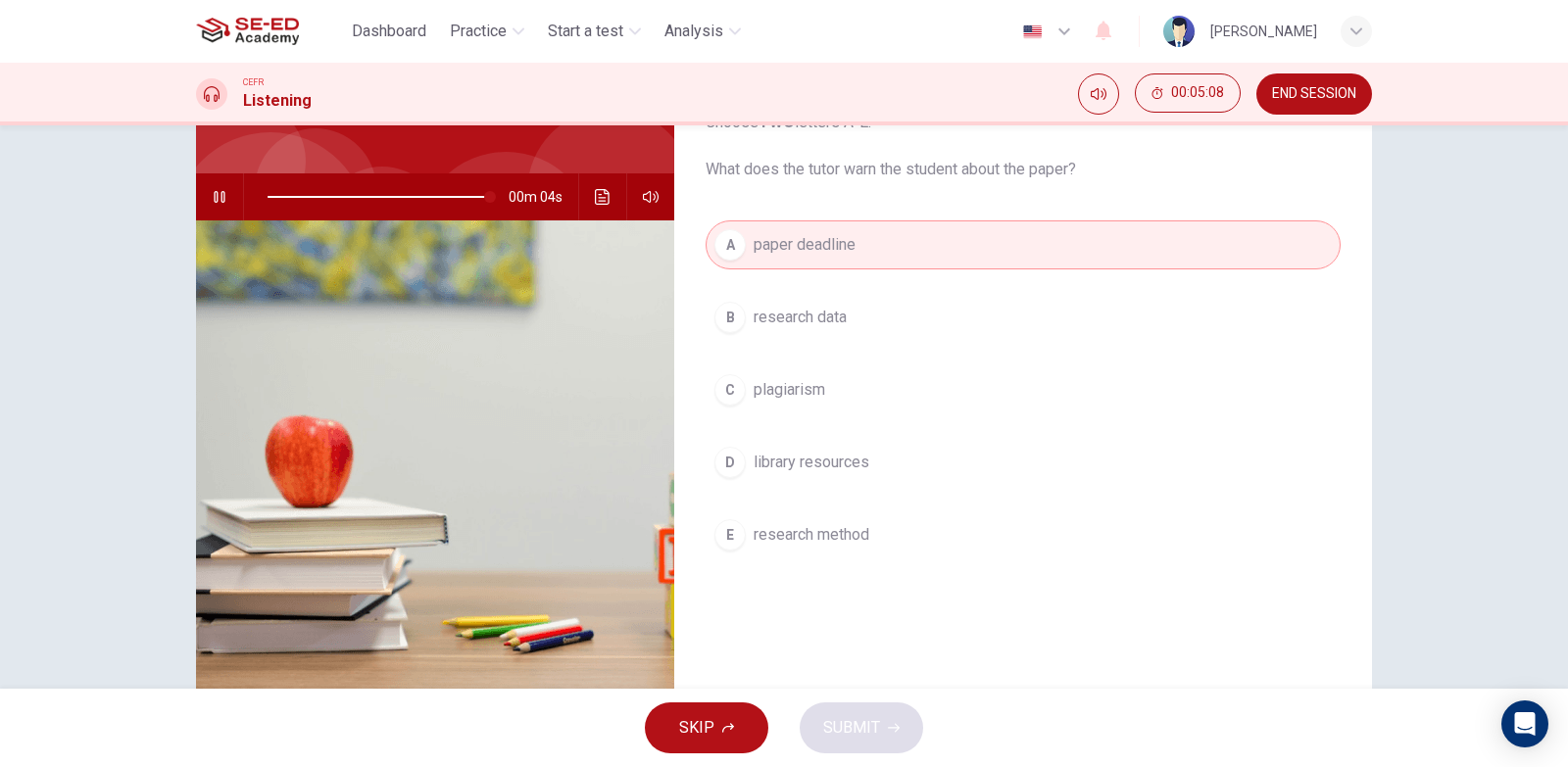 scroll, scrollTop: 196, scrollLeft: 0, axis: vertical 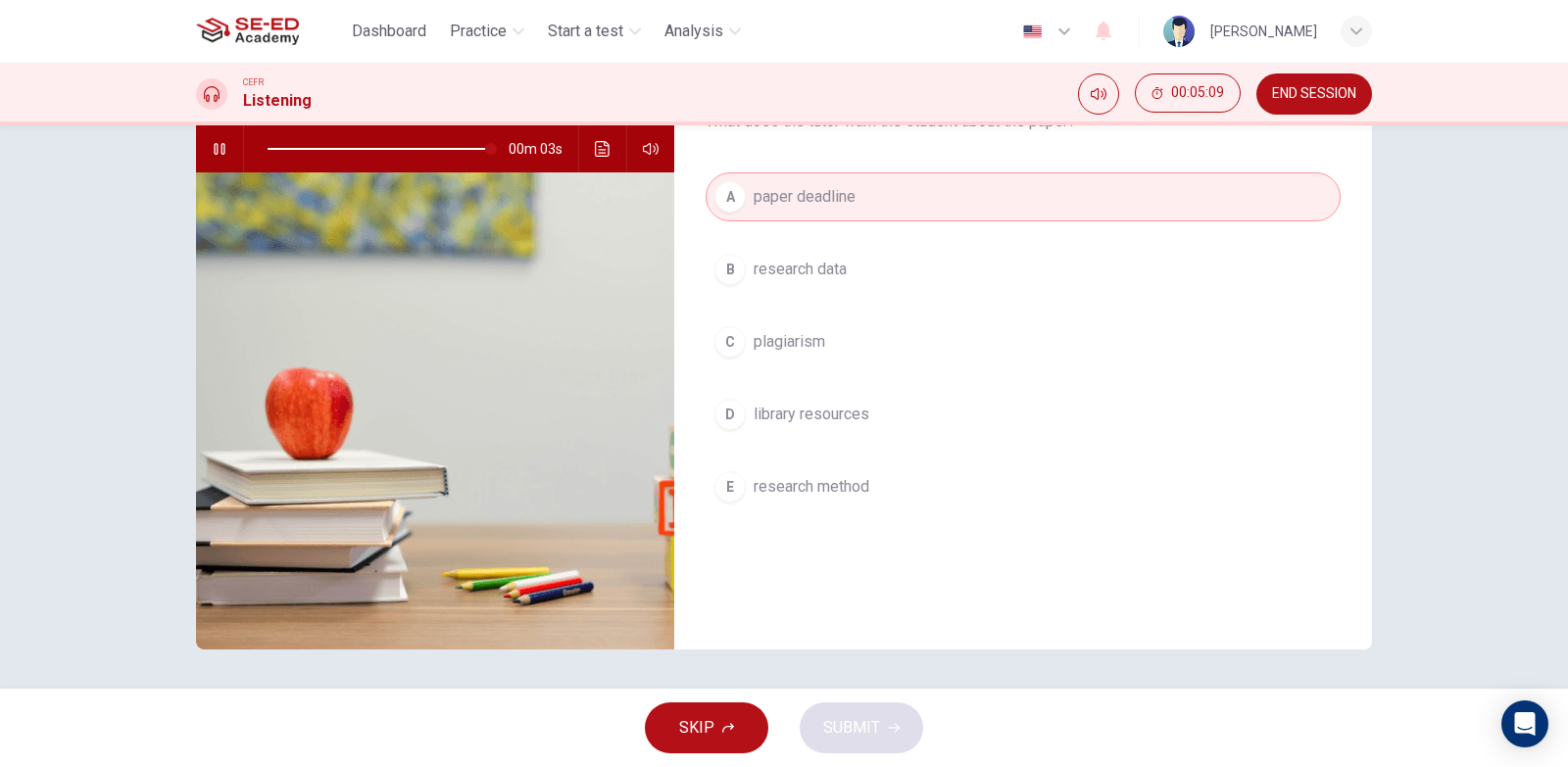 click on "SKIP" at bounding box center [707, 728] 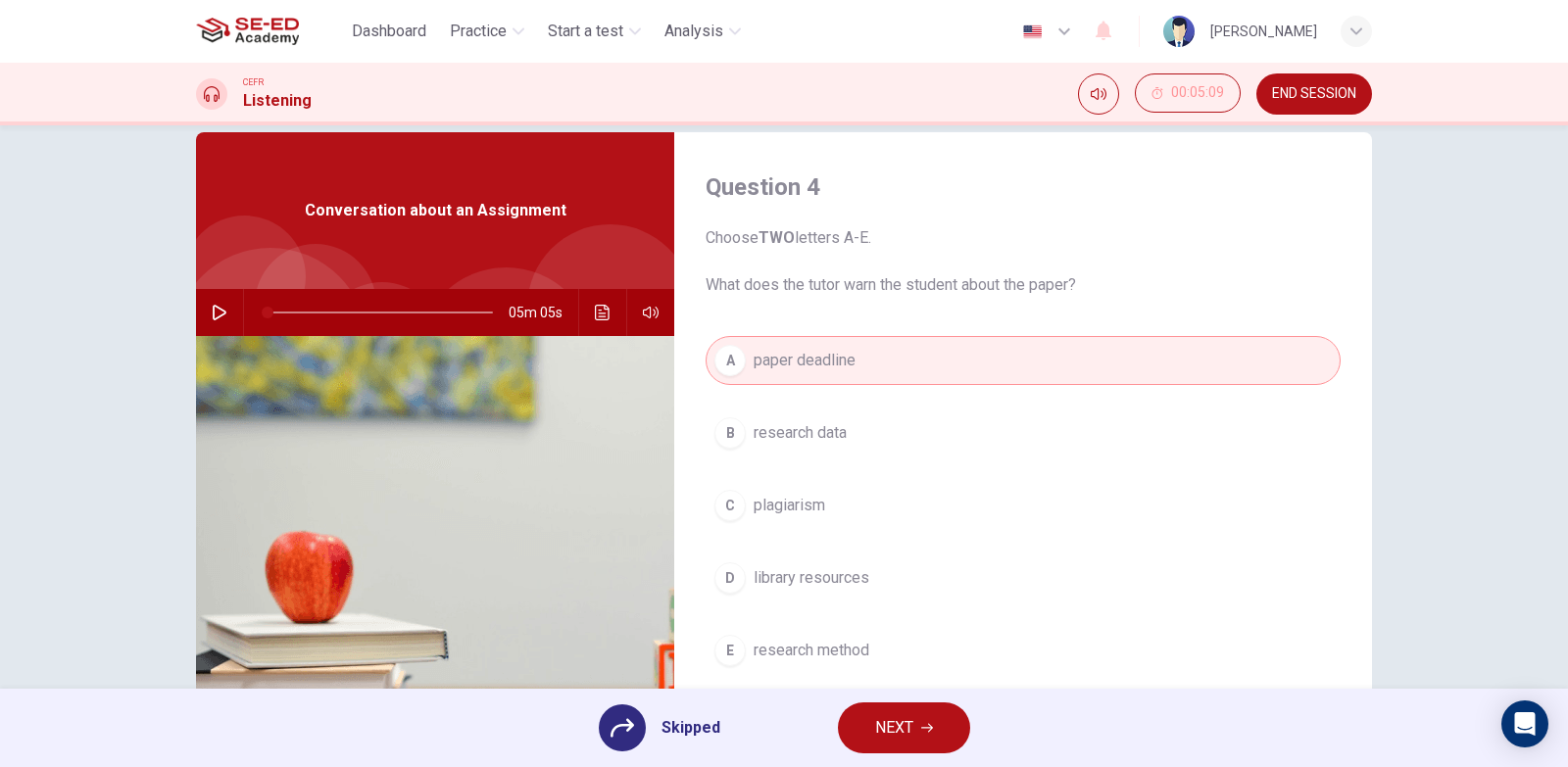scroll, scrollTop: 0, scrollLeft: 0, axis: both 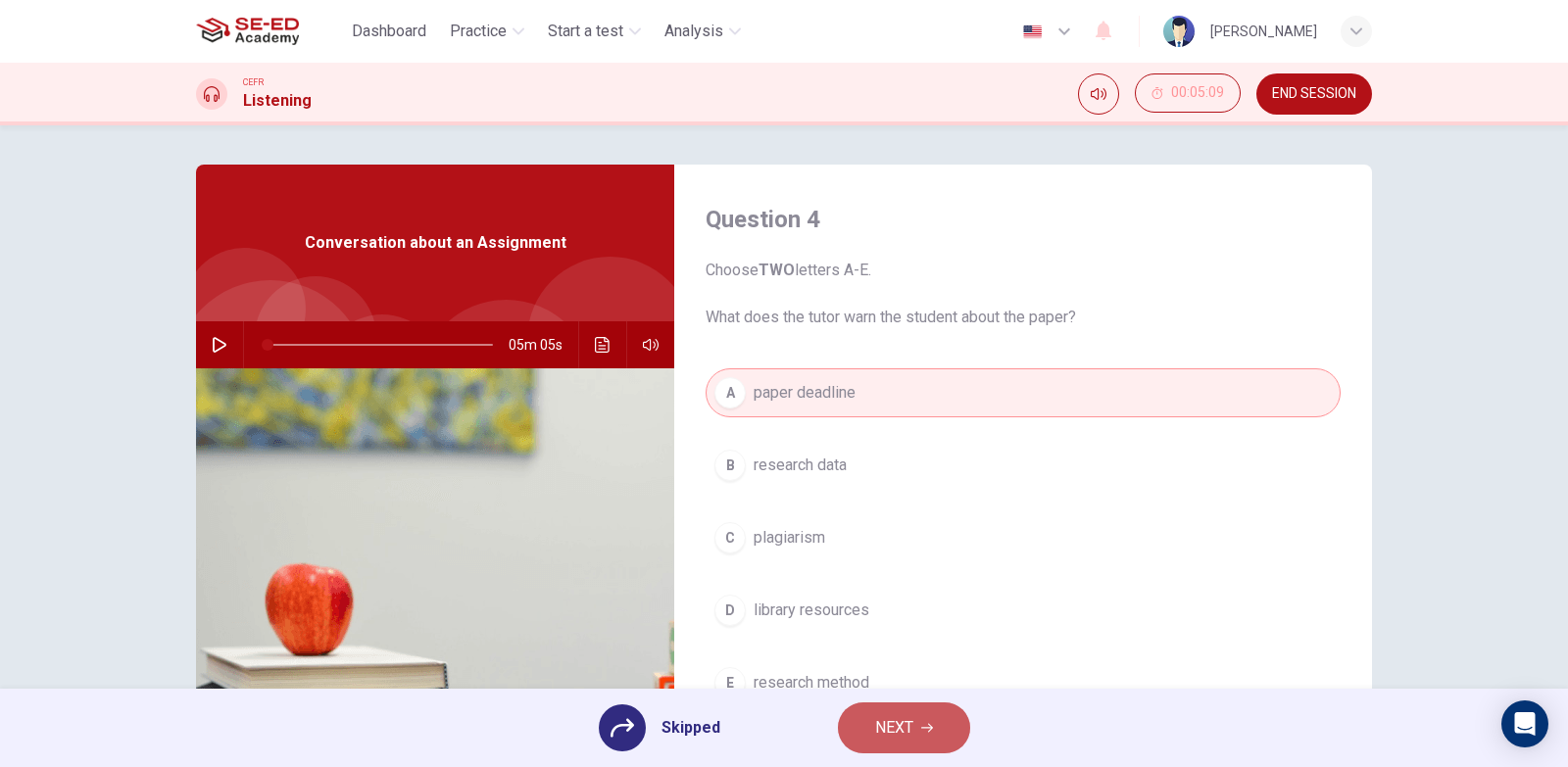 click on "NEXT" at bounding box center [894, 728] 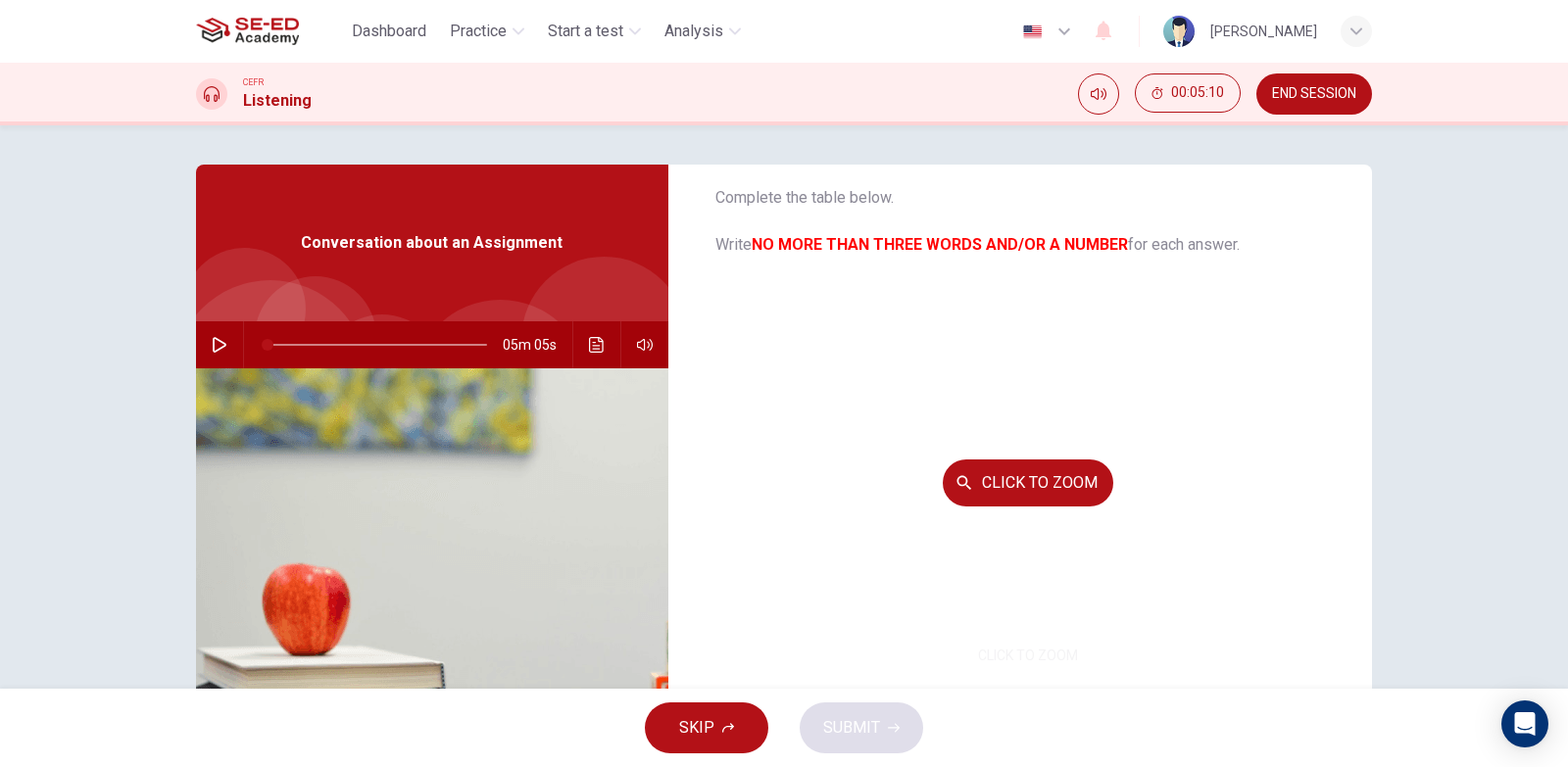 scroll, scrollTop: 196, scrollLeft: 0, axis: vertical 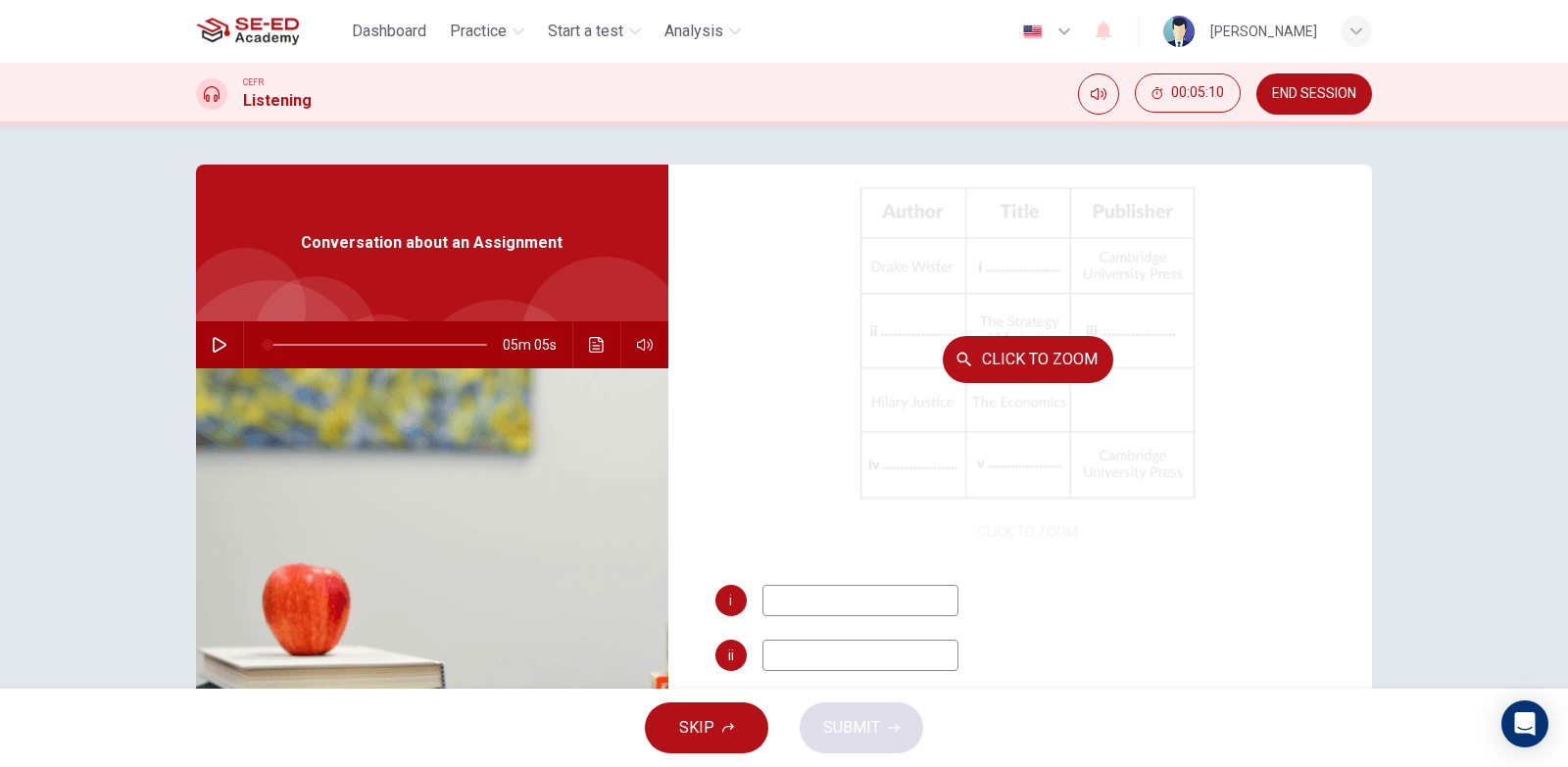 click on "Click to Zoom" at bounding box center (1028, 360) 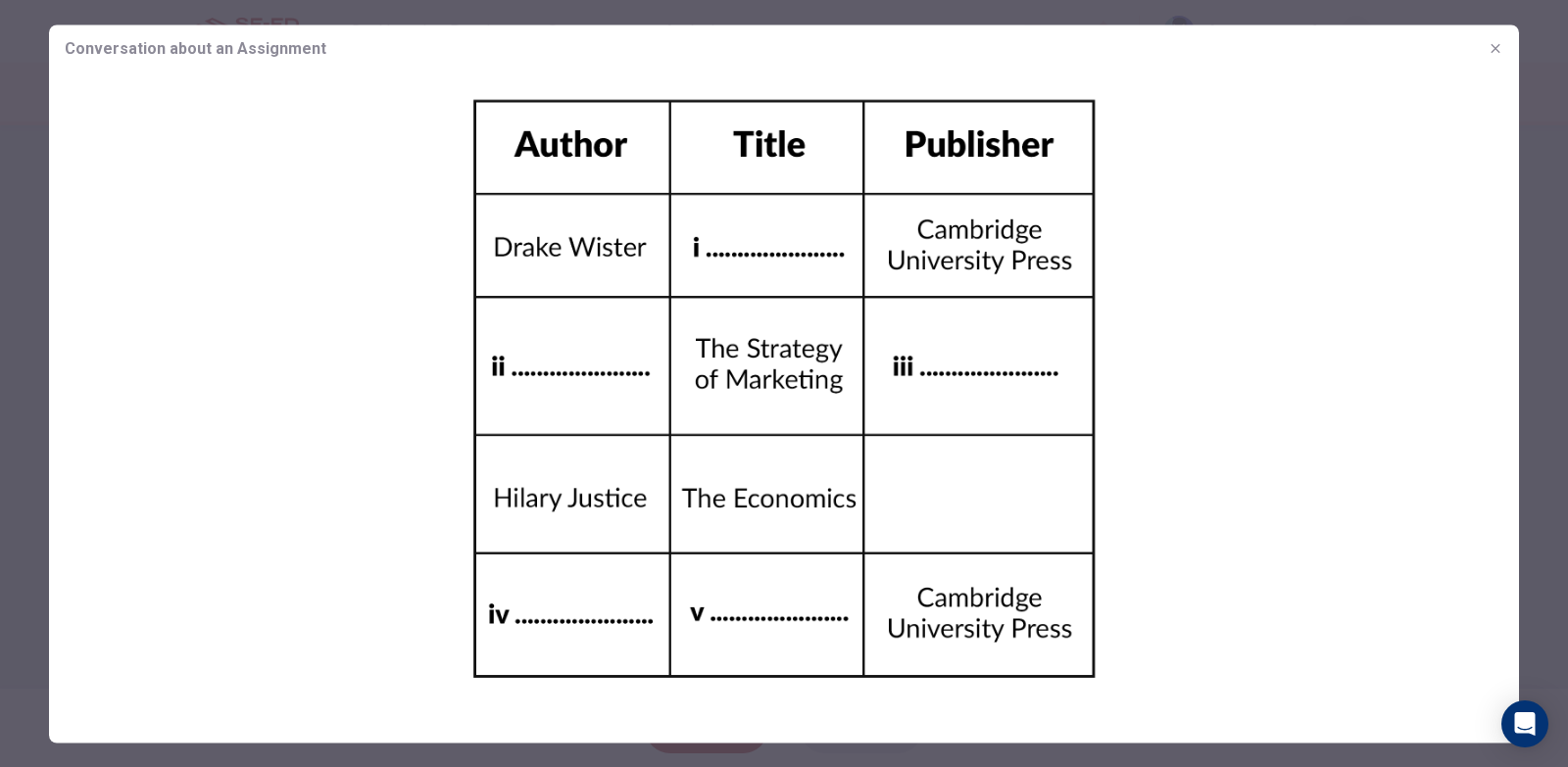 click 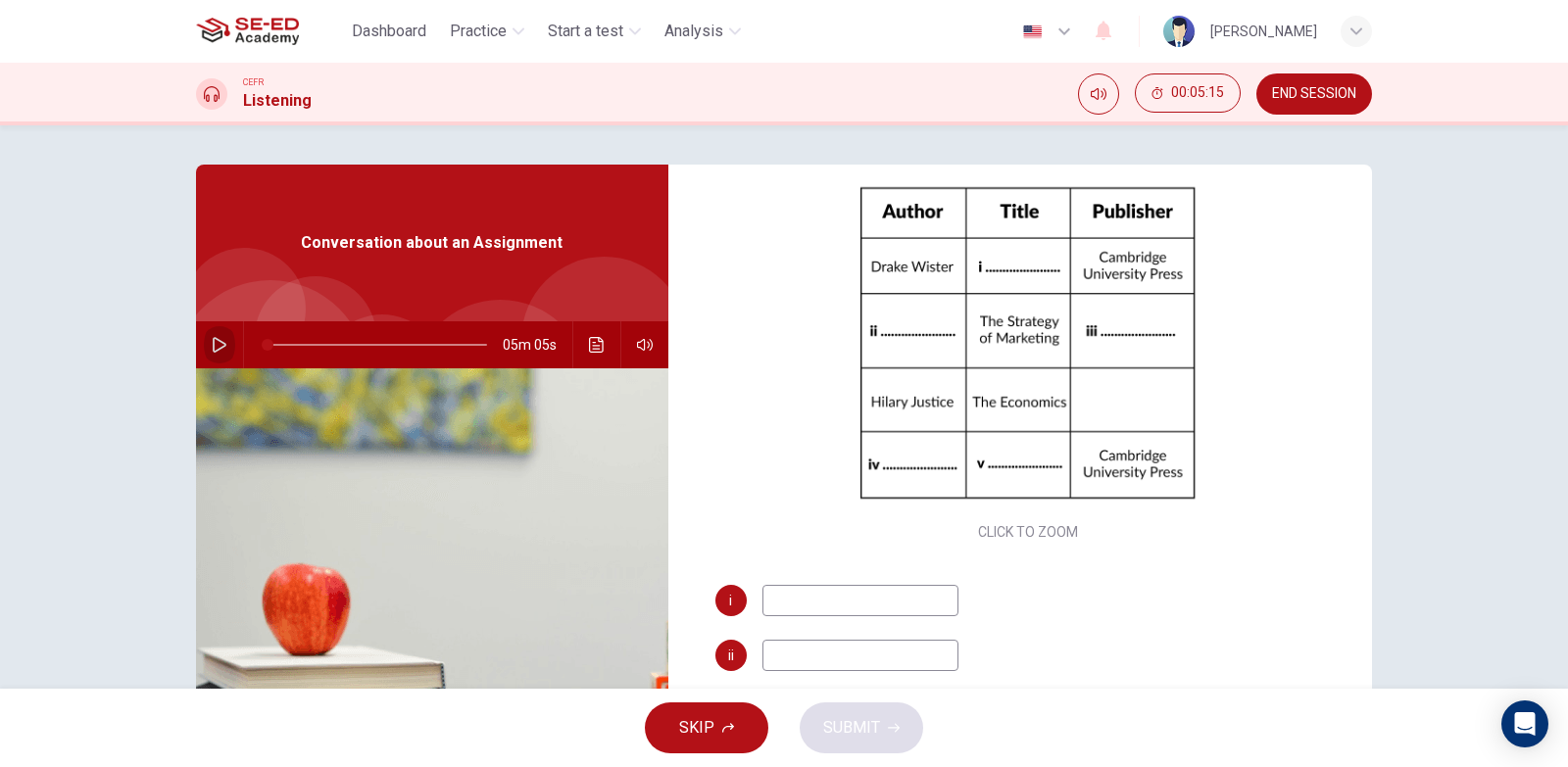 click 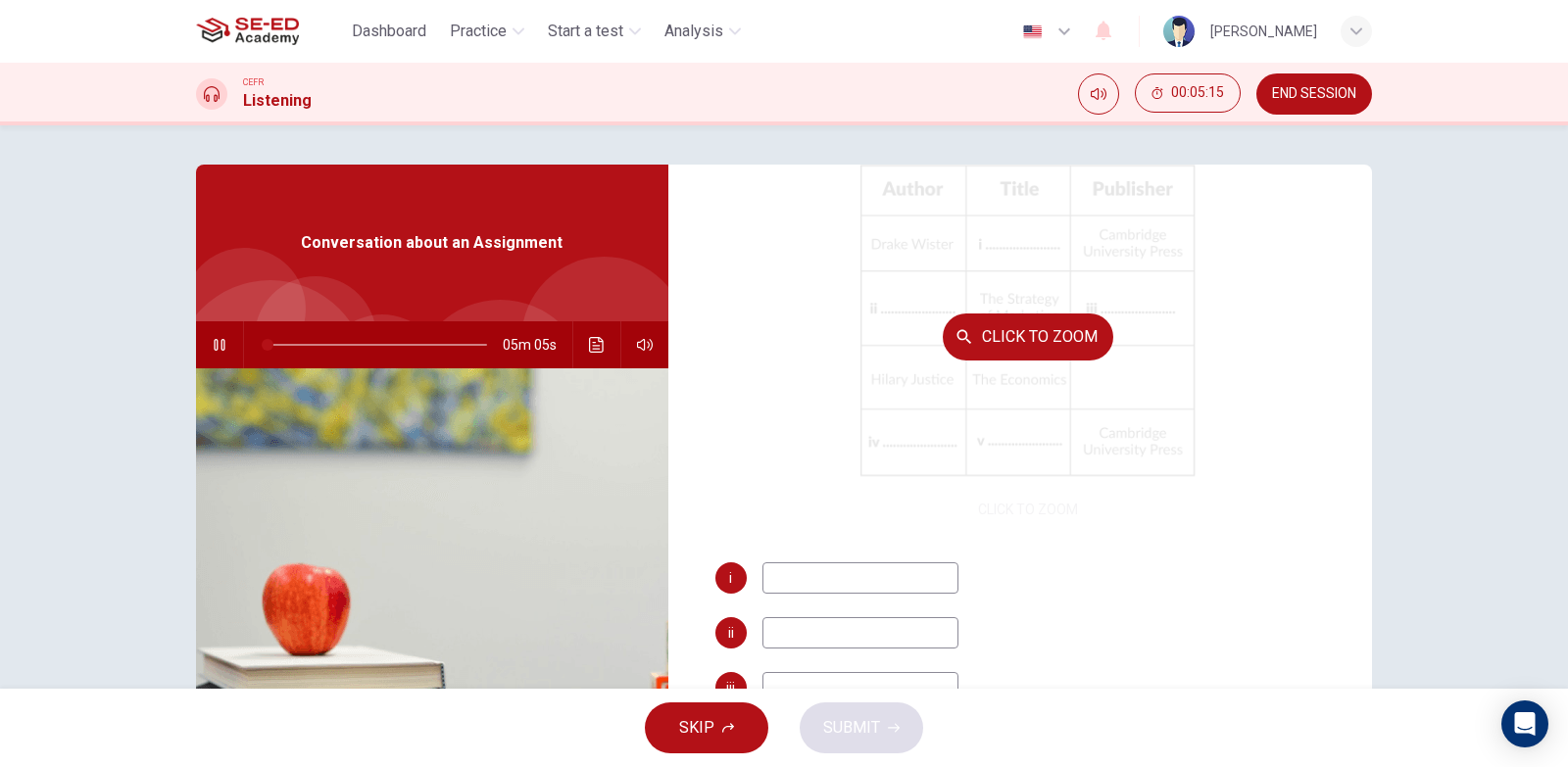 scroll, scrollTop: 225, scrollLeft: 0, axis: vertical 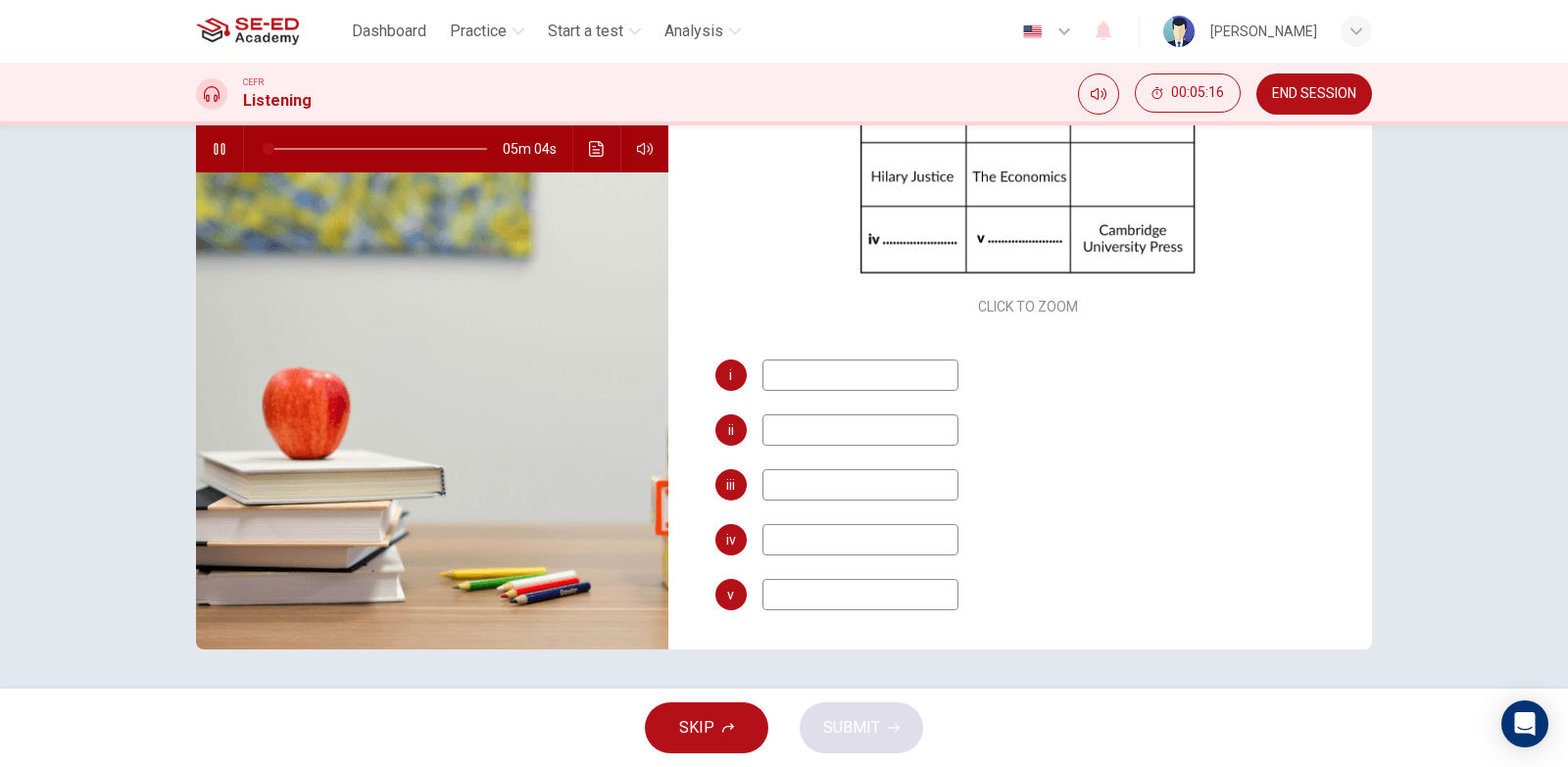 click at bounding box center [860, 375] 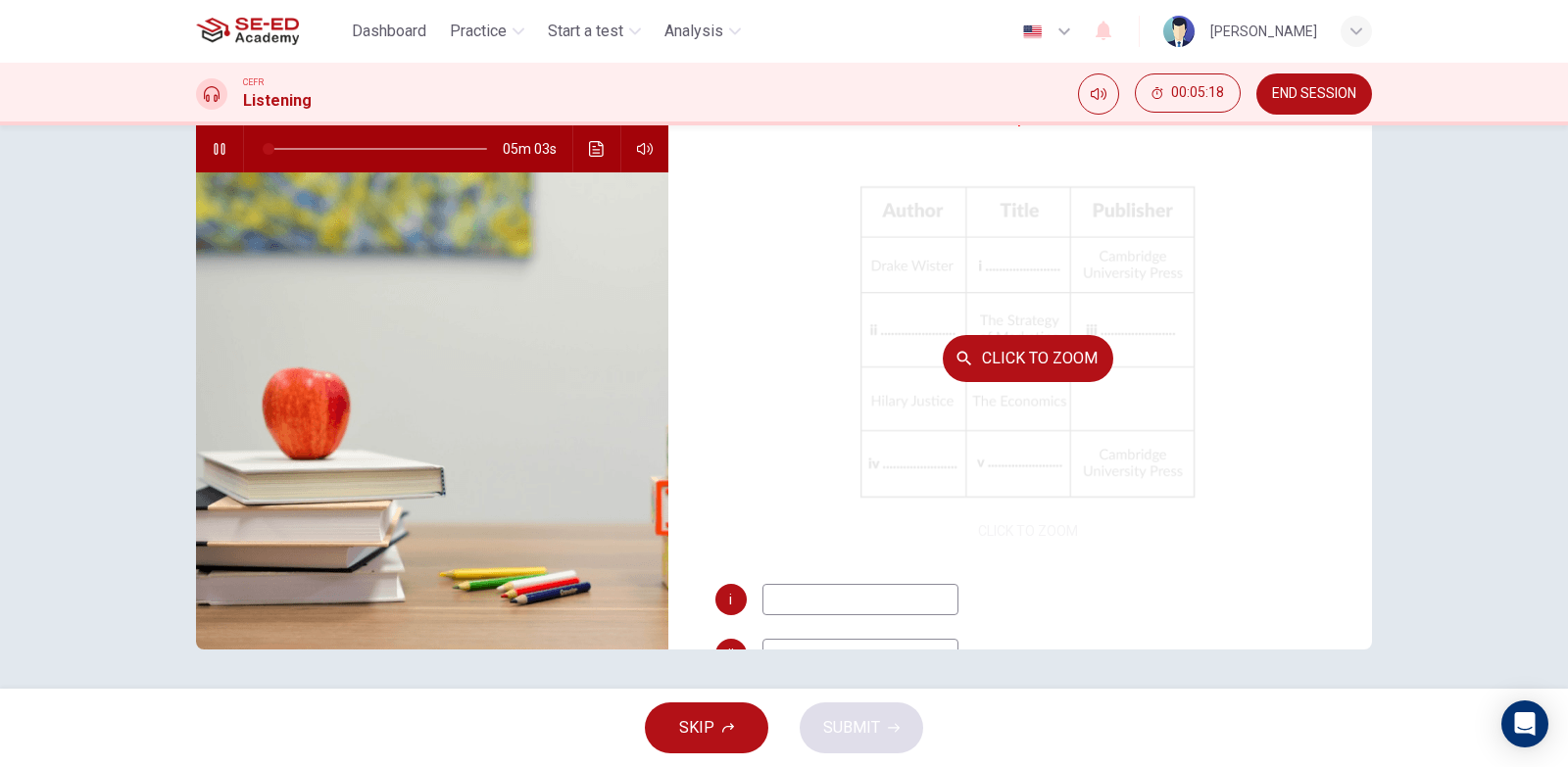 scroll, scrollTop: 0, scrollLeft: 0, axis: both 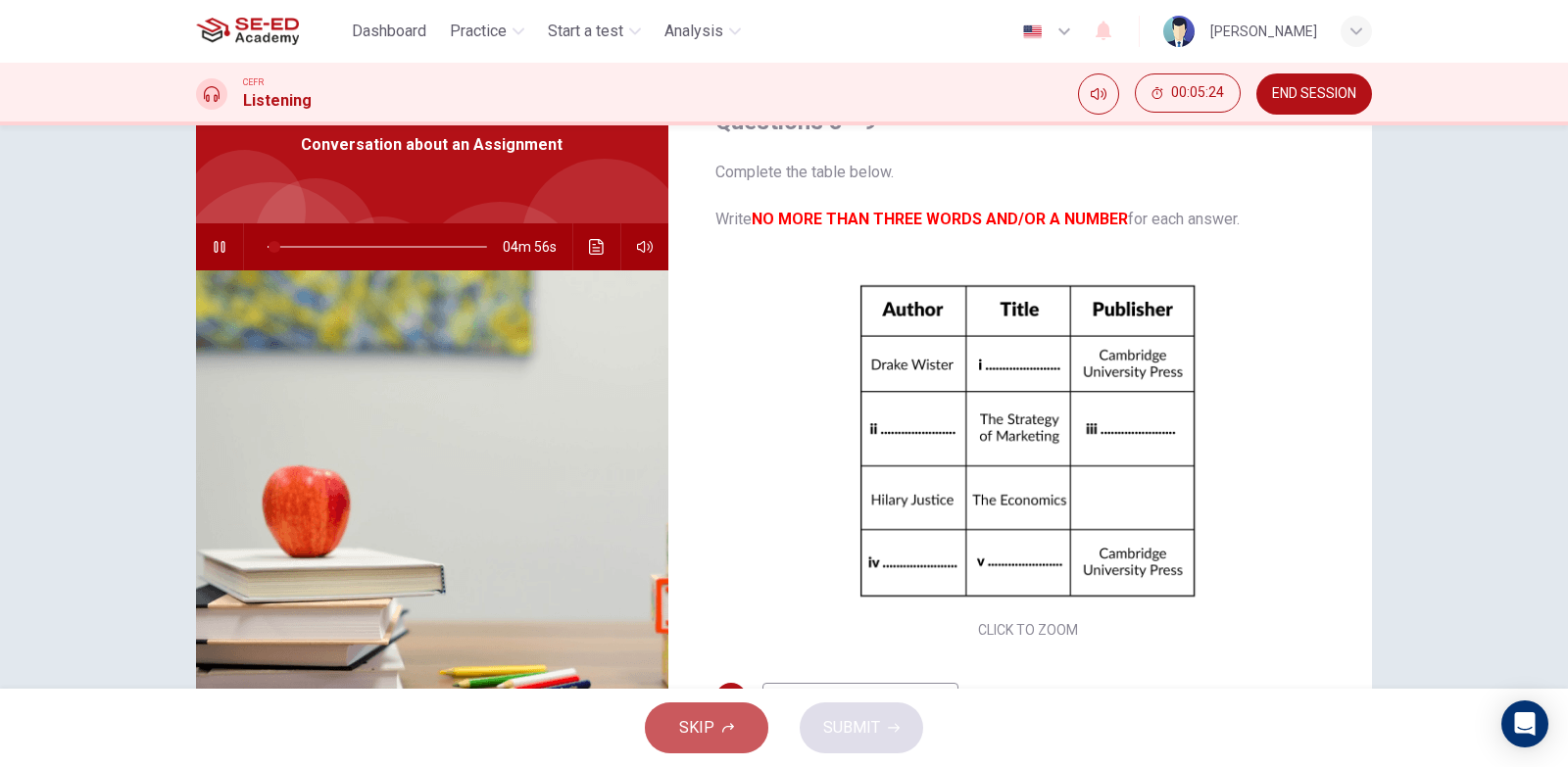 click on "SKIP" at bounding box center (697, 728) 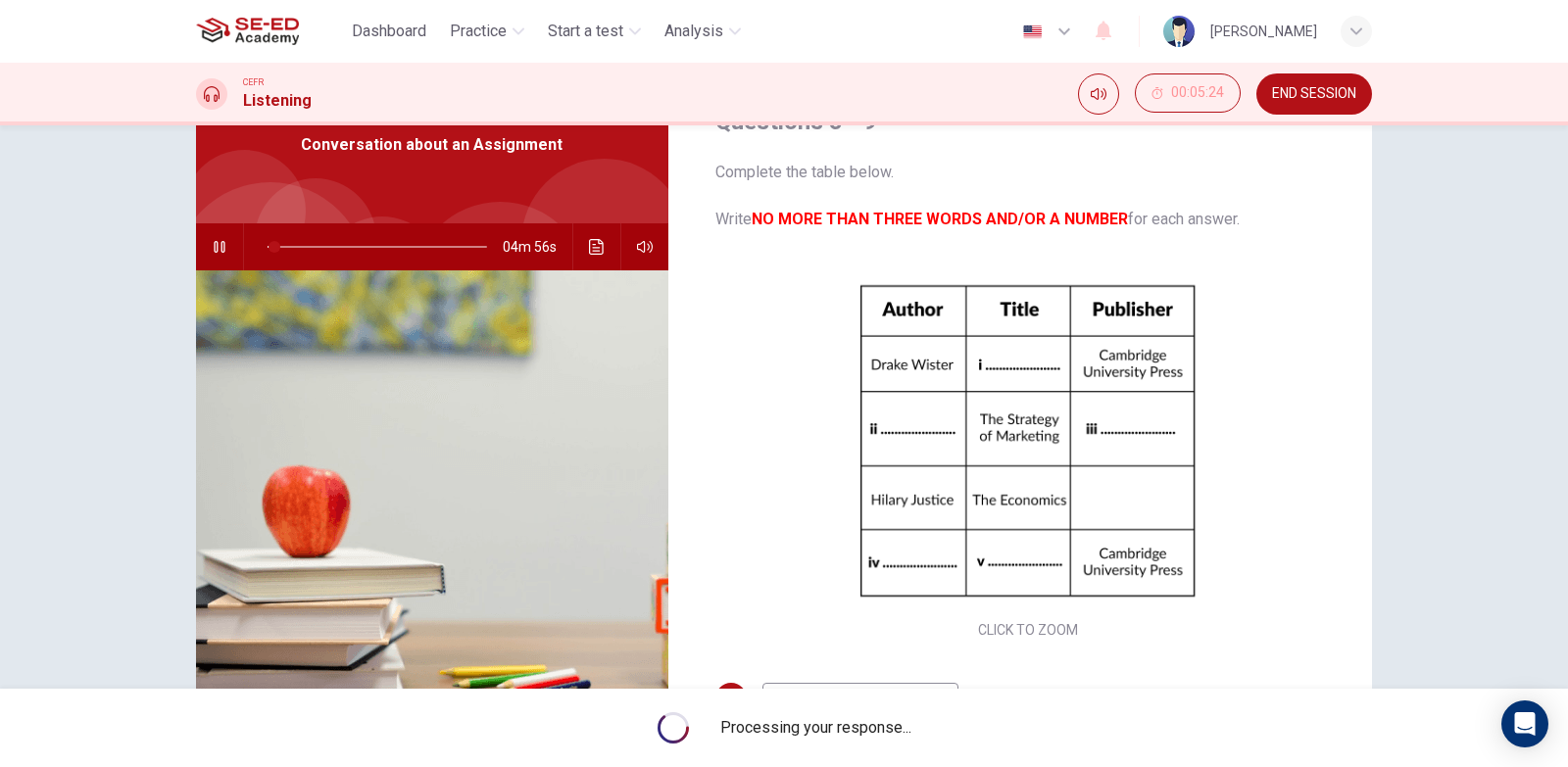 type on "3" 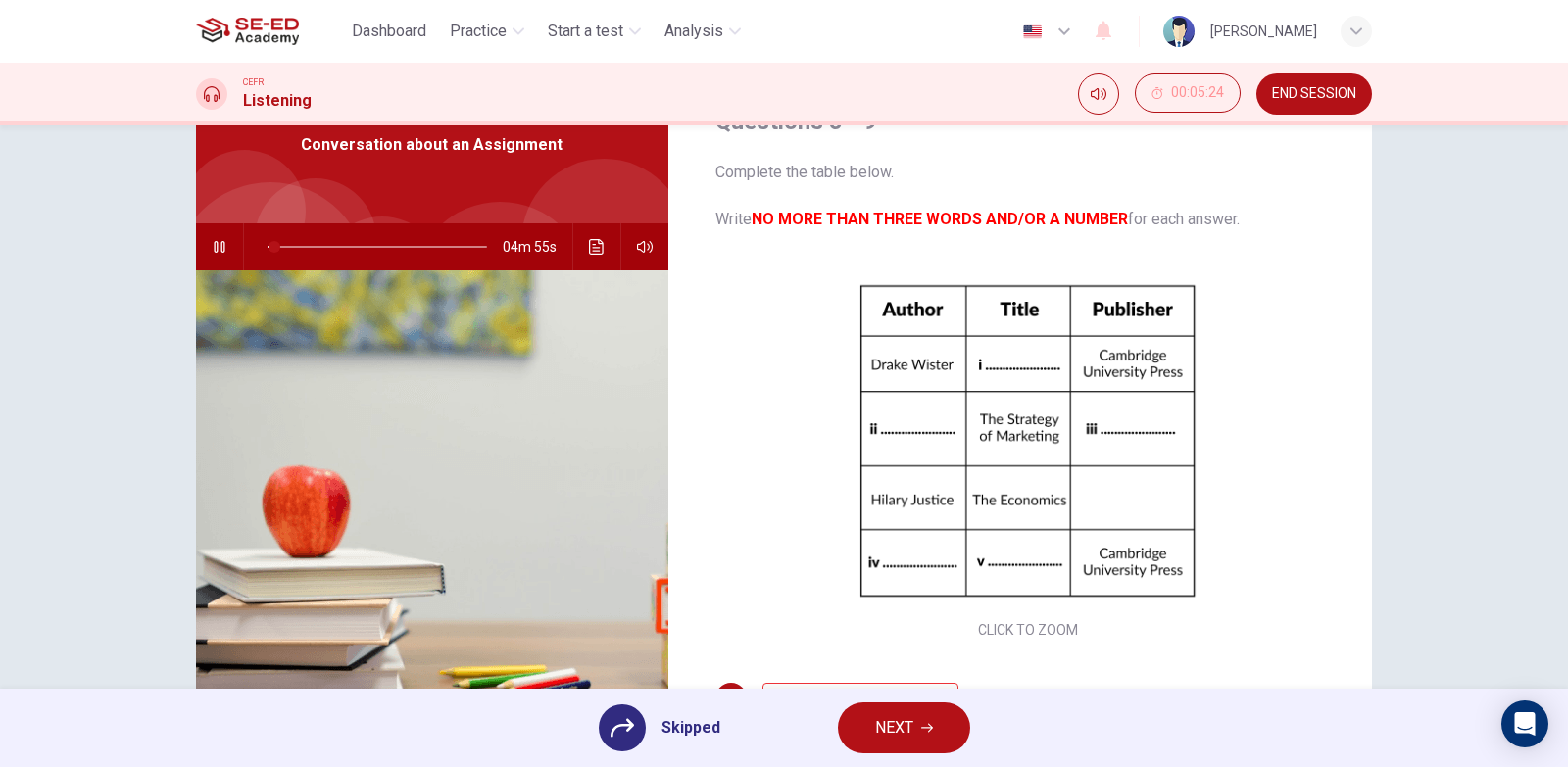 click on "NEXT" at bounding box center [894, 728] 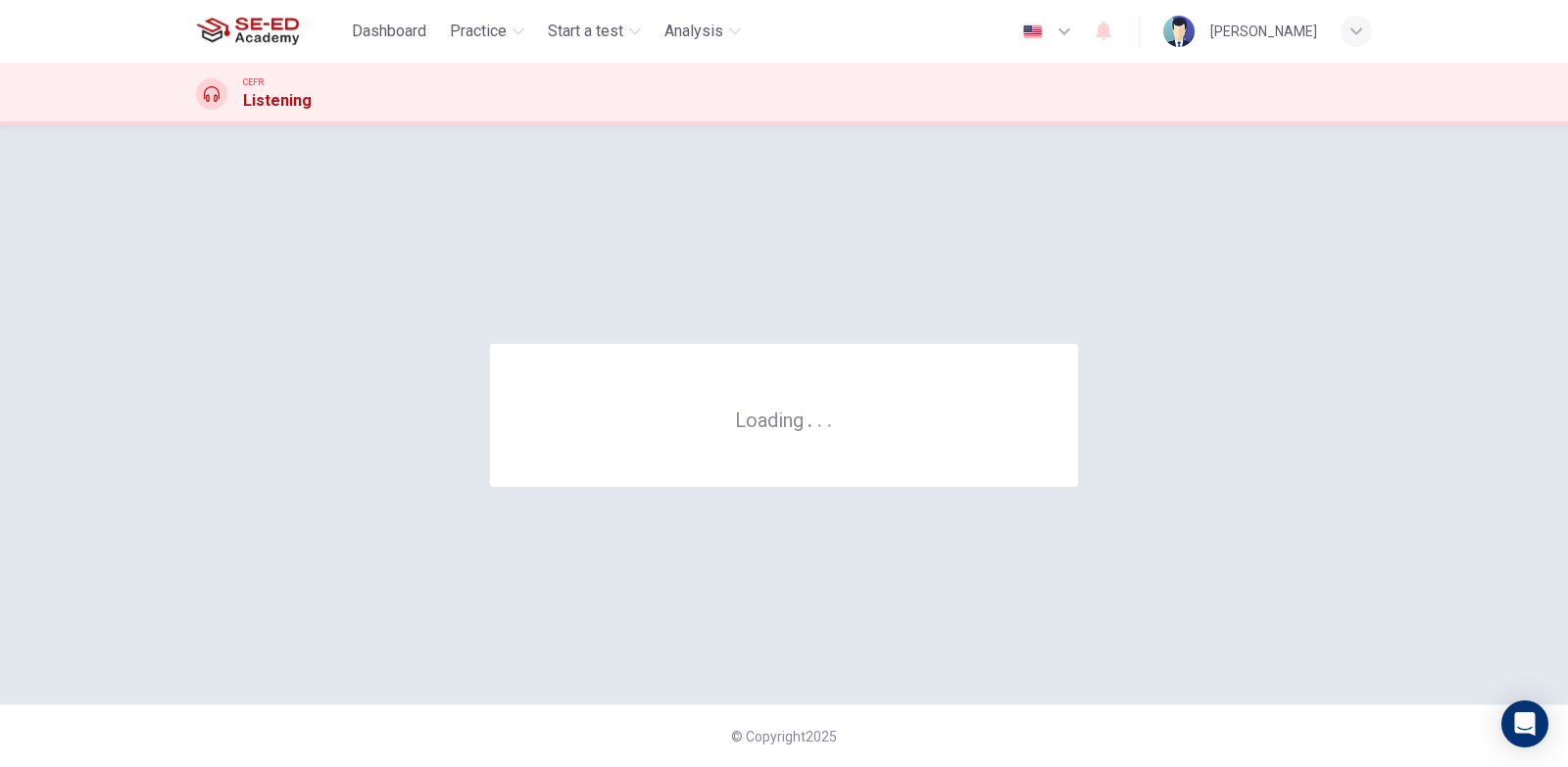 scroll, scrollTop: 0, scrollLeft: 0, axis: both 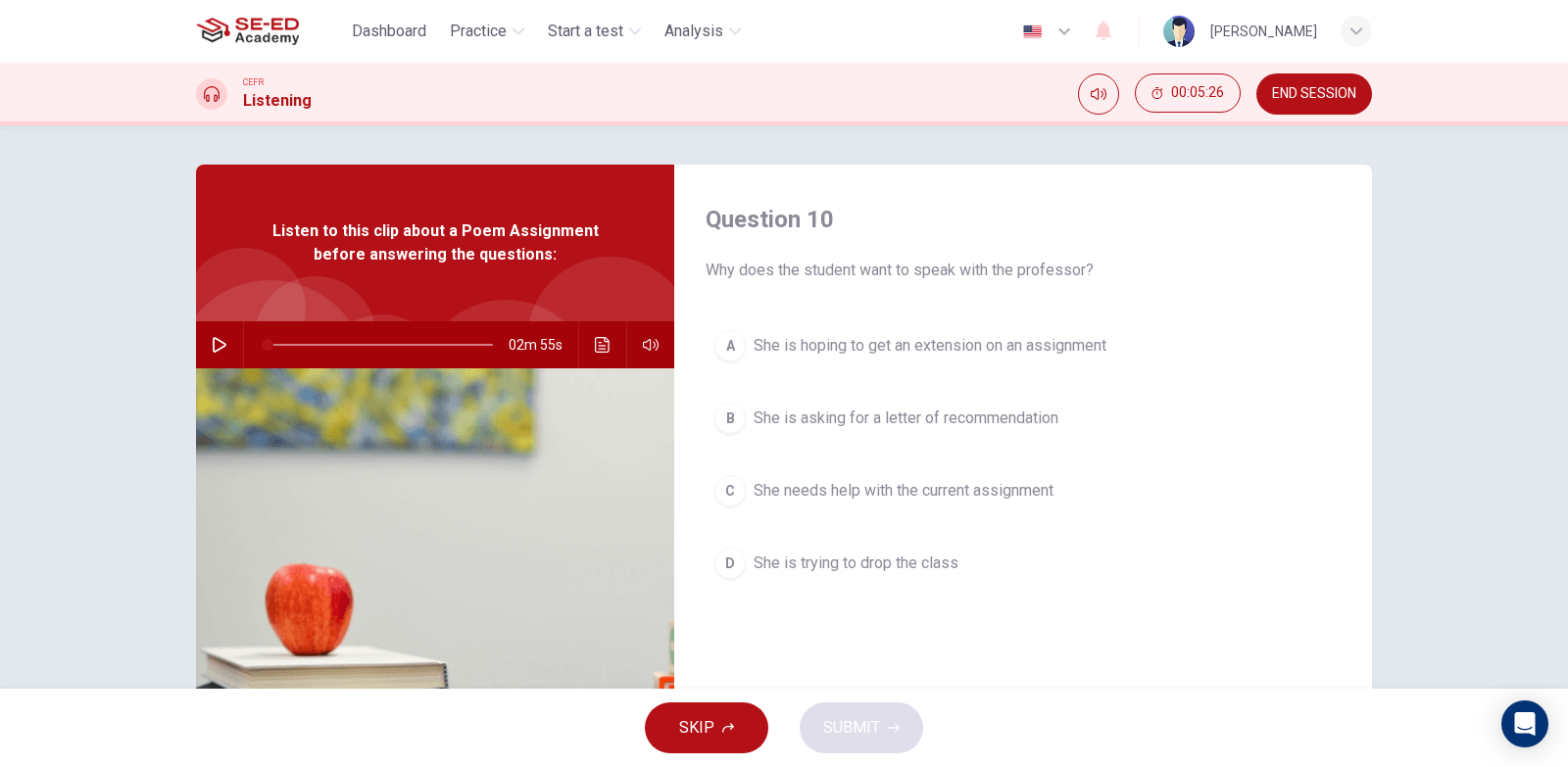 click 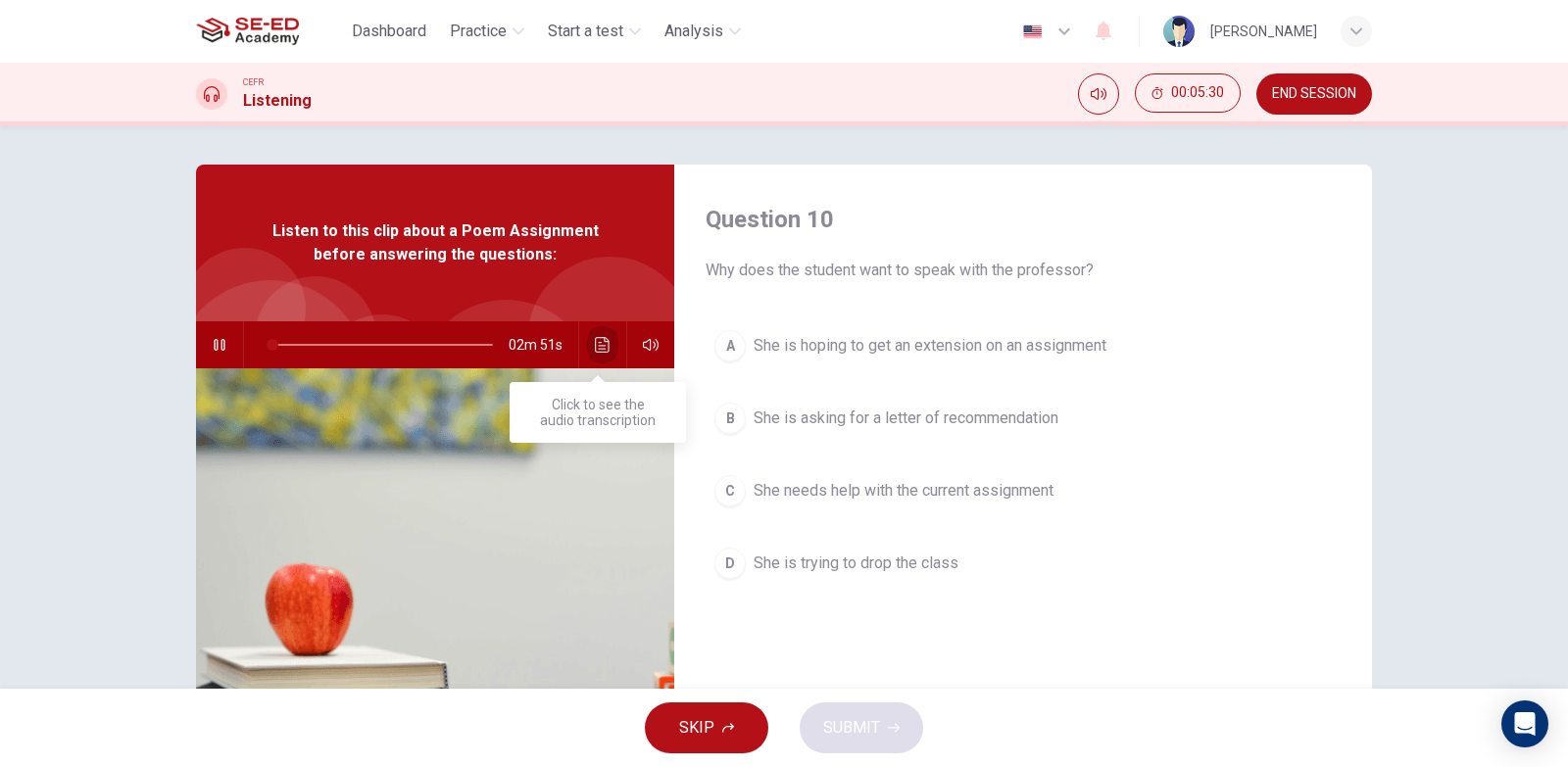 click 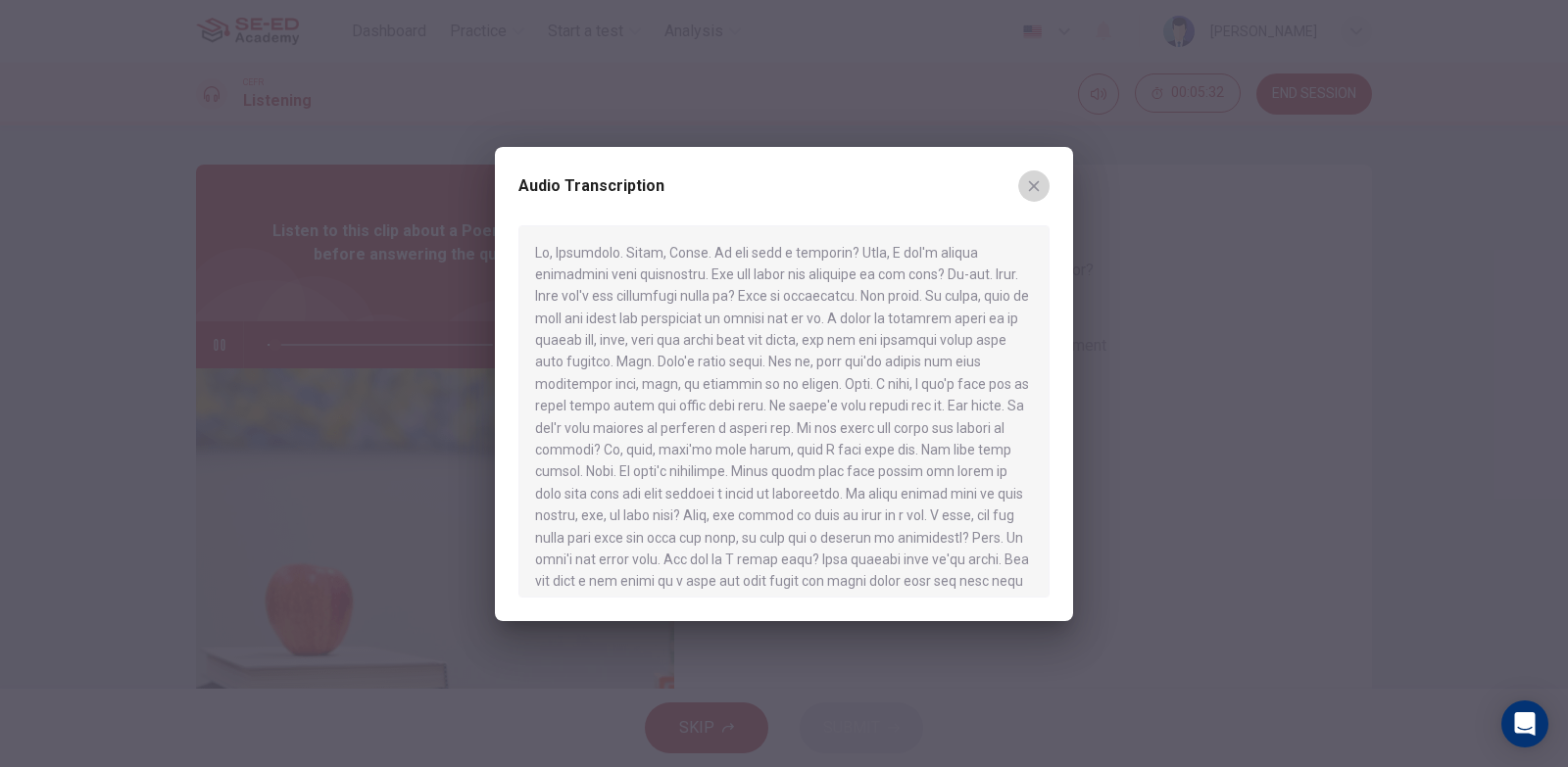 click 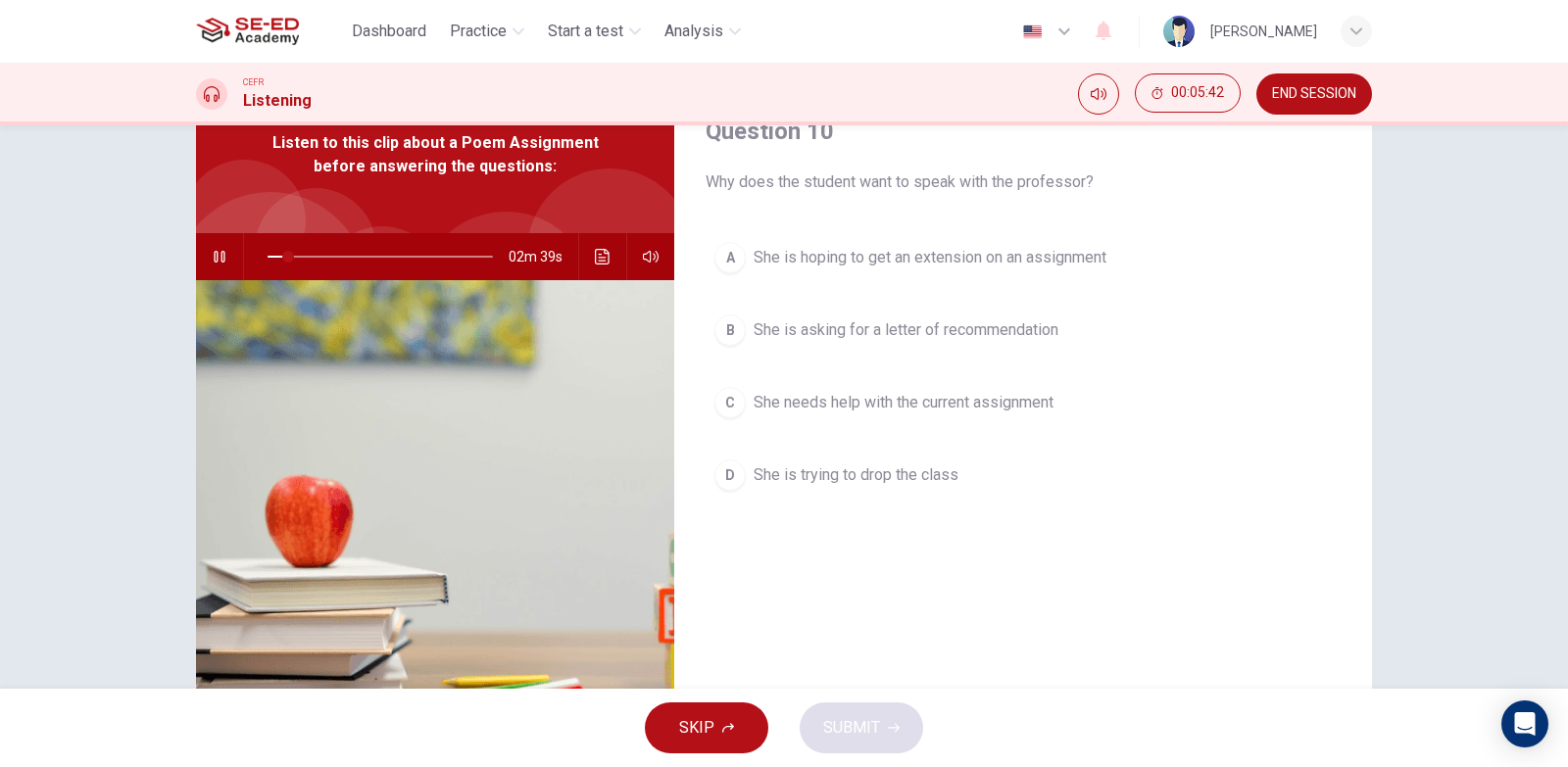 scroll, scrollTop: 0, scrollLeft: 0, axis: both 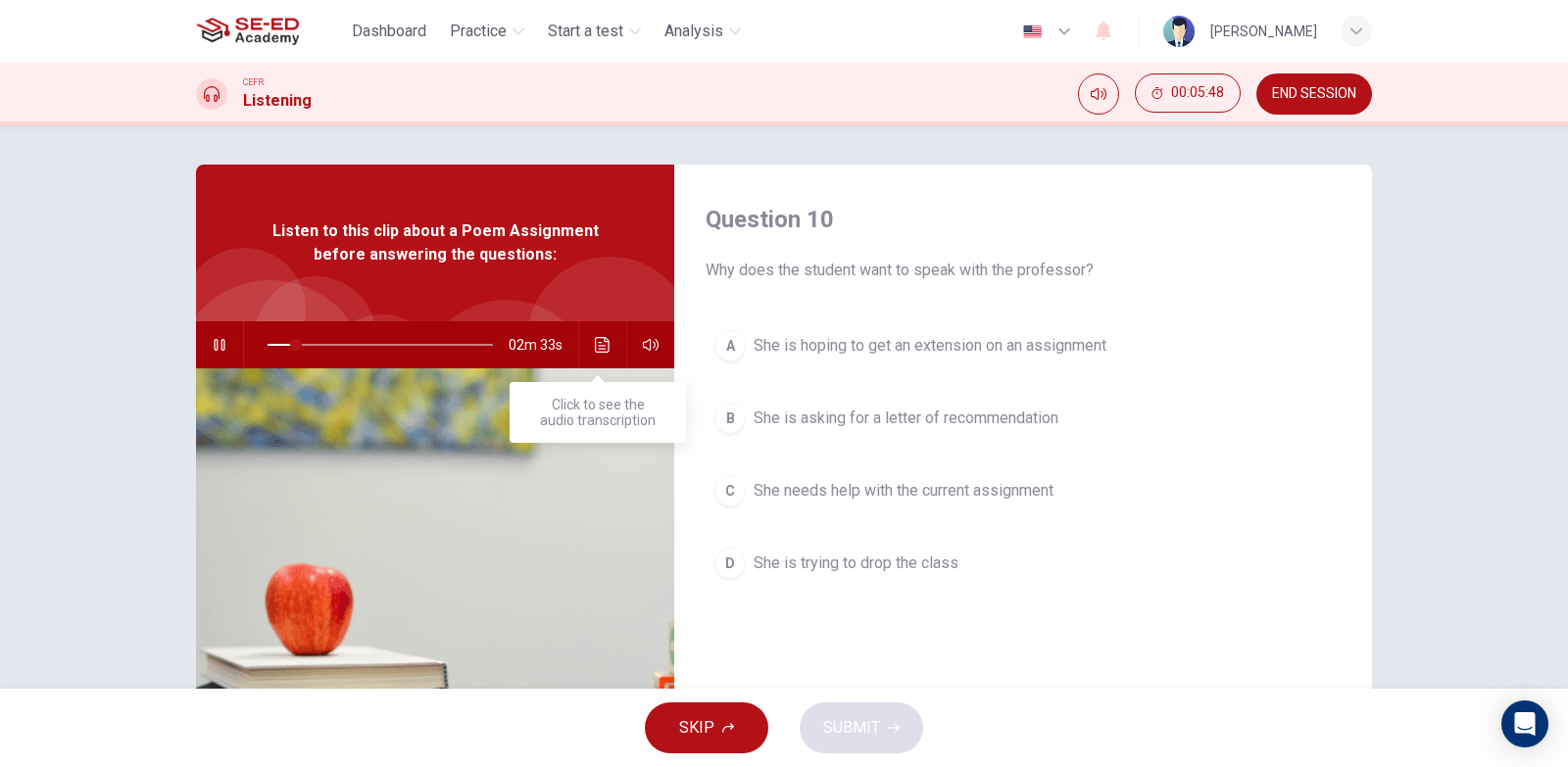 click at bounding box center [603, 345] 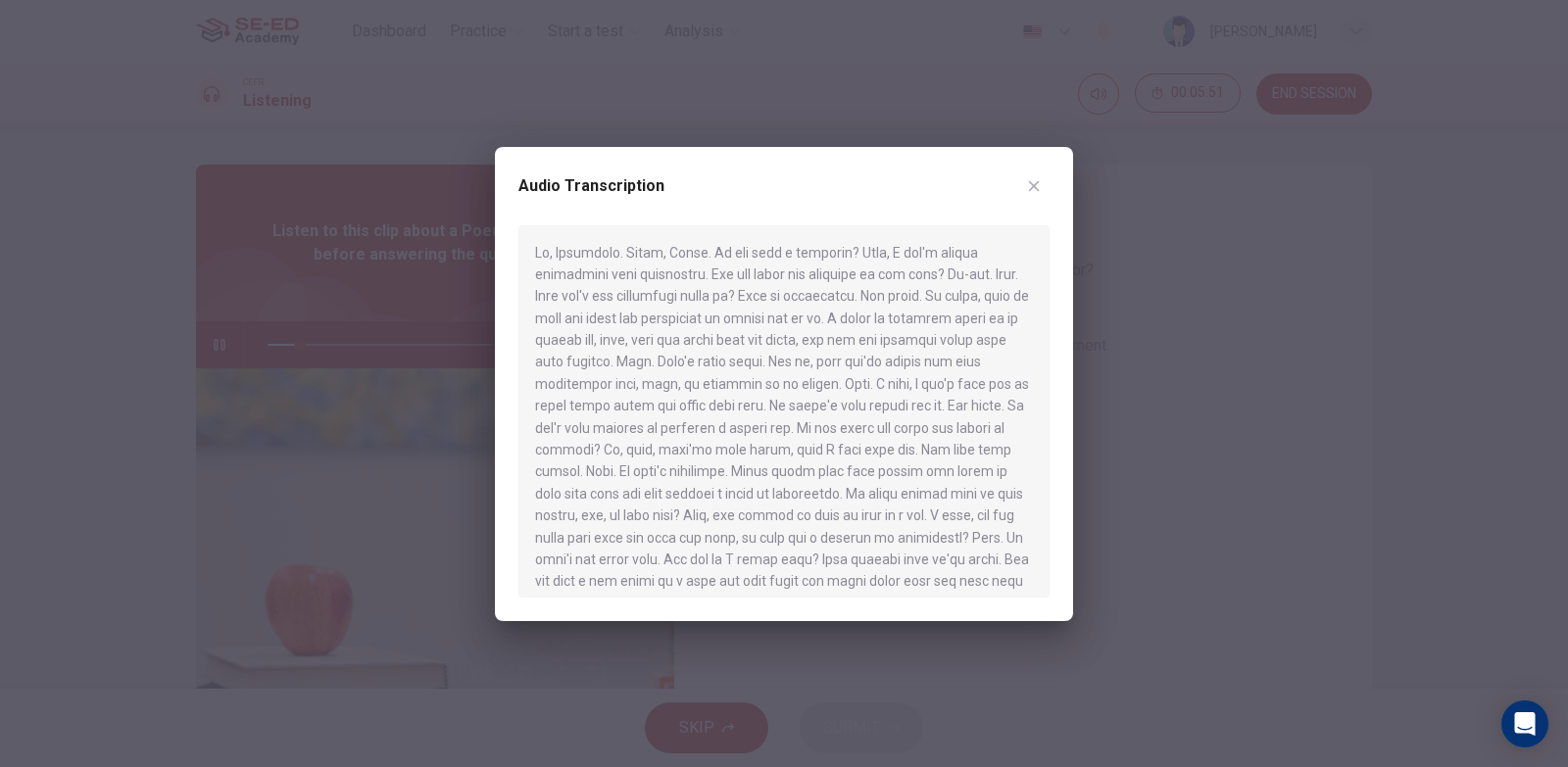 click at bounding box center (1034, 186) 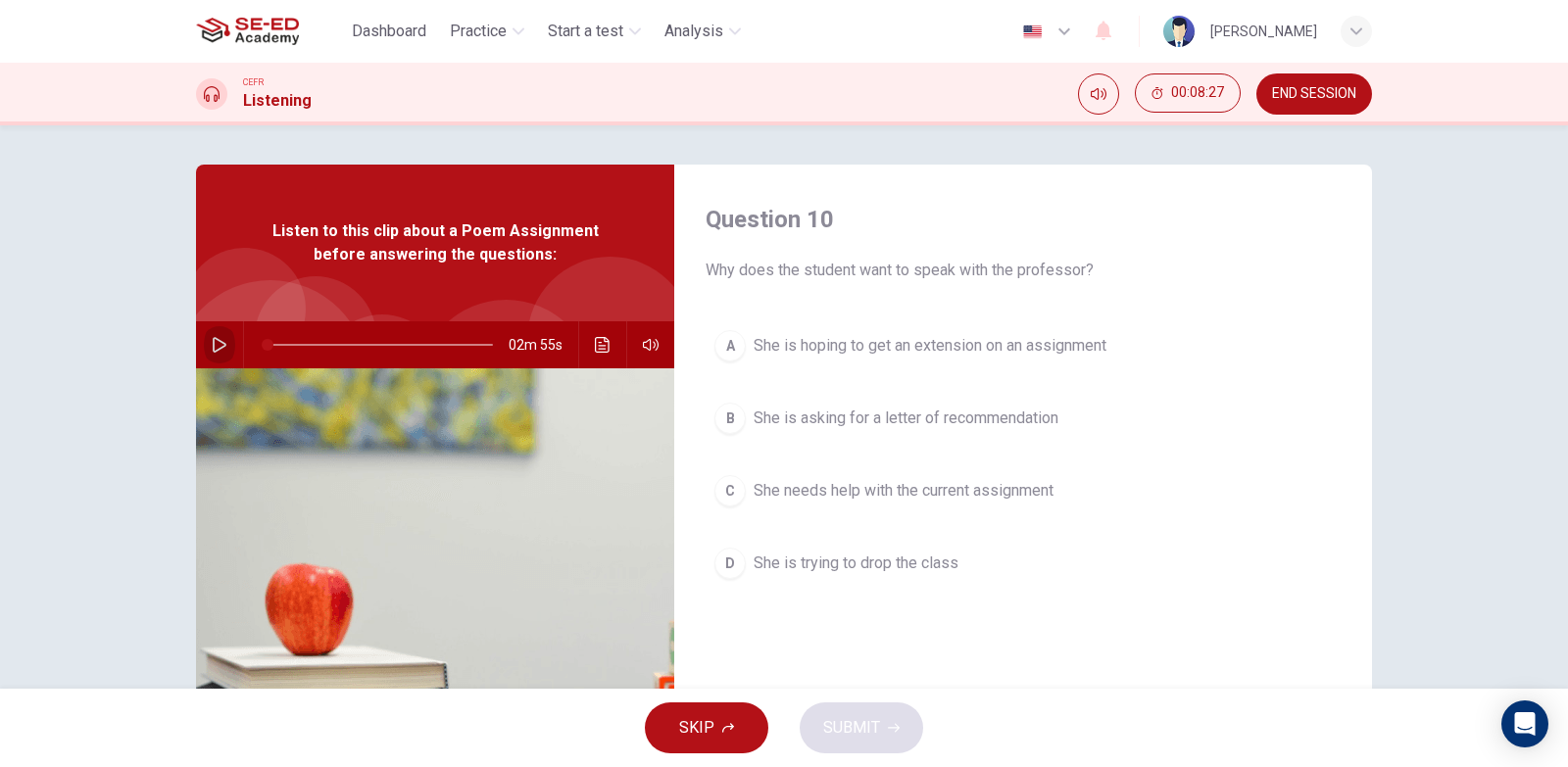 click at bounding box center (220, 345) 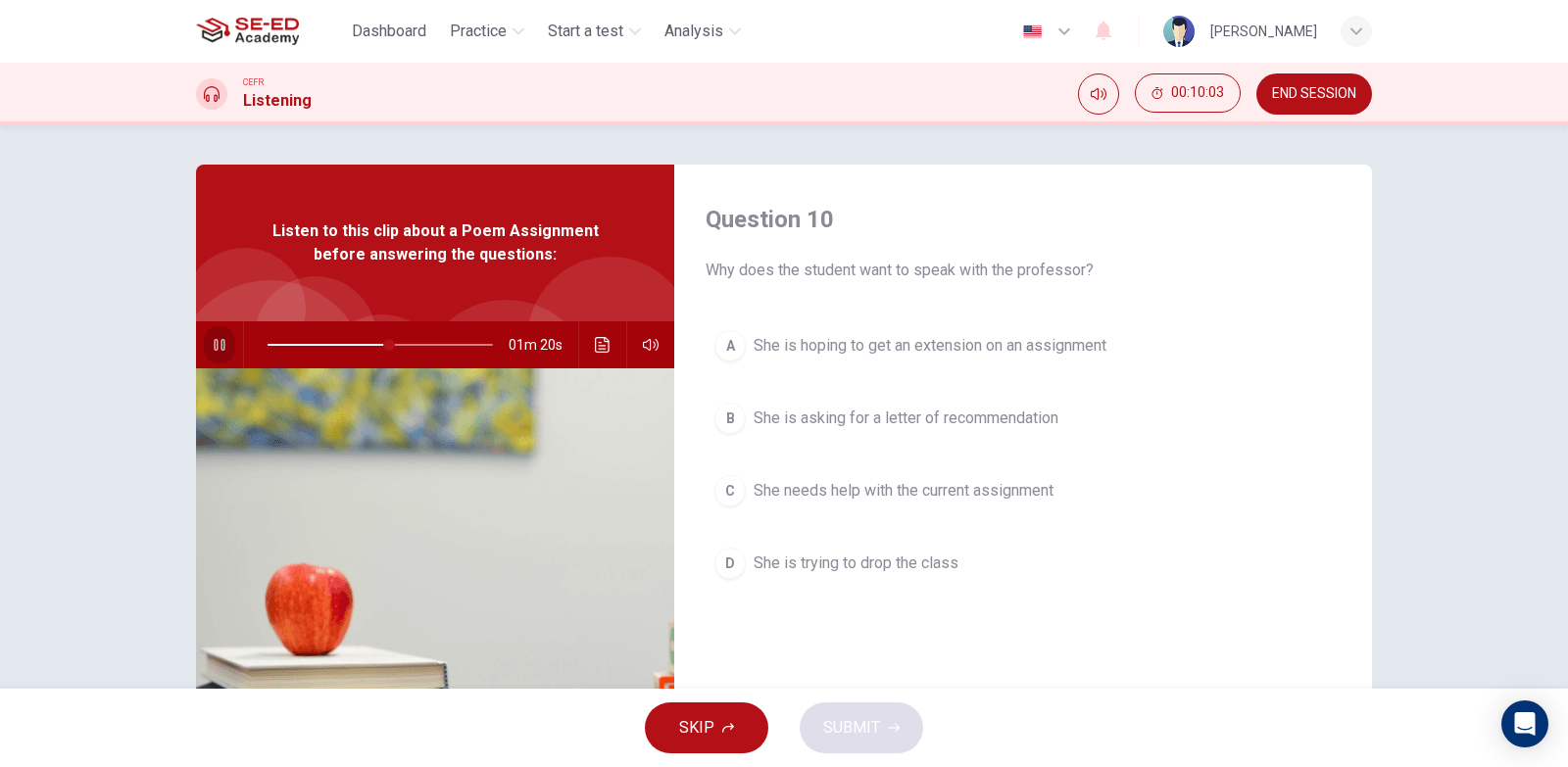 click at bounding box center (220, 345) 